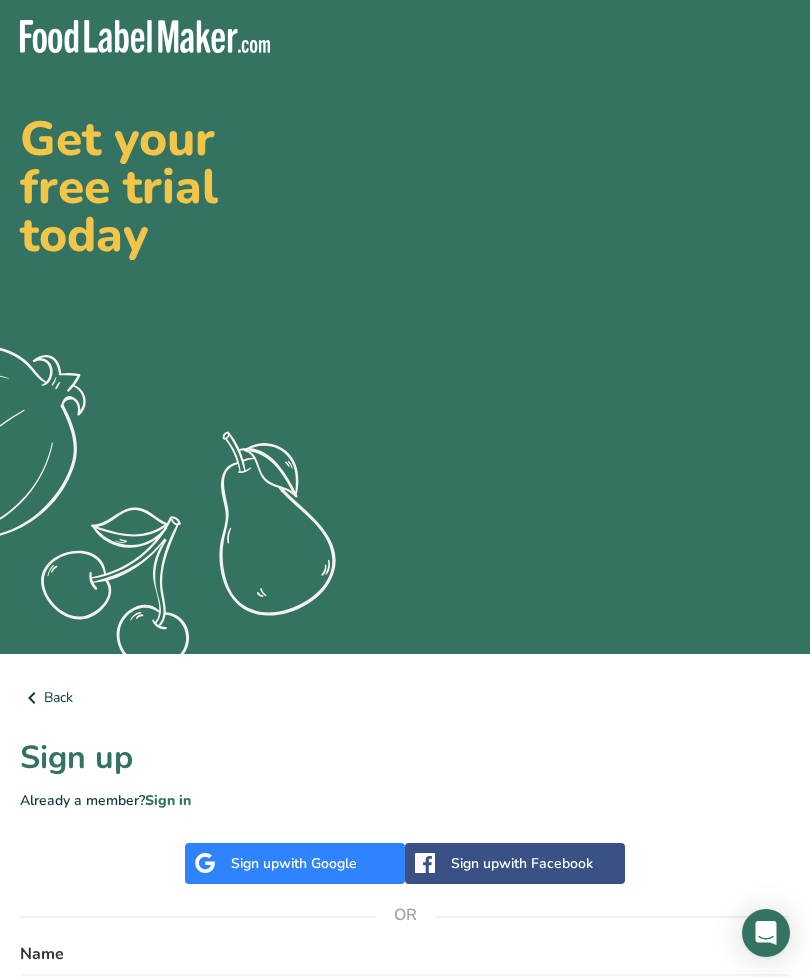 scroll, scrollTop: 0, scrollLeft: 0, axis: both 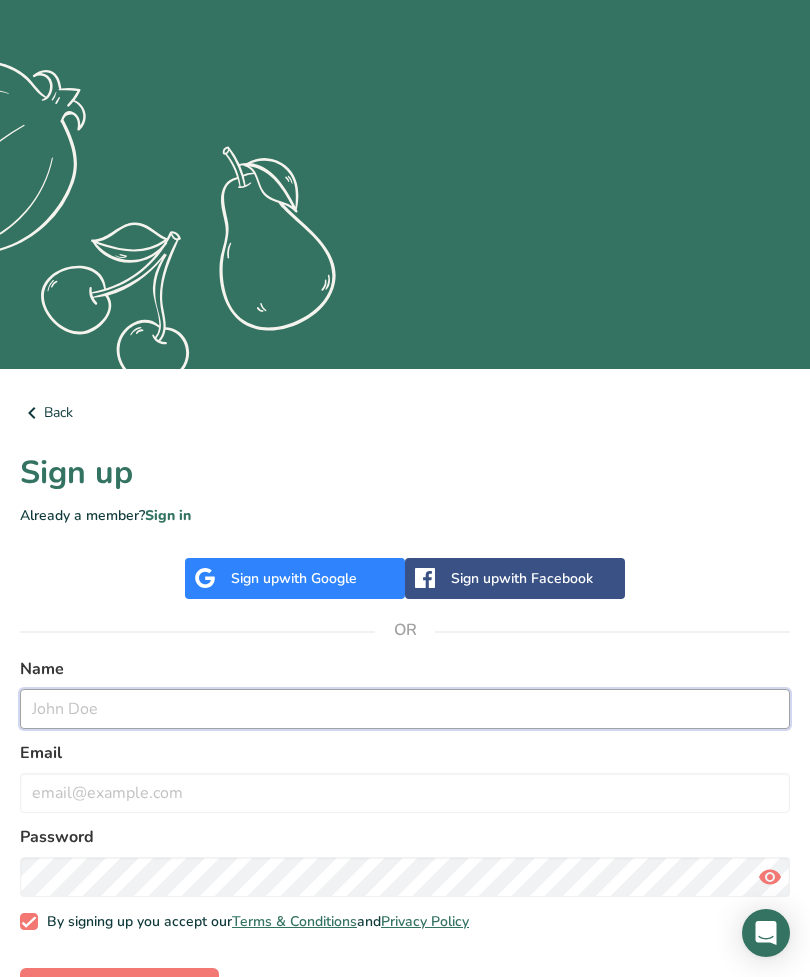 click at bounding box center (405, 709) 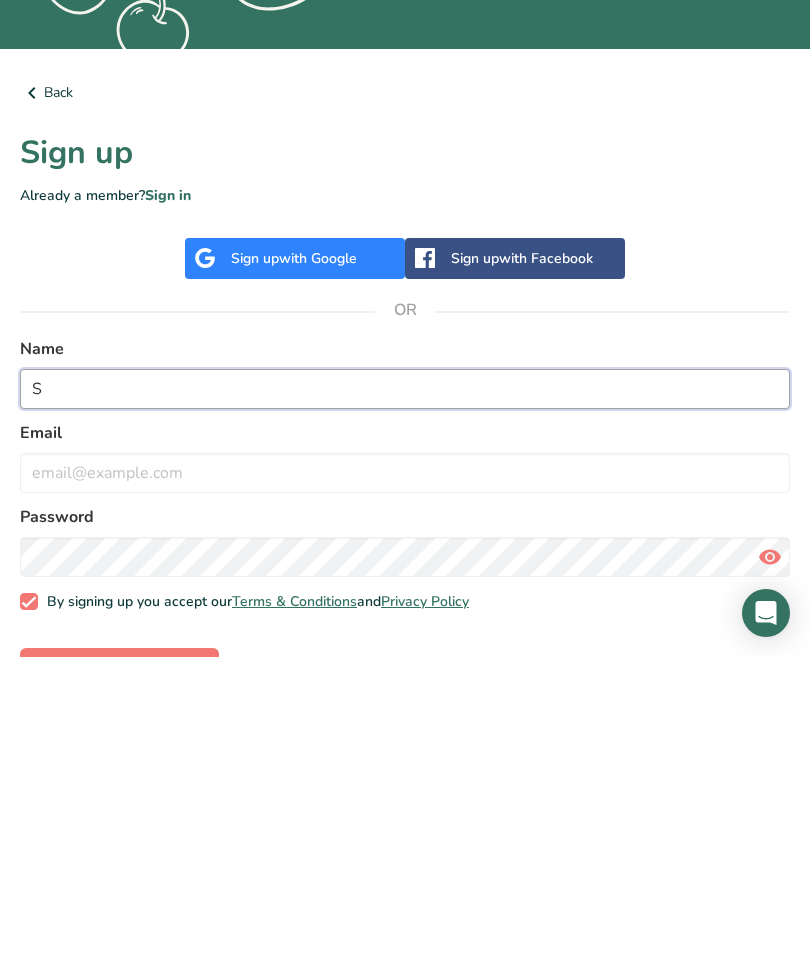 scroll, scrollTop: 349, scrollLeft: 0, axis: vertical 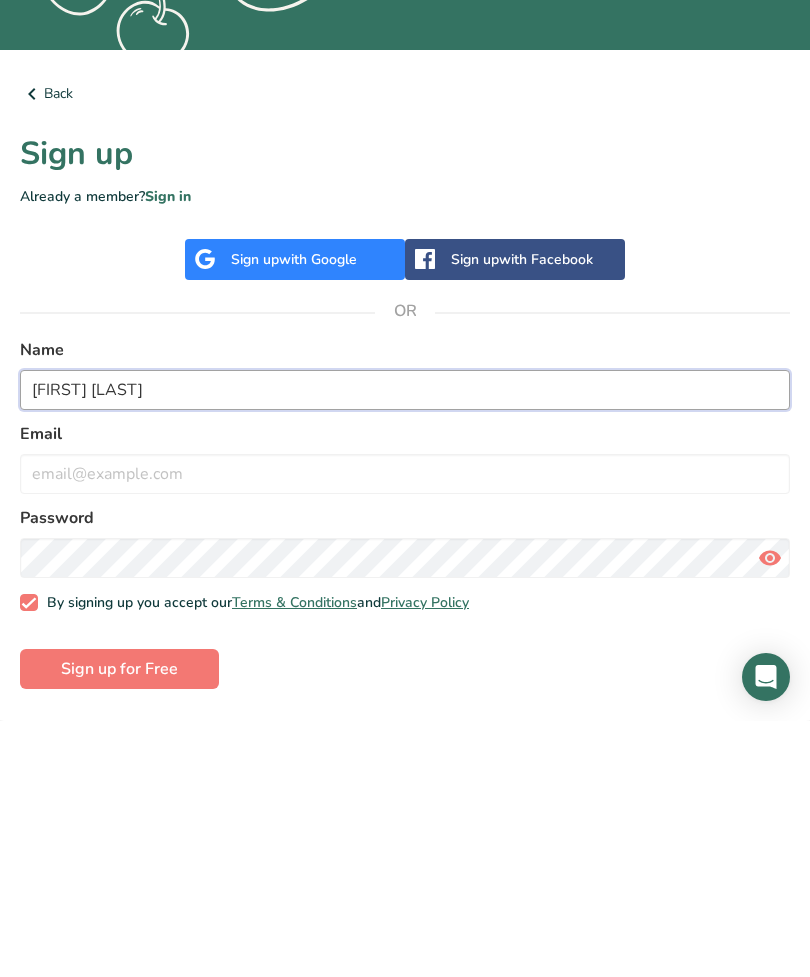 type on "[FIRST] [LAST]" 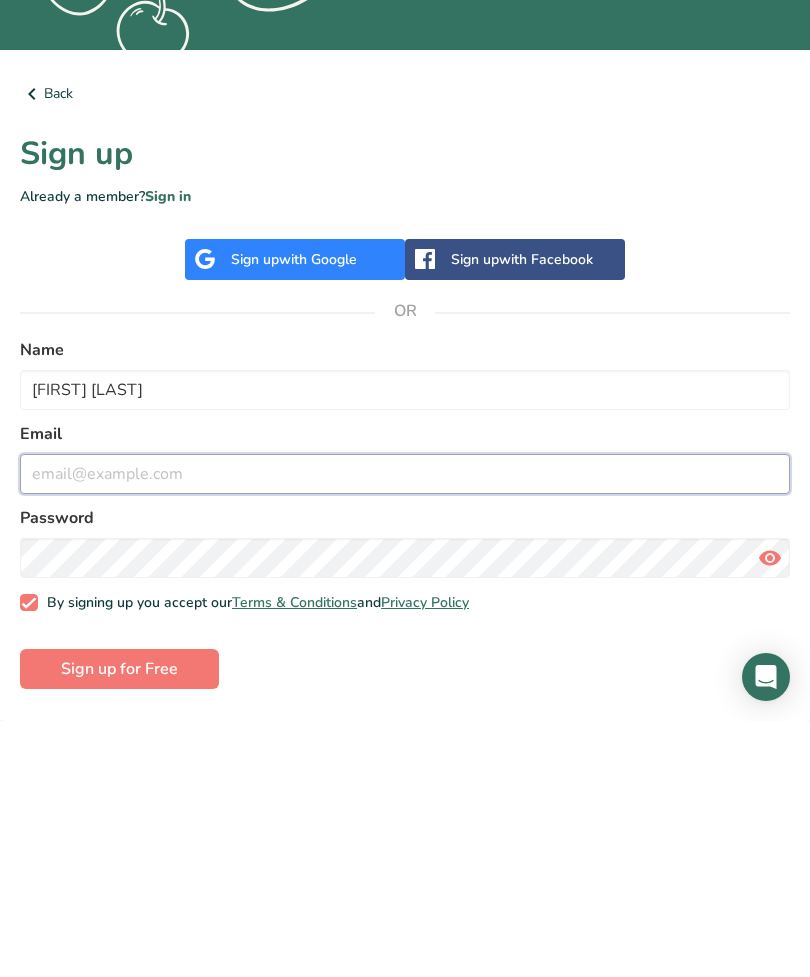 click at bounding box center (405, 730) 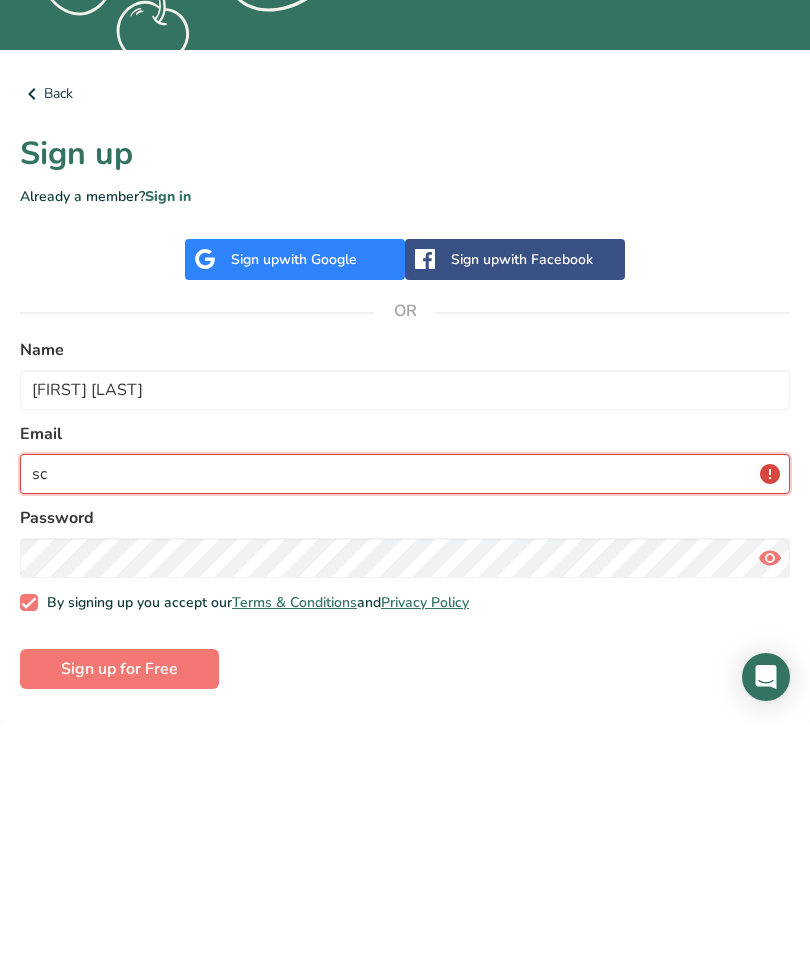 type on "s" 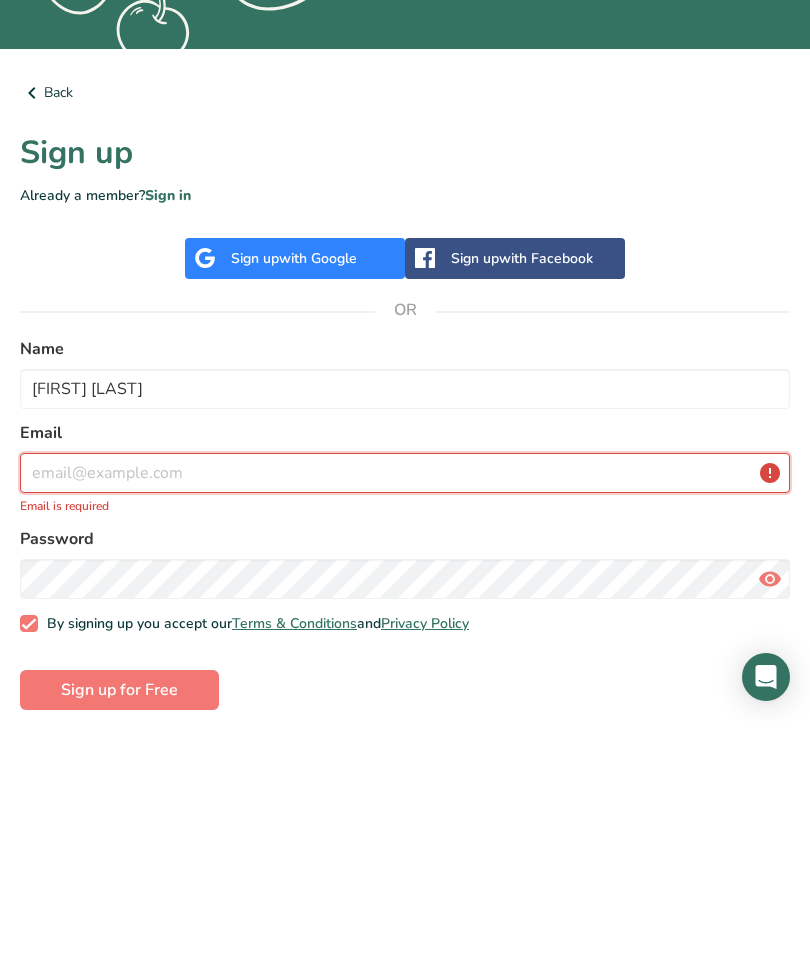 type on "[EMAIL]" 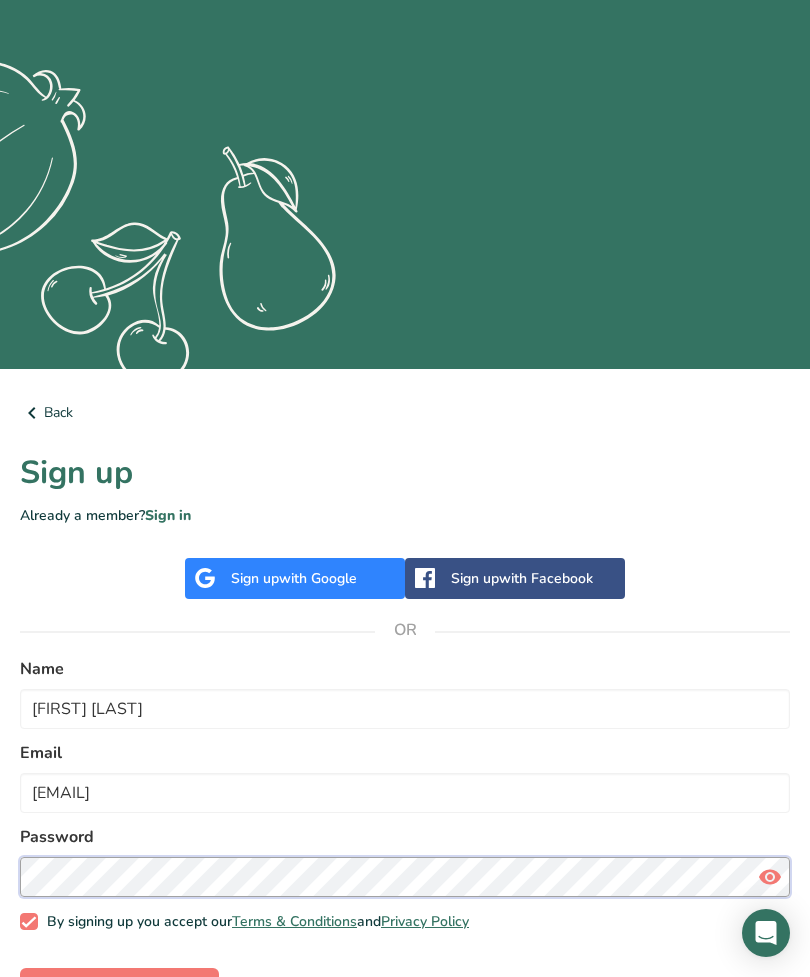 scroll, scrollTop: 349, scrollLeft: 0, axis: vertical 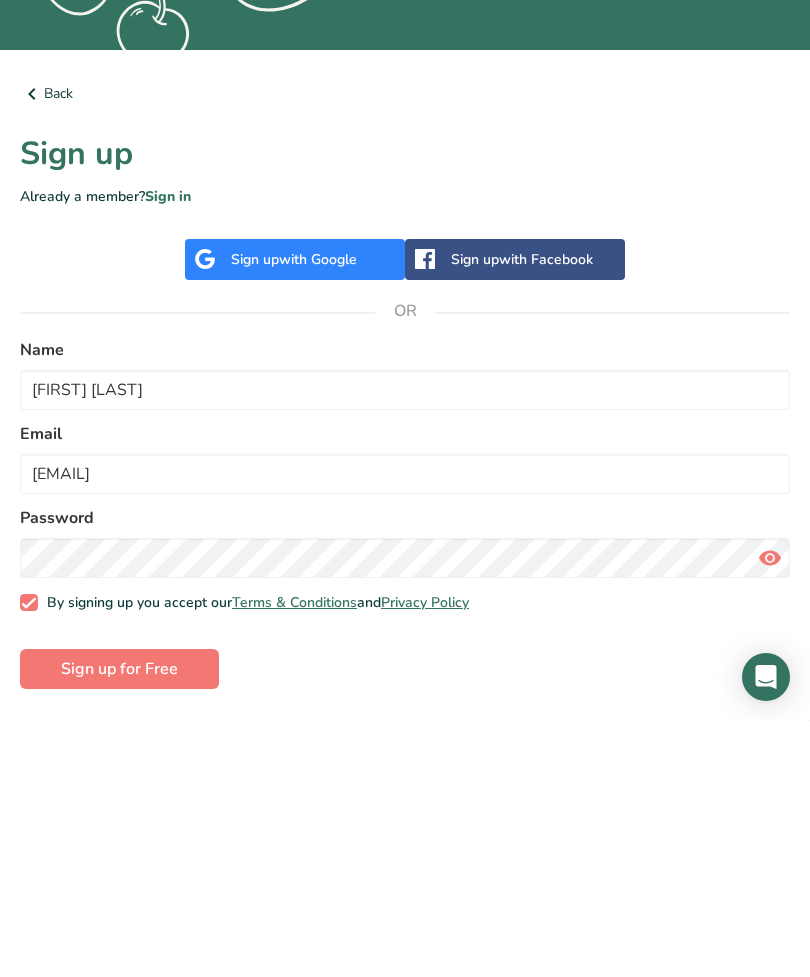 click on "Sign up for Free" at bounding box center (119, 925) 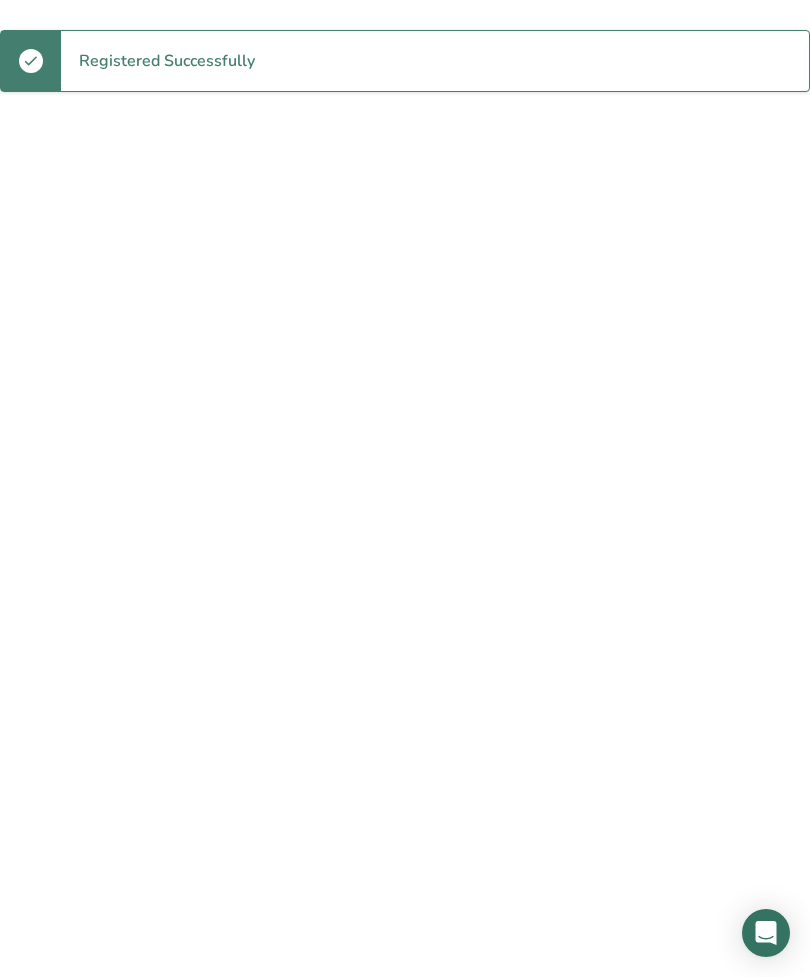 scroll, scrollTop: 0, scrollLeft: 0, axis: both 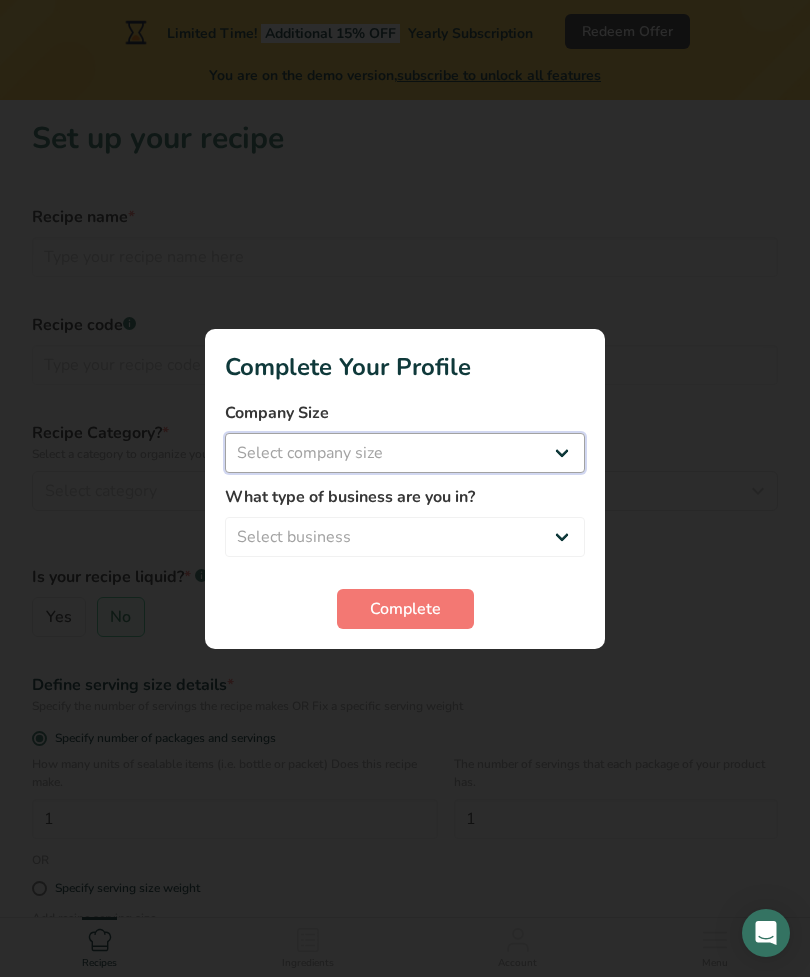 click on "Select company size
Fewer than 10 Employees
10 to 50 Employees
51 to 500 Employees
Over 500 Employees" at bounding box center (405, 453) 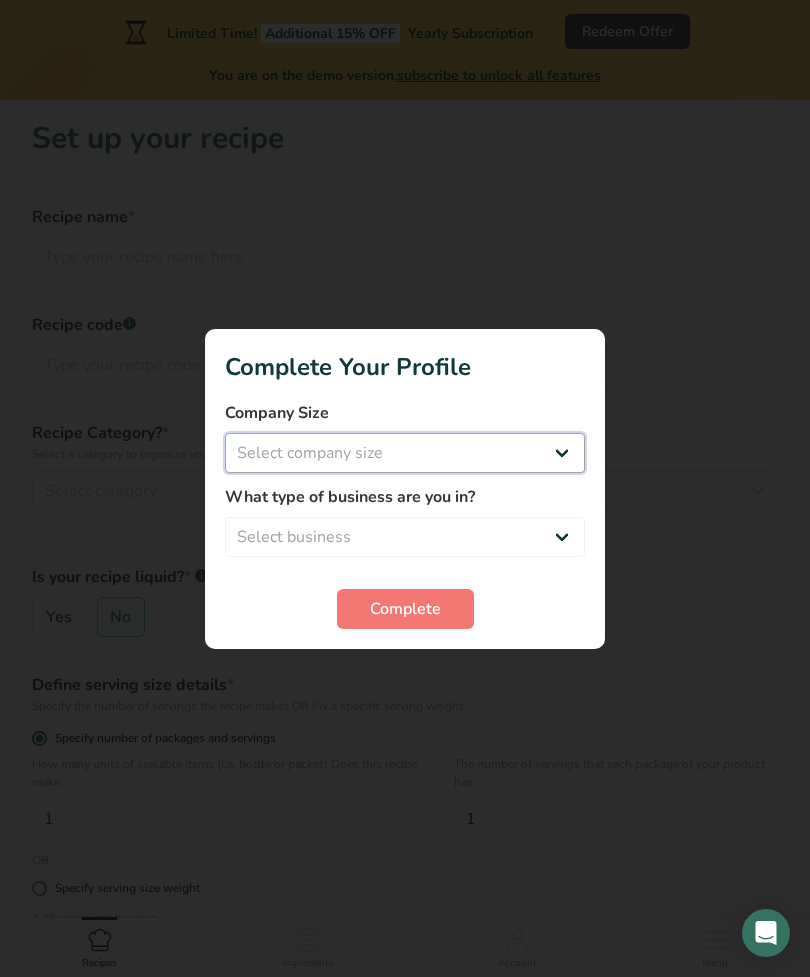 select on "1" 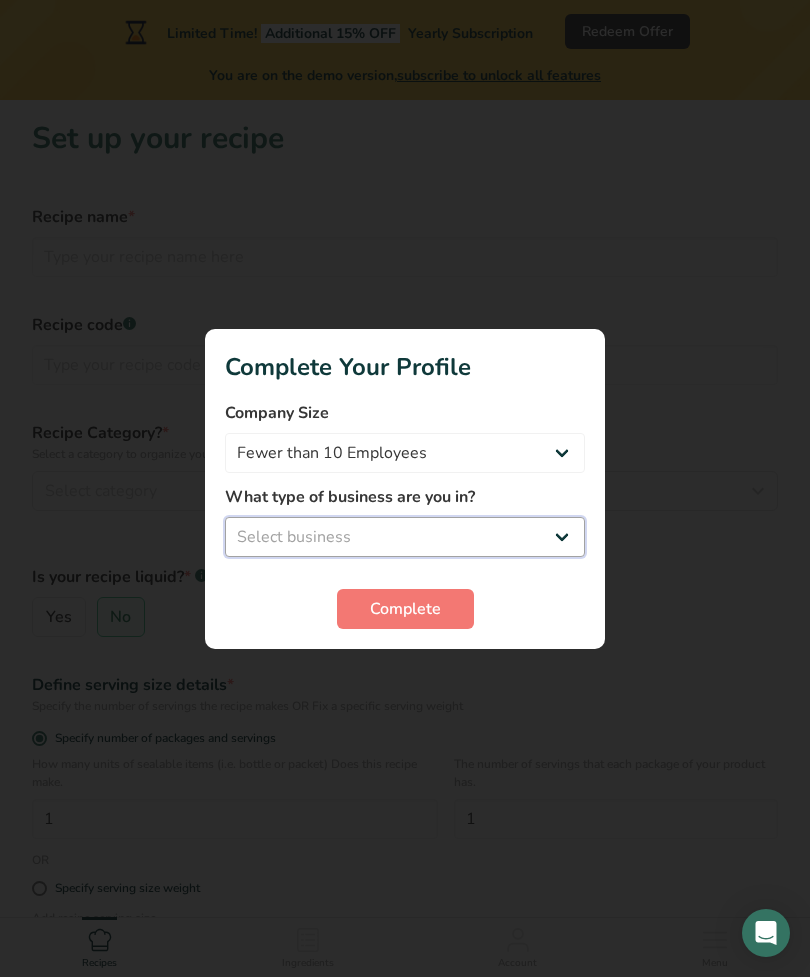 click on "Select business
Packaged Food Manufacturer
Restaurant & Cafe
Bakery
Meal Plans & Catering Company
Nutritionist
Food Blogger
Personal Trainer
Other" at bounding box center [405, 537] 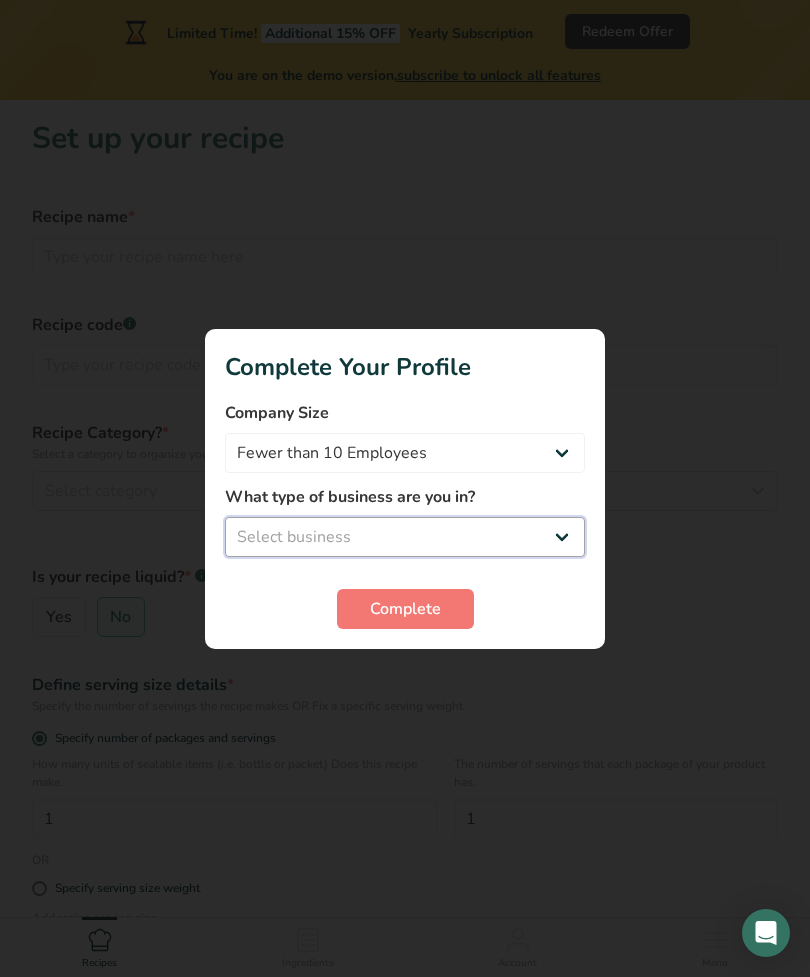 select on "1" 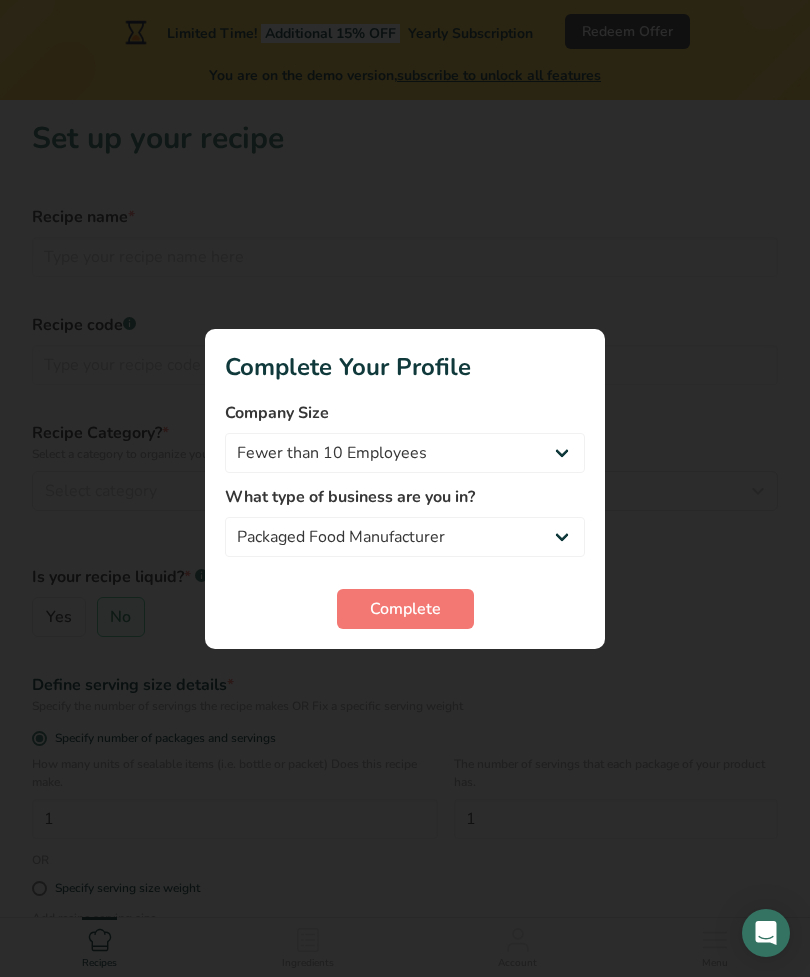 click on "Complete" at bounding box center [405, 609] 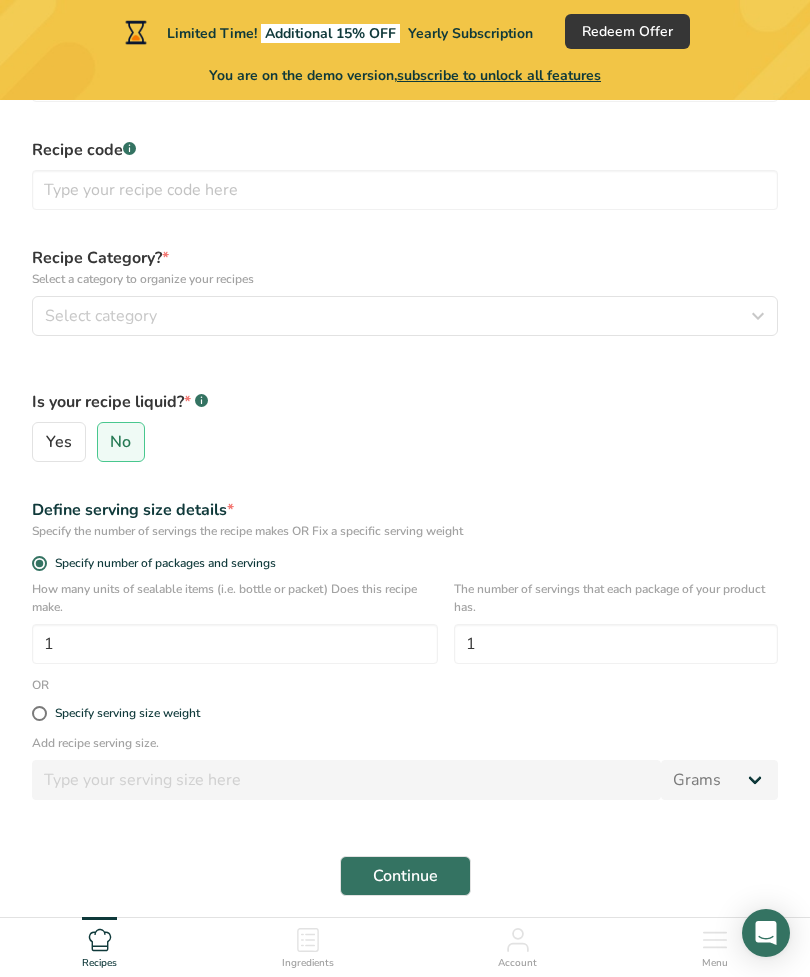 scroll, scrollTop: 186, scrollLeft: 0, axis: vertical 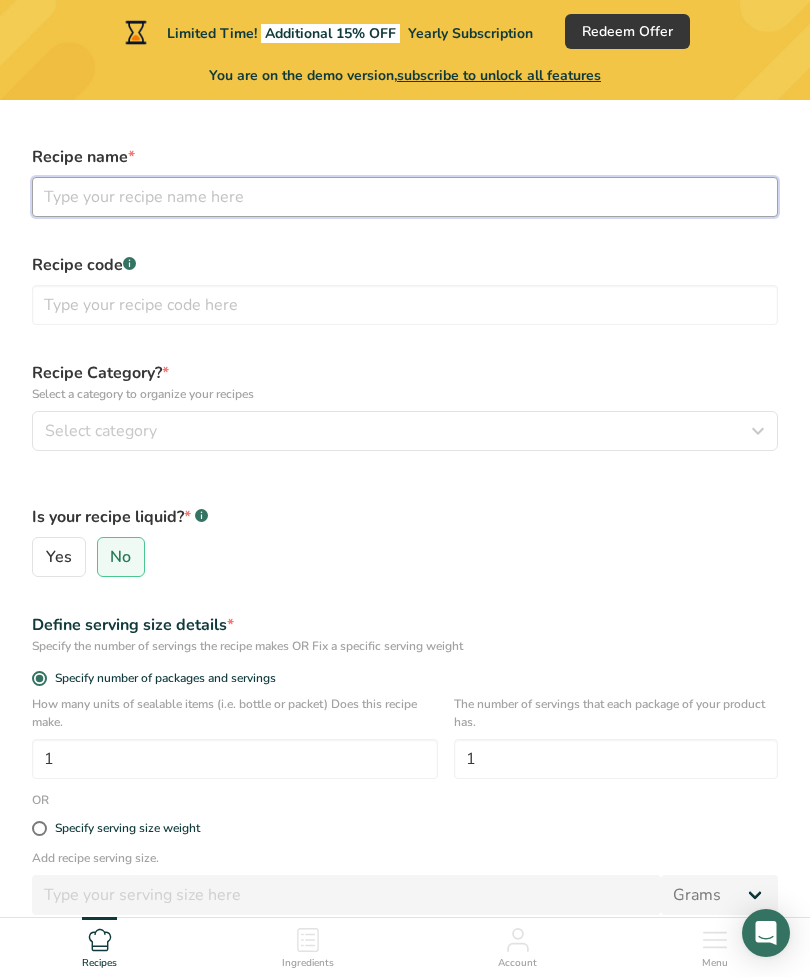 click at bounding box center (405, 197) 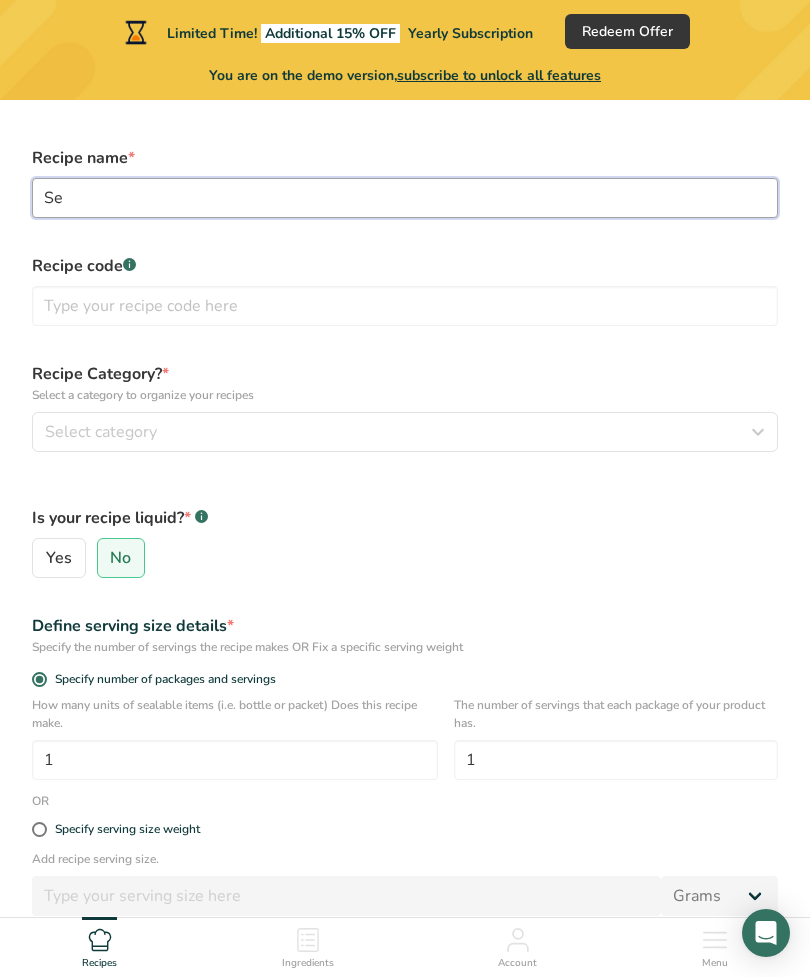 type on "S" 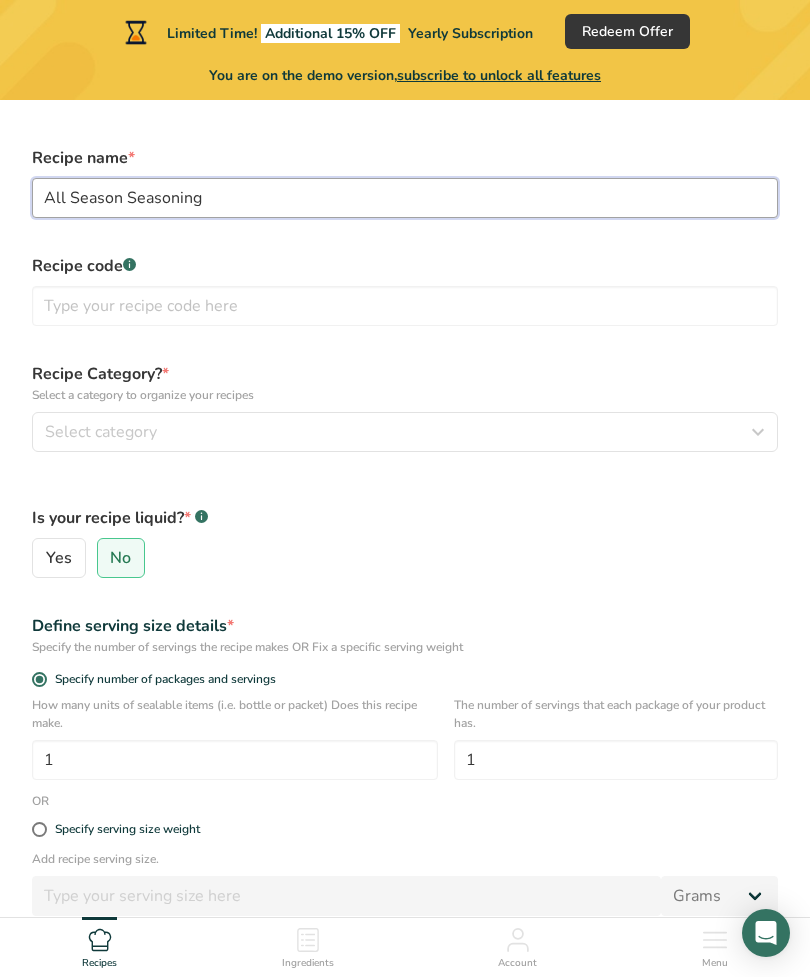 type on "All Season Seasoning" 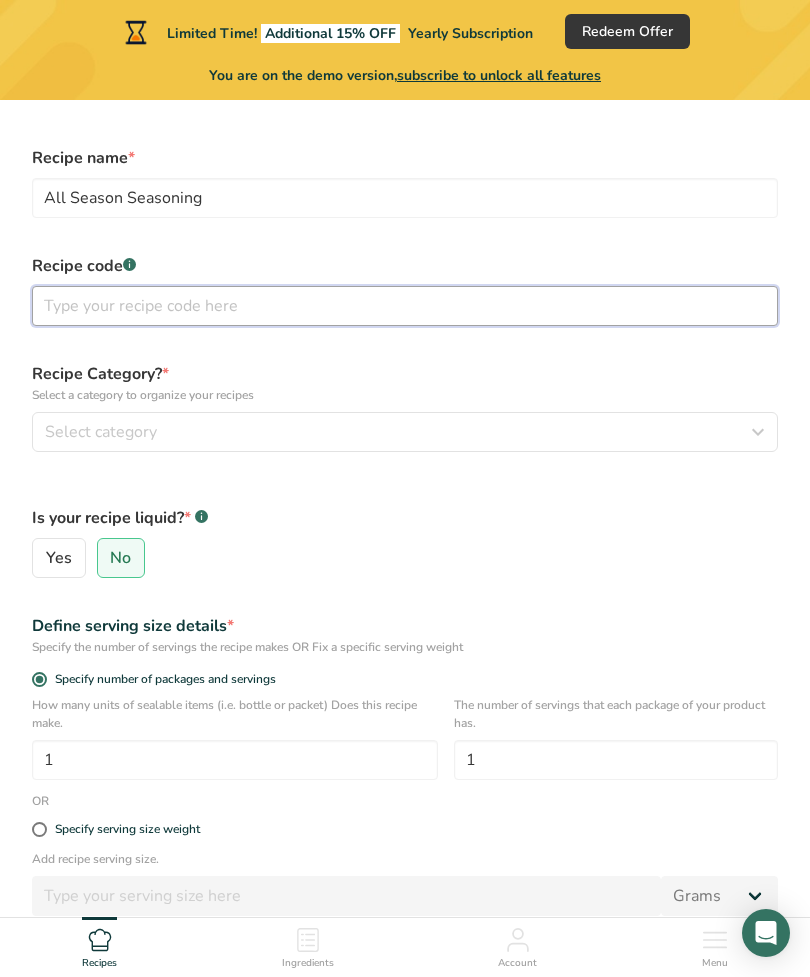 click at bounding box center (405, 306) 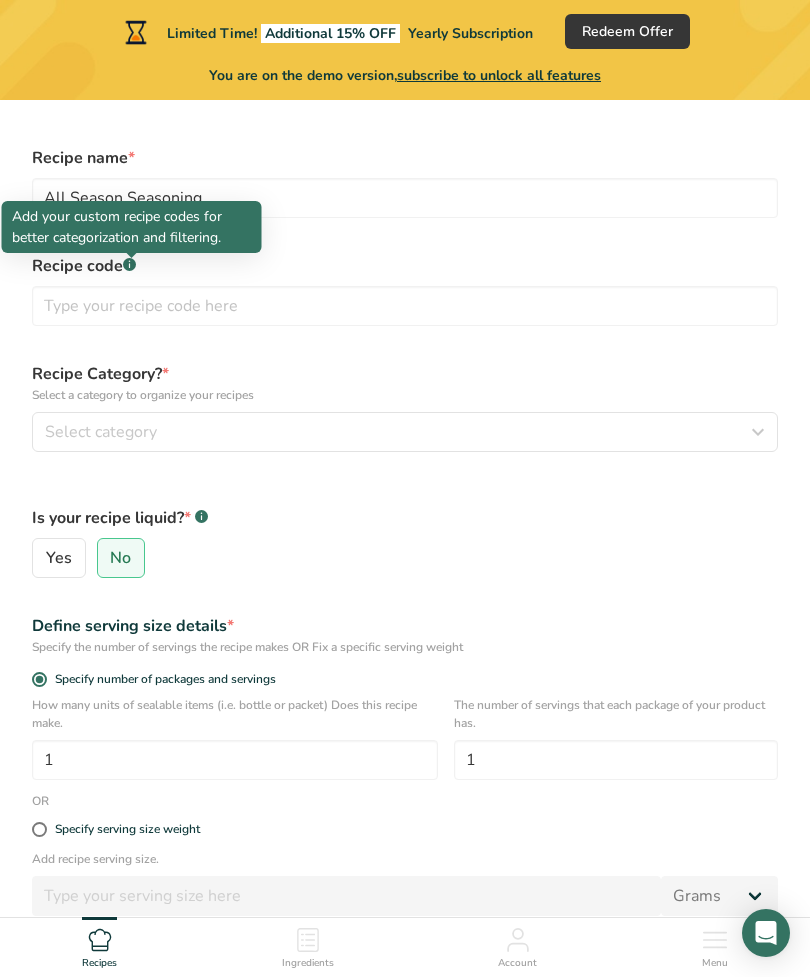 click 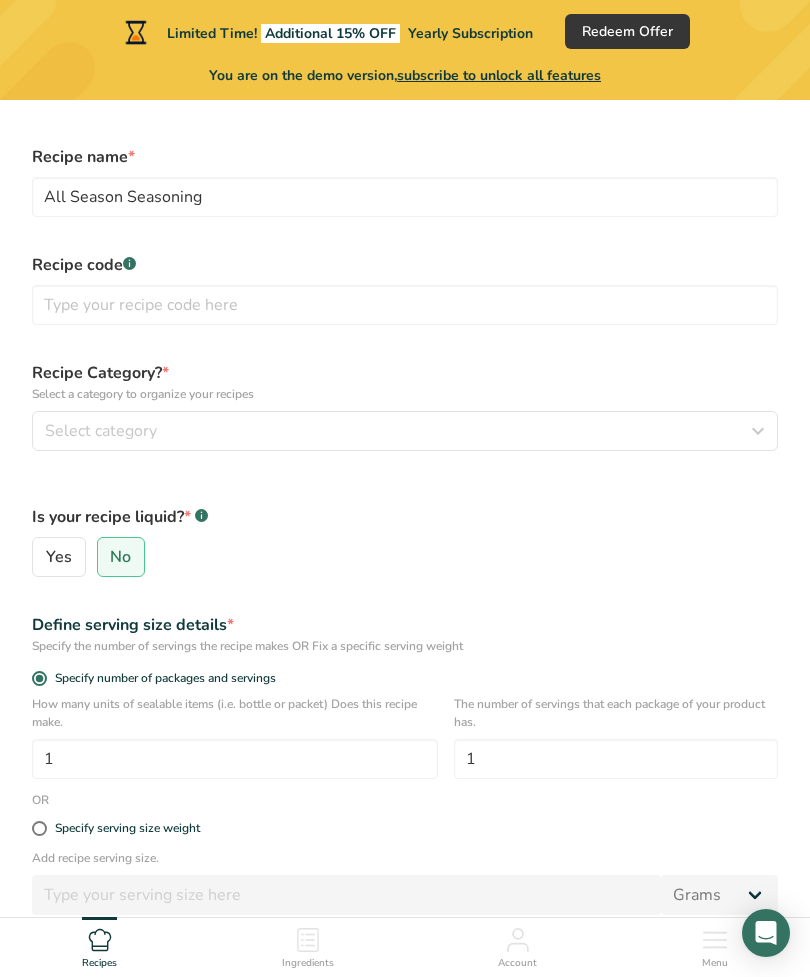 click 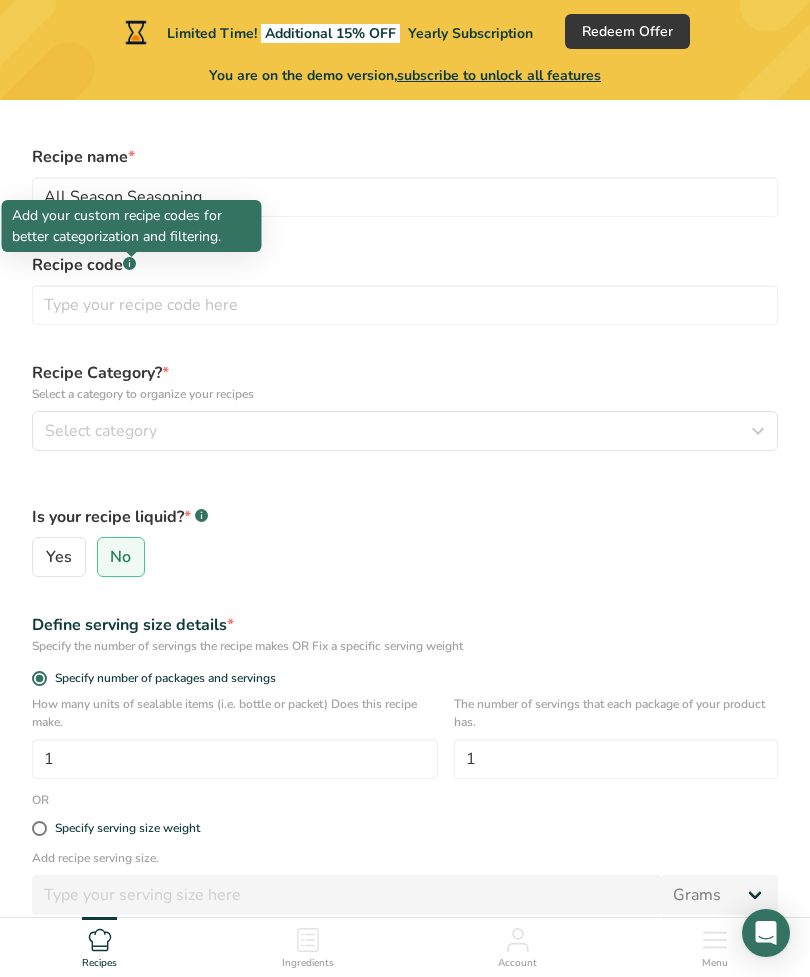 click on "Yes   No" at bounding box center [405, 557] 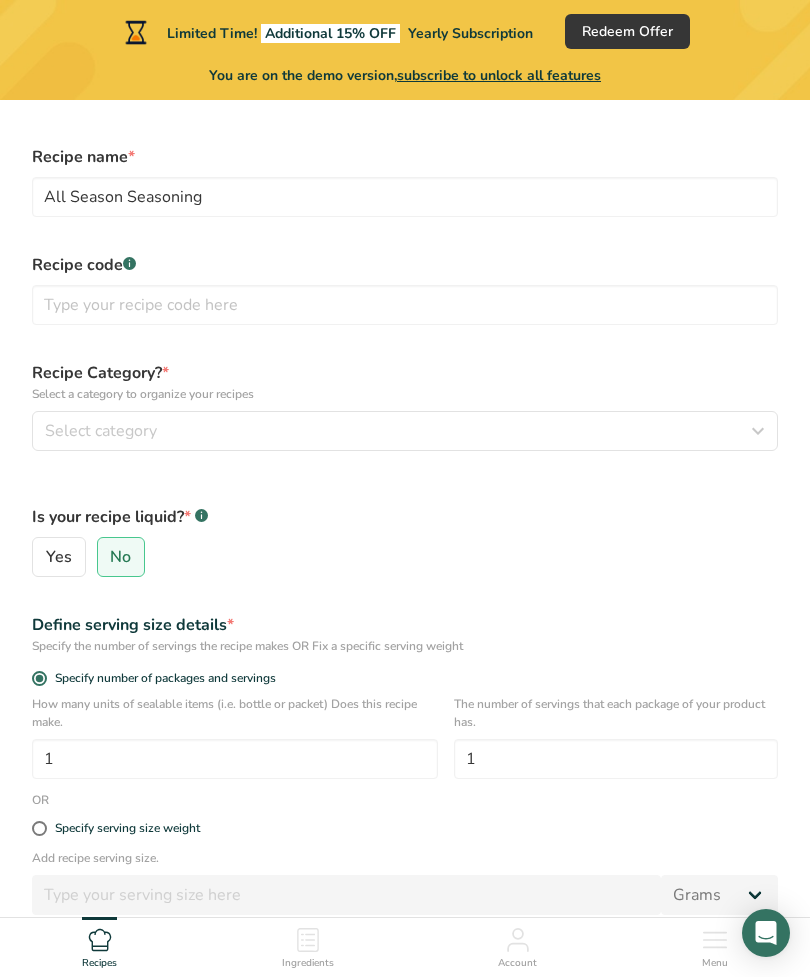 click on "Select category" at bounding box center [101, 431] 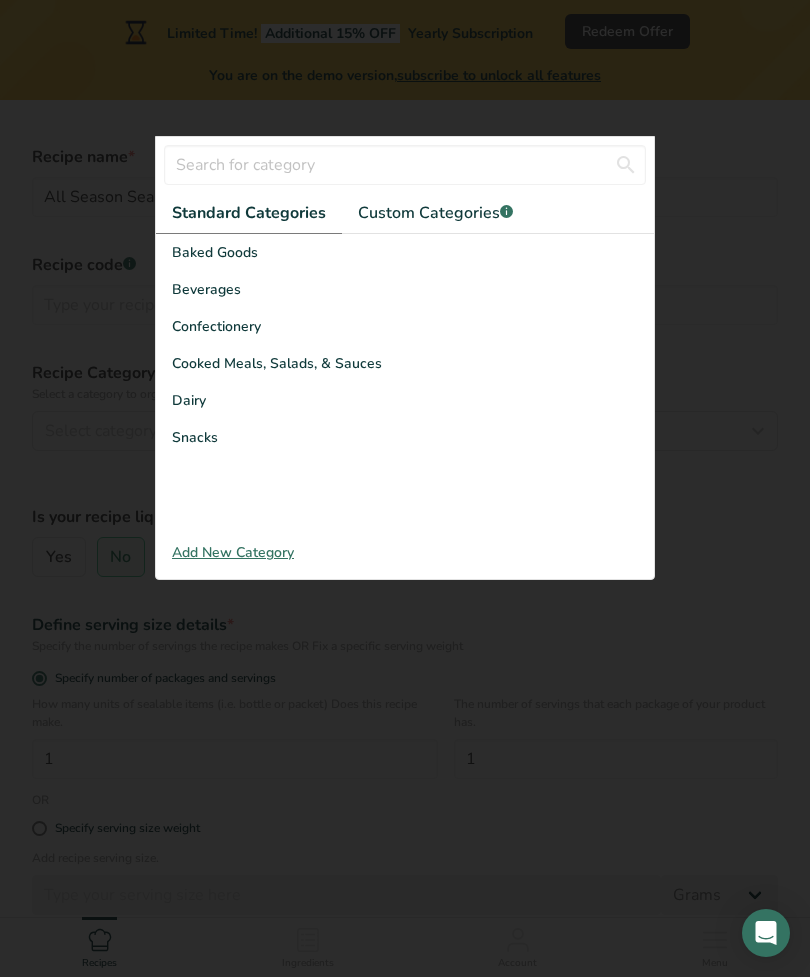 click on "Add New Category" at bounding box center (405, 552) 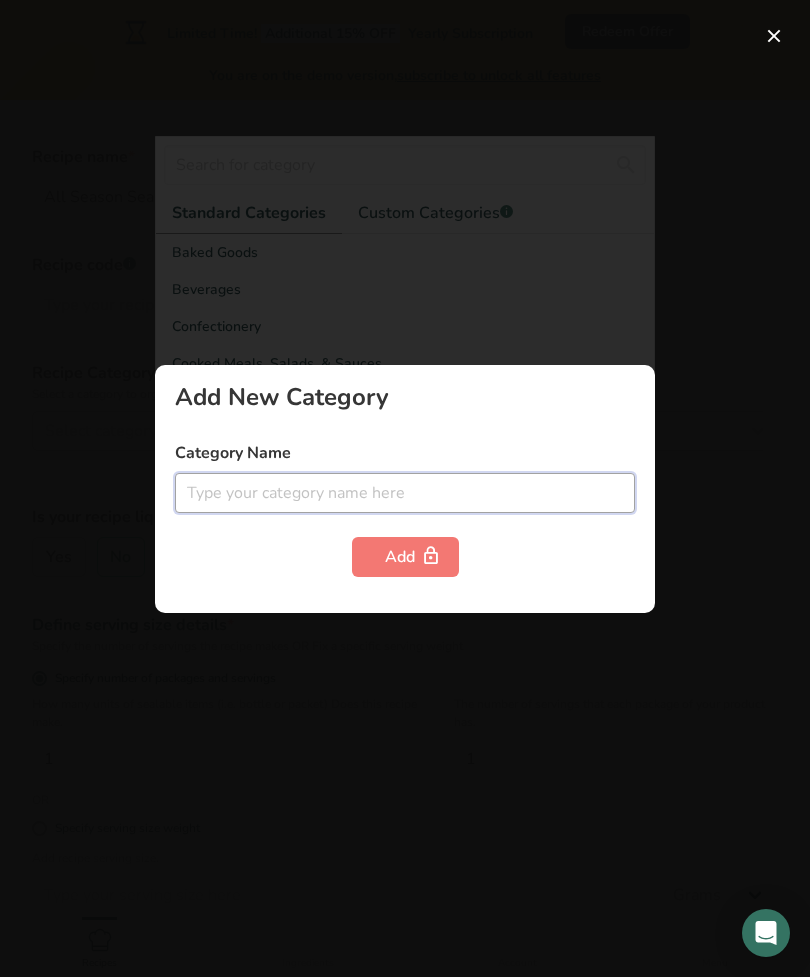 click at bounding box center [405, 493] 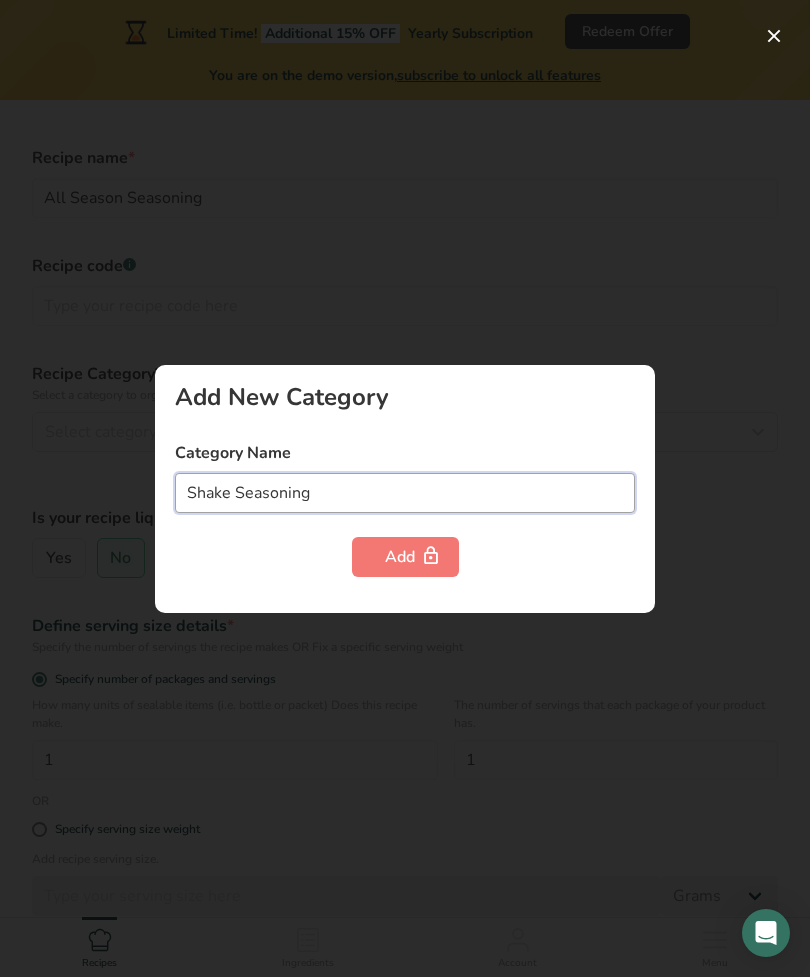 type on "Shake Seasoning" 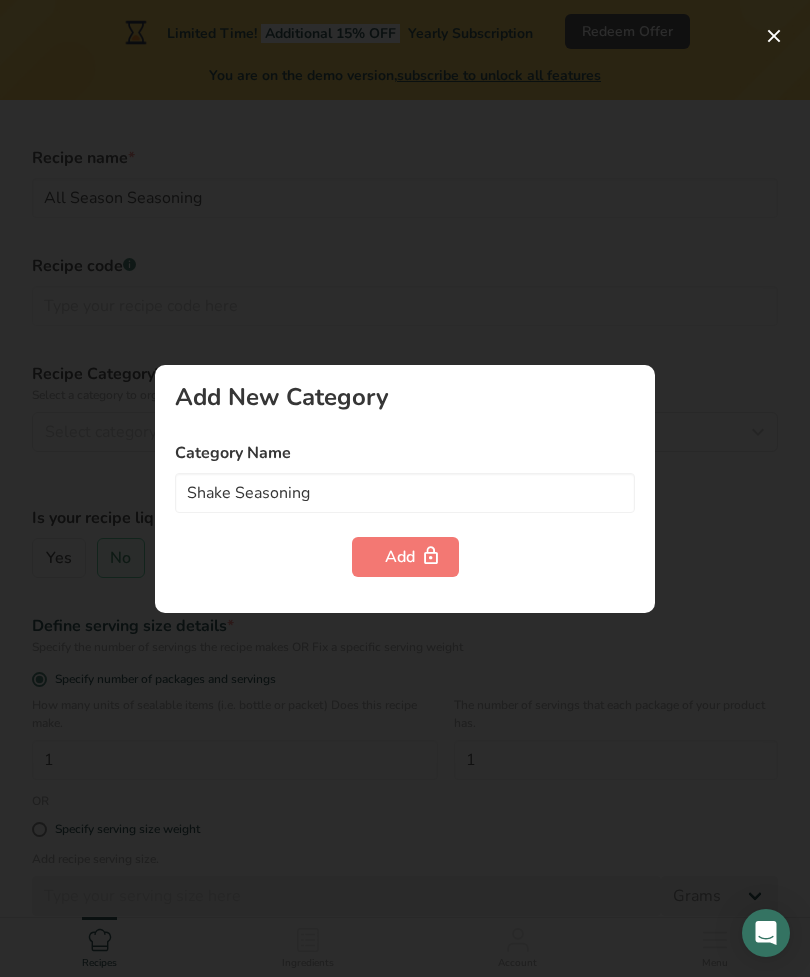 click at bounding box center (431, 556) 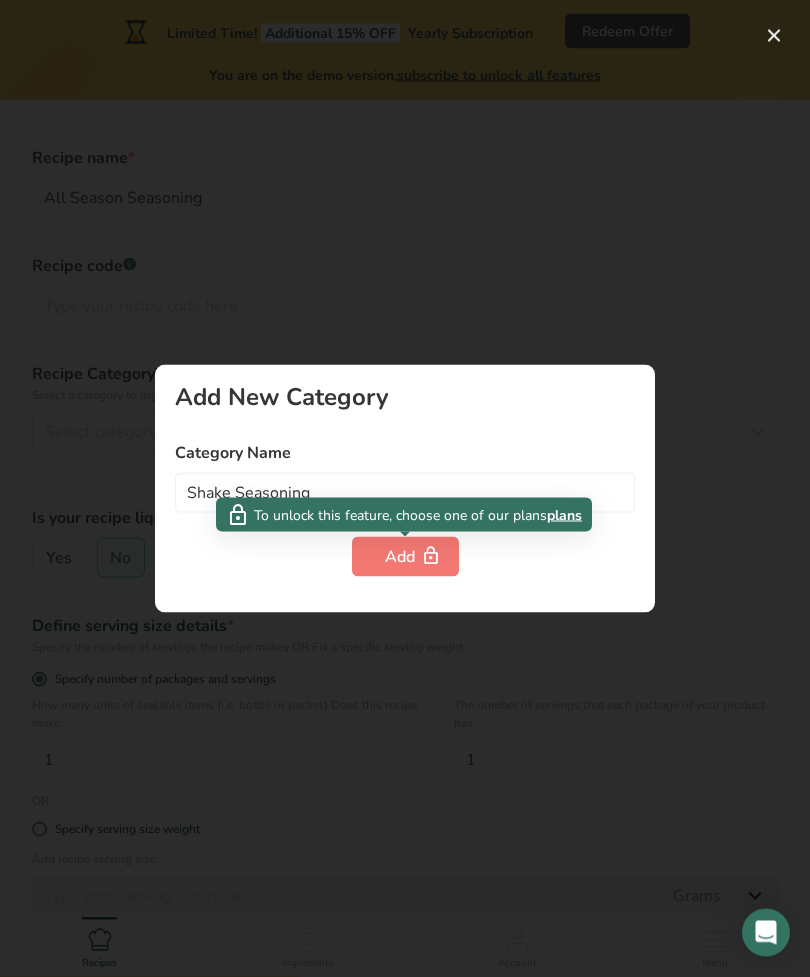 scroll, scrollTop: 60, scrollLeft: 0, axis: vertical 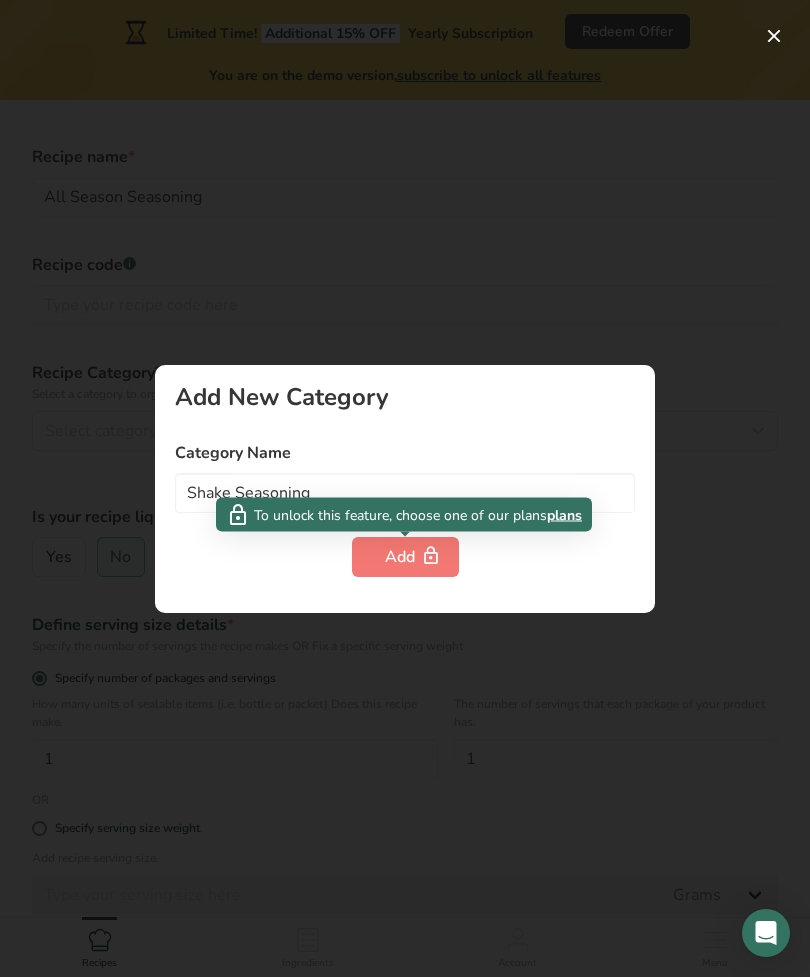 click at bounding box center [405, 488] 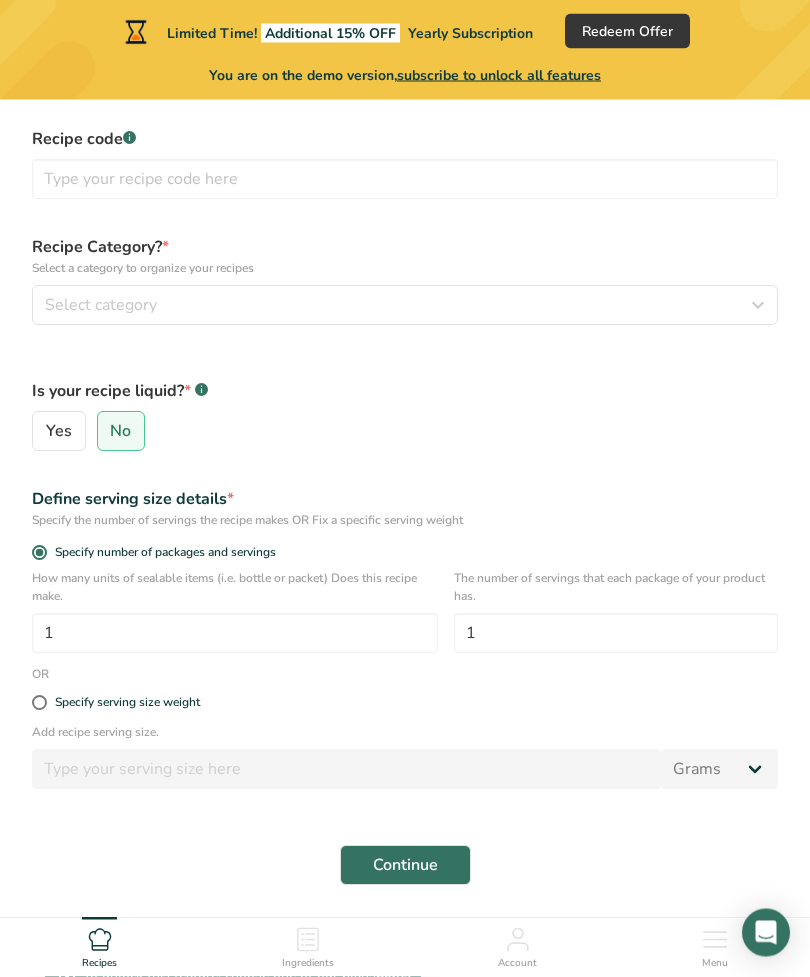 scroll, scrollTop: 186, scrollLeft: 0, axis: vertical 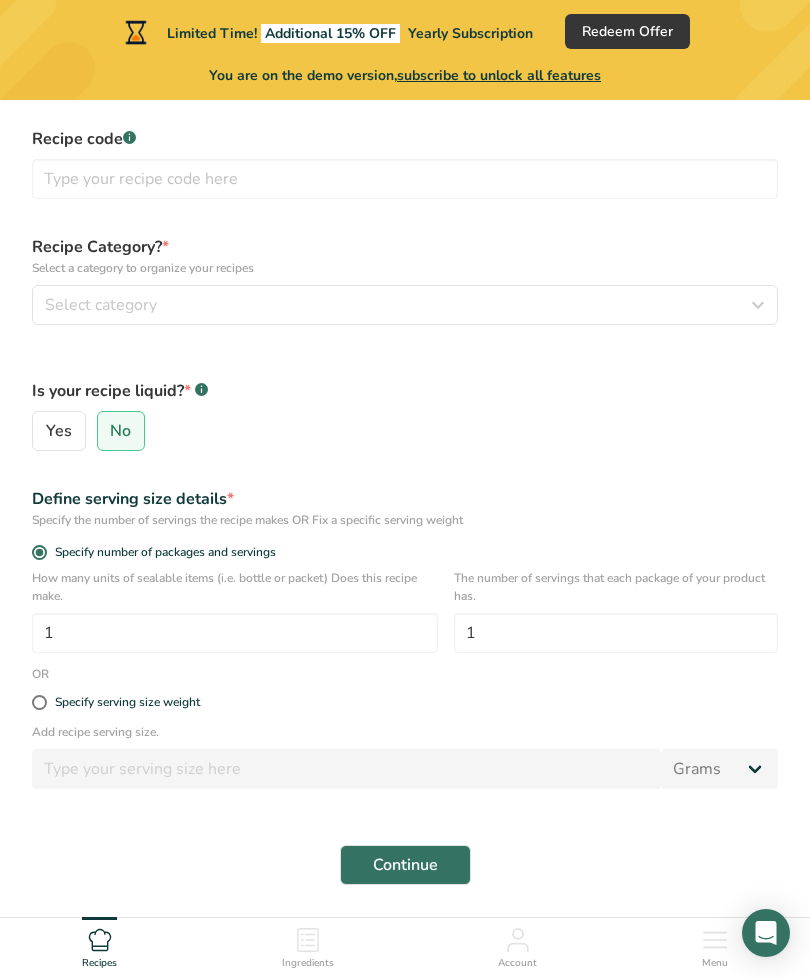 click at bounding box center [758, 305] 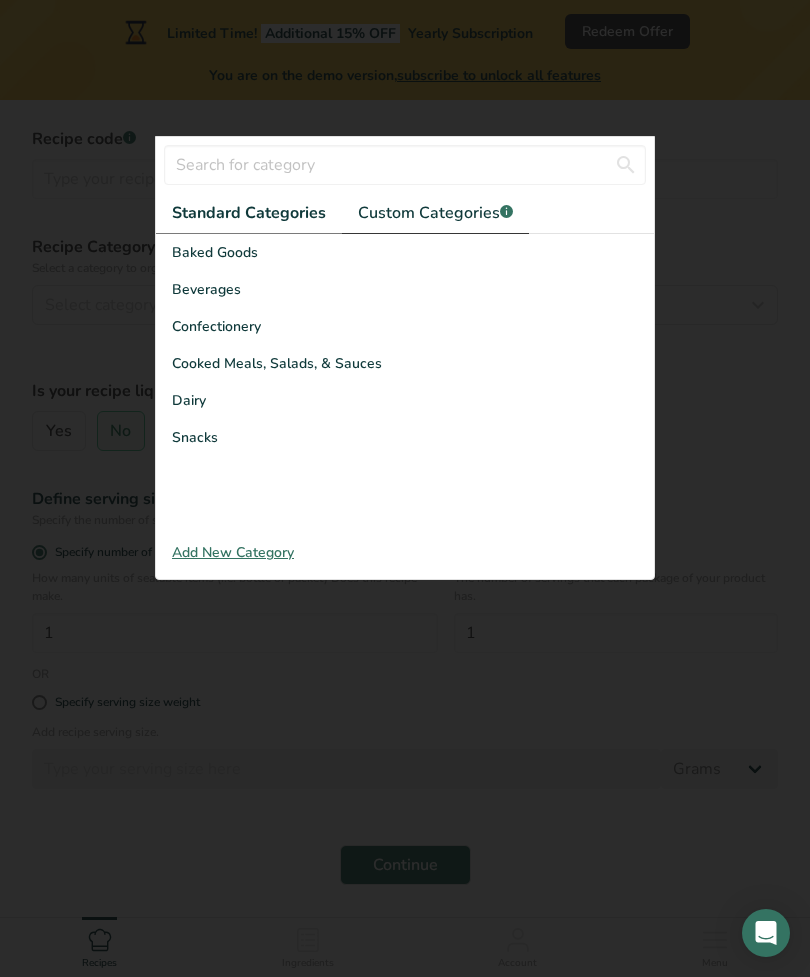 click on "Custom Categories
.a-a{fill:#347362;}.b-a{fill:#fff;}" at bounding box center [435, 213] 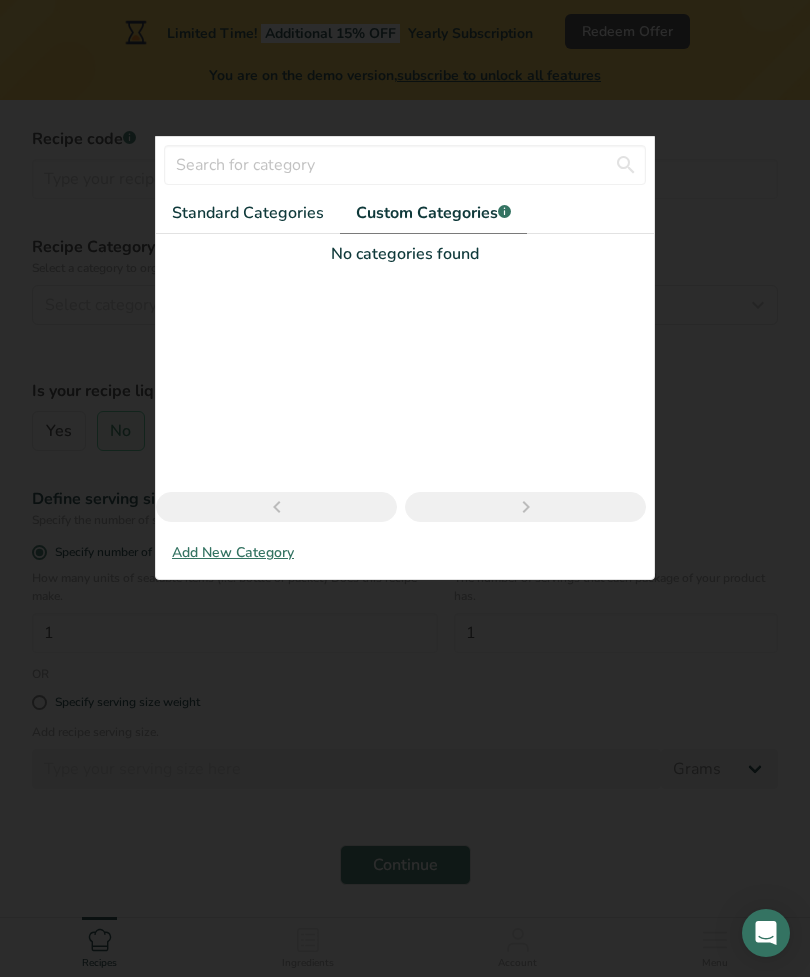 click at bounding box center (525, 507) 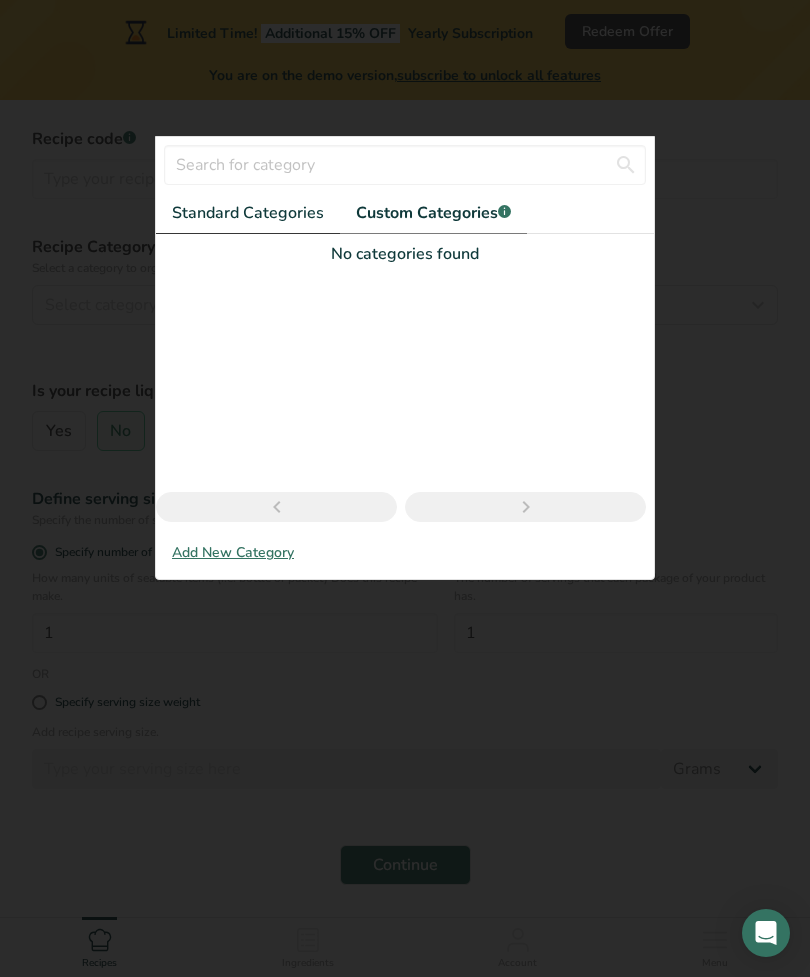 click on "Standard Categories" at bounding box center [248, 213] 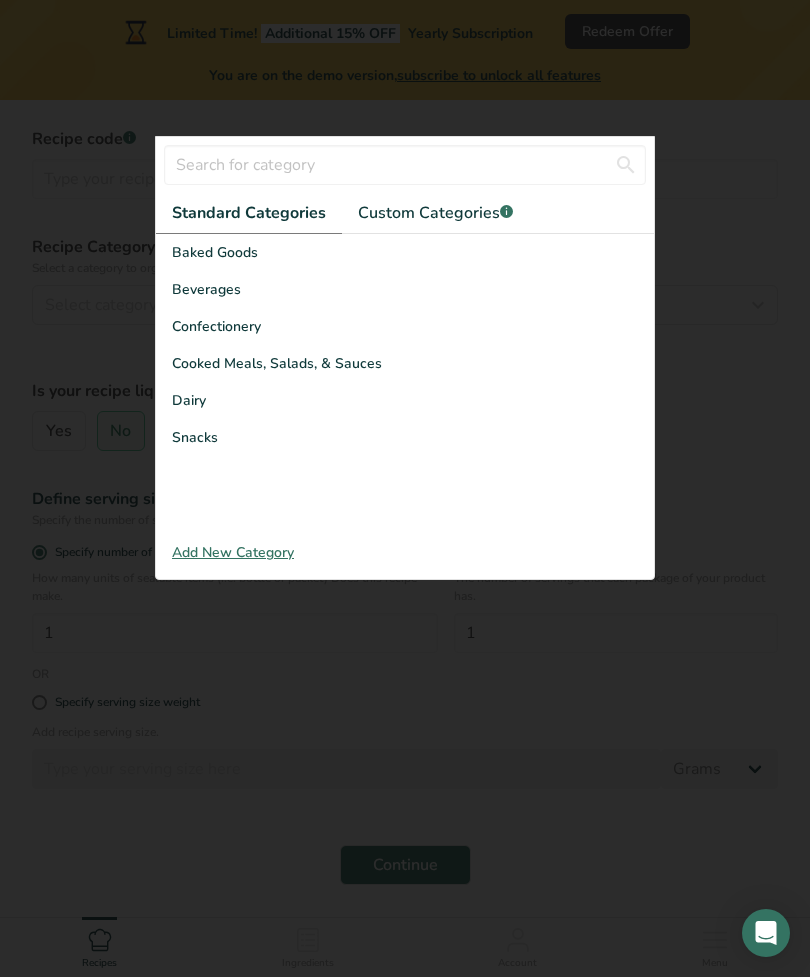 click on "Cooked Meals, Salads, & Sauces" at bounding box center [277, 363] 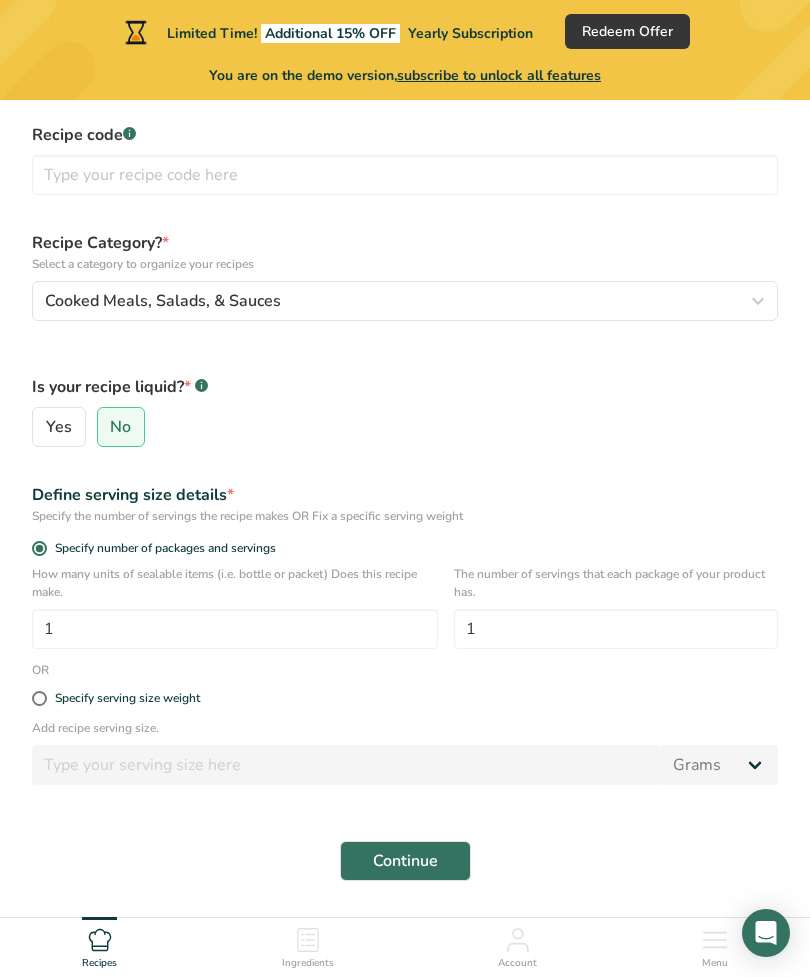 scroll, scrollTop: 210, scrollLeft: 0, axis: vertical 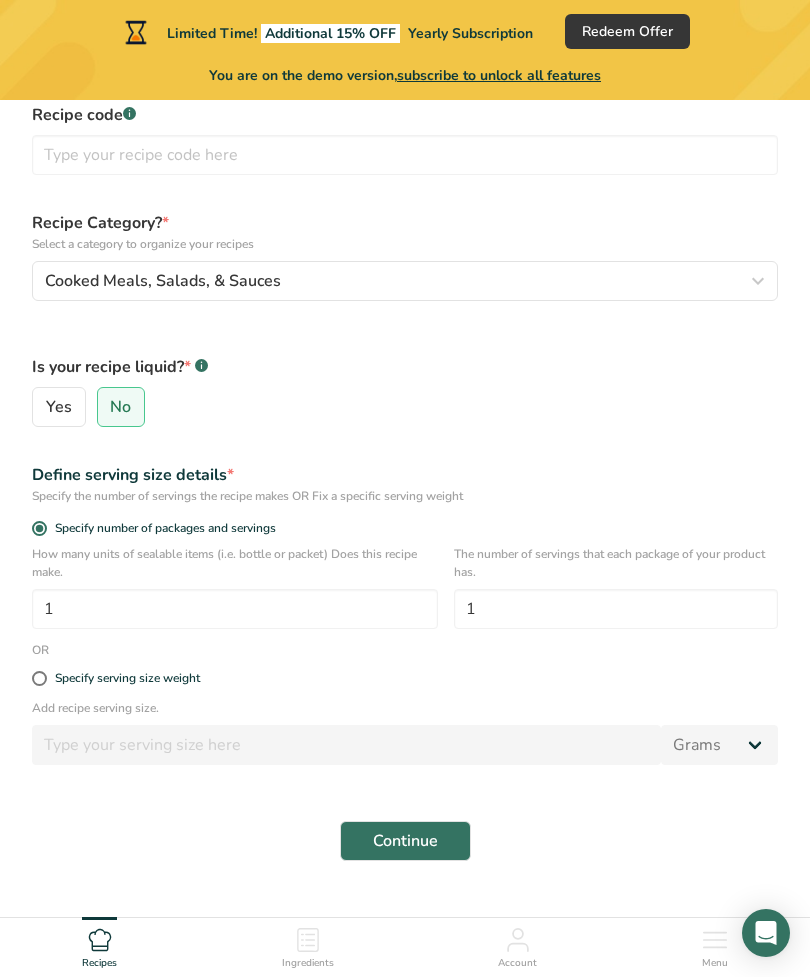 click at bounding box center (39, 678) 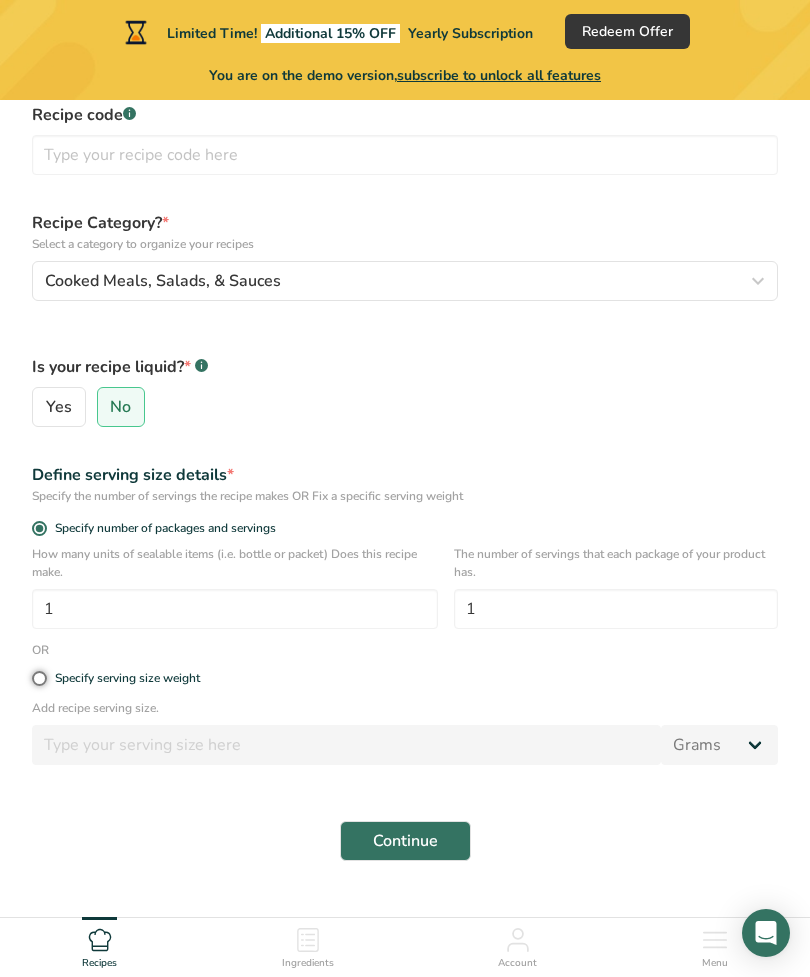 click on "Specify serving size weight" at bounding box center (38, 678) 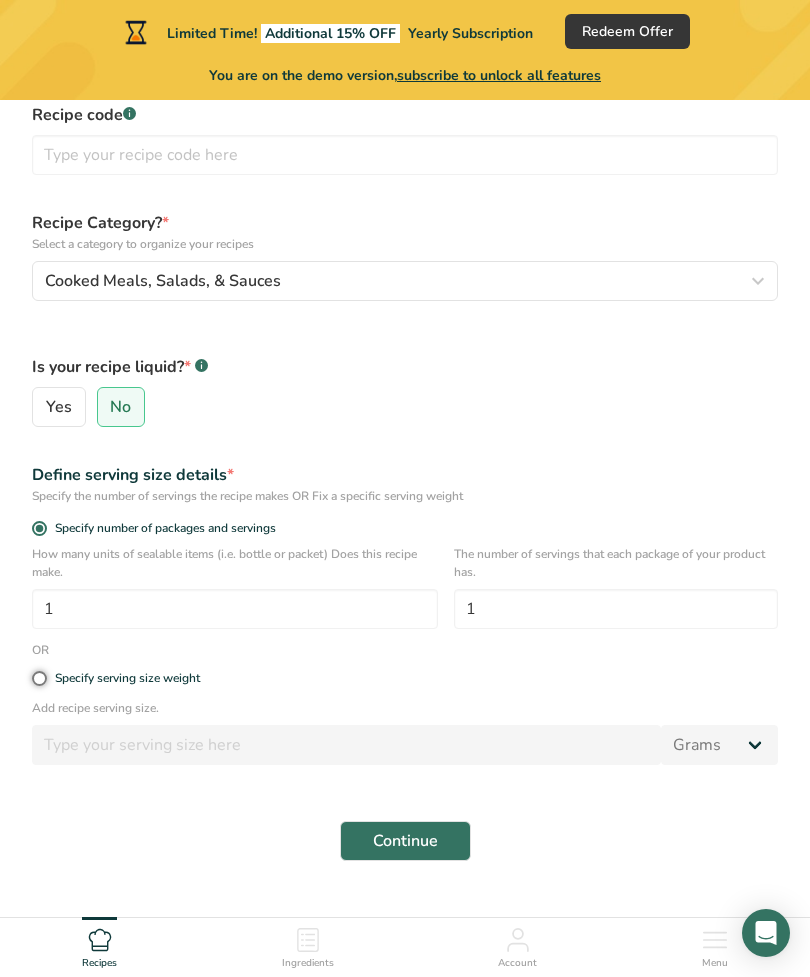 radio on "true" 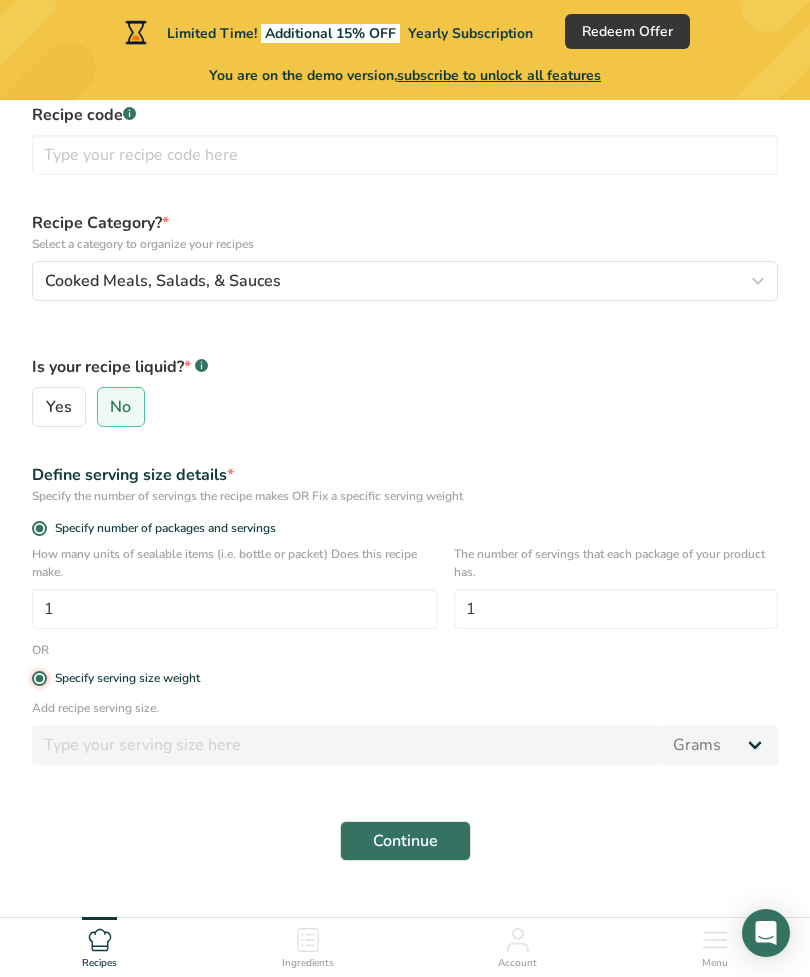 radio on "false" 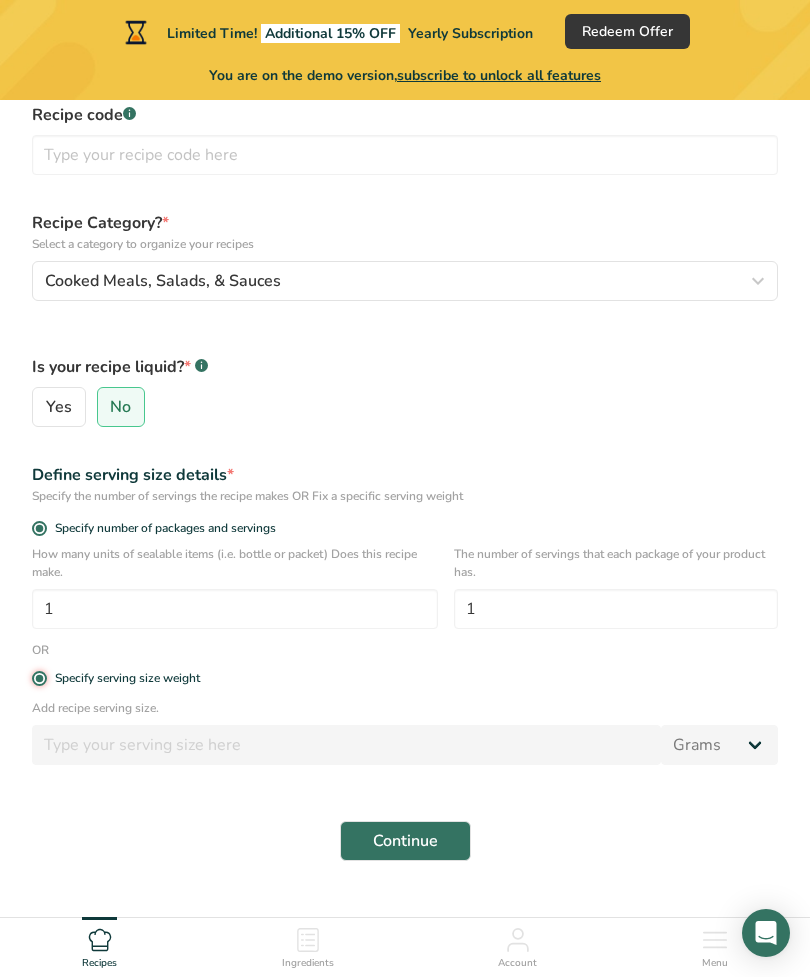 type 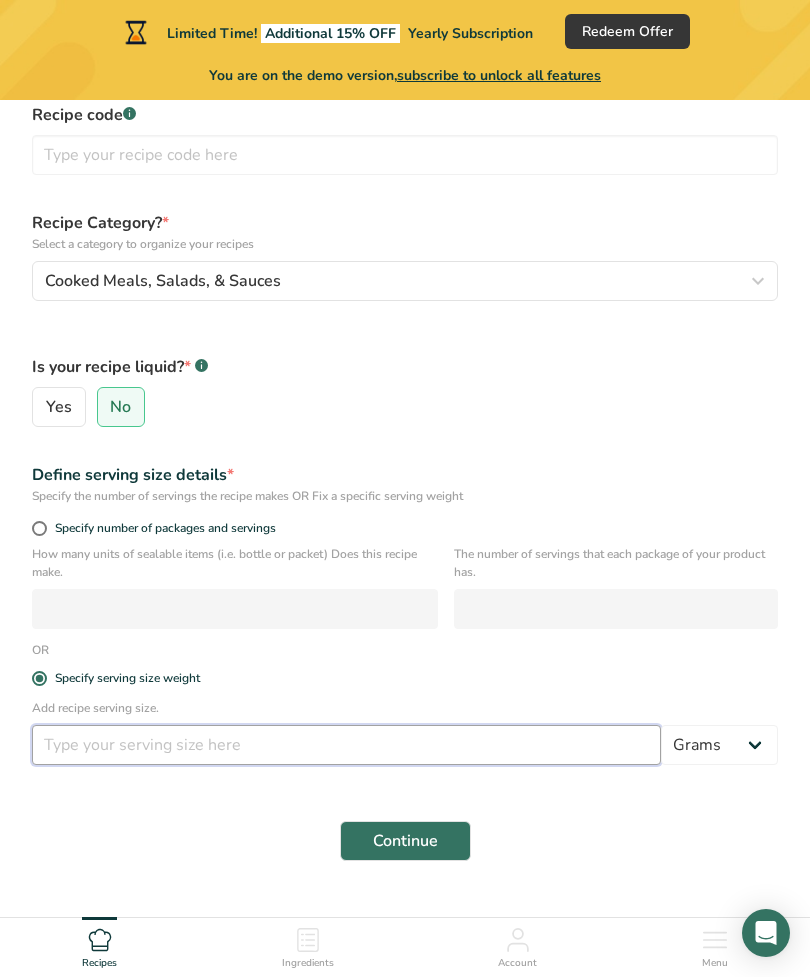 click at bounding box center (346, 745) 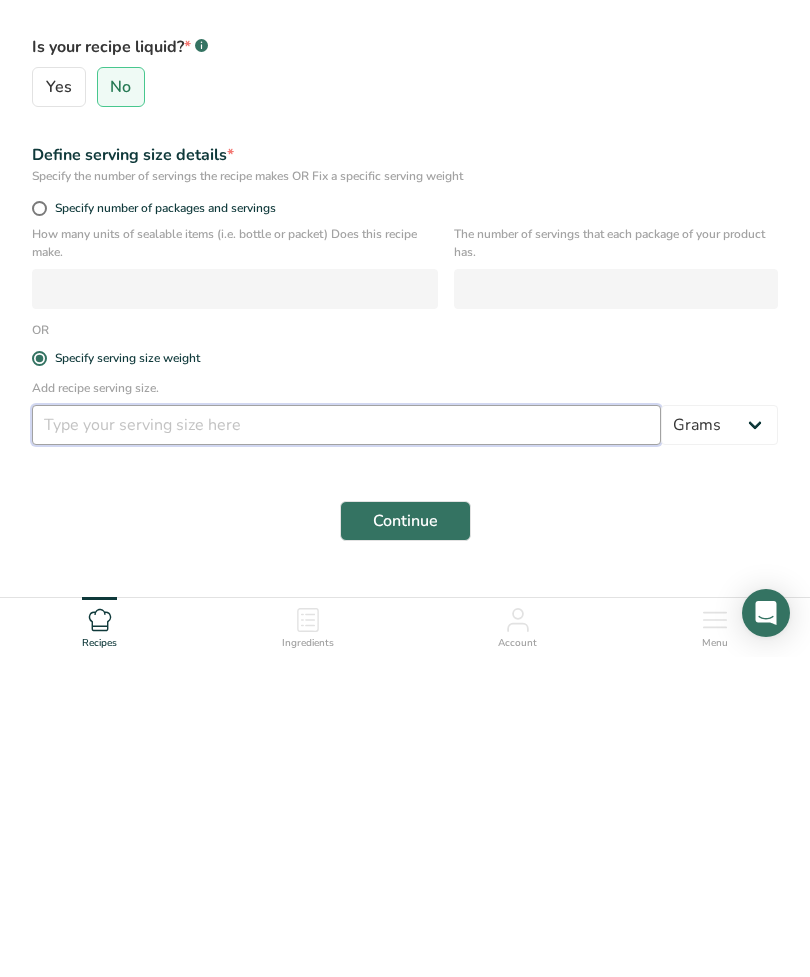 type on "8" 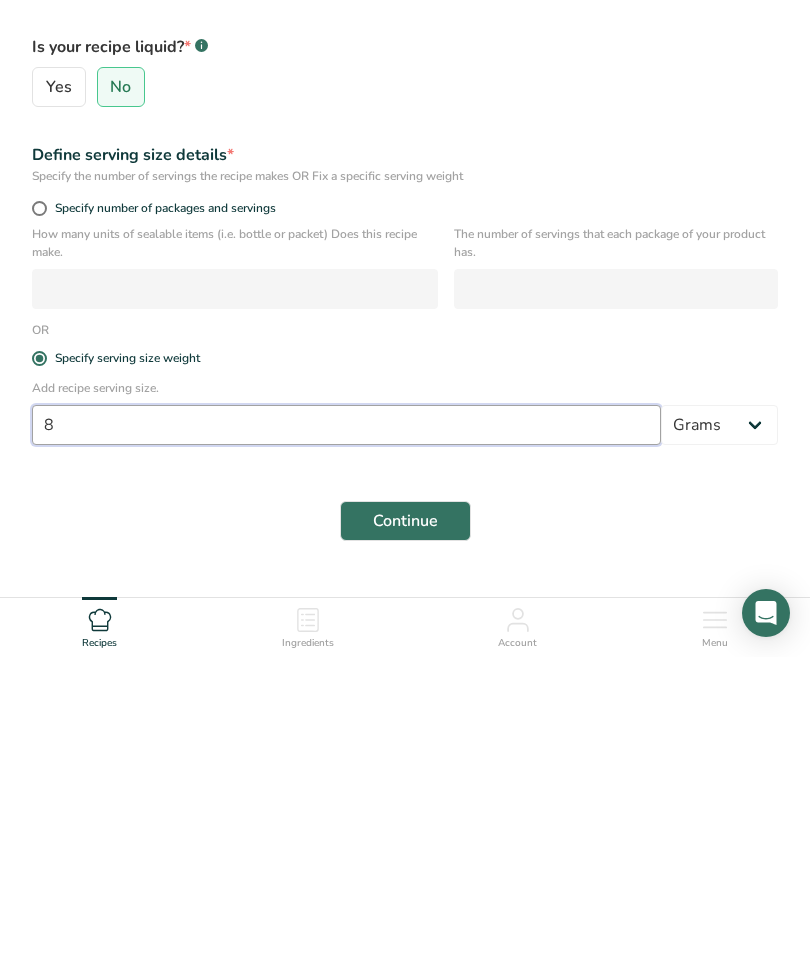 scroll, scrollTop: 274, scrollLeft: 0, axis: vertical 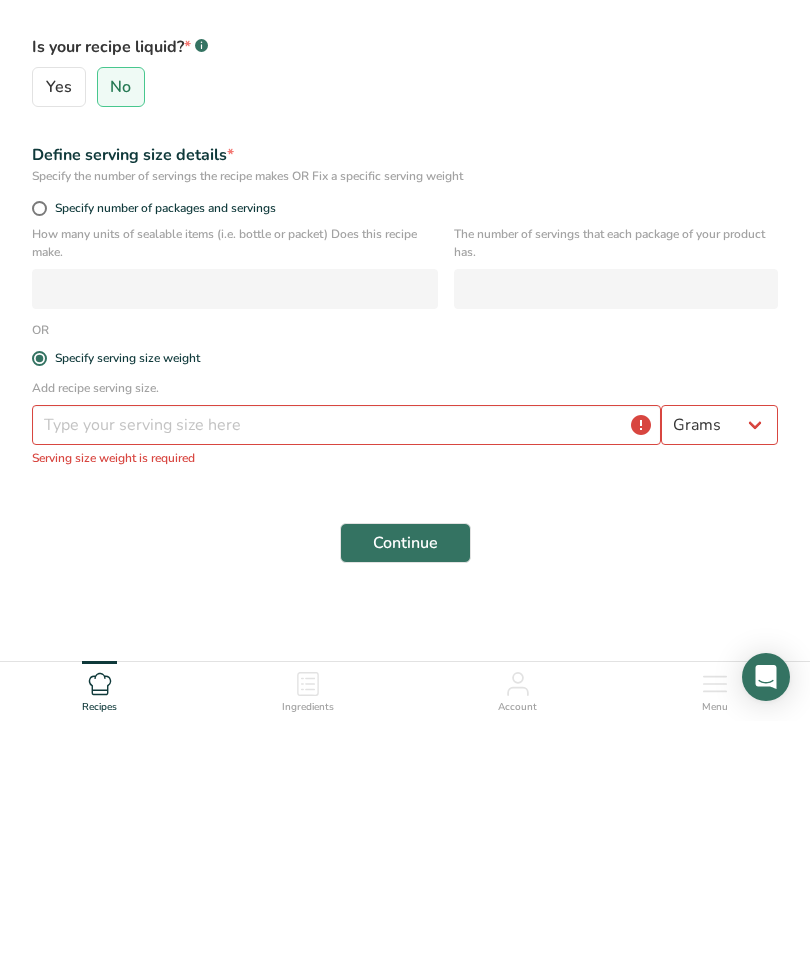click on "Set up your recipe
Recipe name *   All Season Seasoning
Recipe code
.a-a{fill:#347362;}.b-a{fill:#fff;}
Recipe Category? *
Select a category to organize your recipes
Cooked Meals, Salads, & Sauces
Standard Categories
Custom Categories
.a-a{fill:#347362;}.b-a{fill:#fff;}
Baked Goods
Beverages
Confectionery
Cooked Meals, Salads, & Sauces
Dairy
Snacks
No categories found
Add New Category
Is your recipe liquid? *   .a-a{fill:#347362;}.b-a{fill:#fff;}           Yes   No
Define serving size details *
Specify the number of servings the recipe makes OR Fix a specific serving weight" at bounding box center [405, 350] 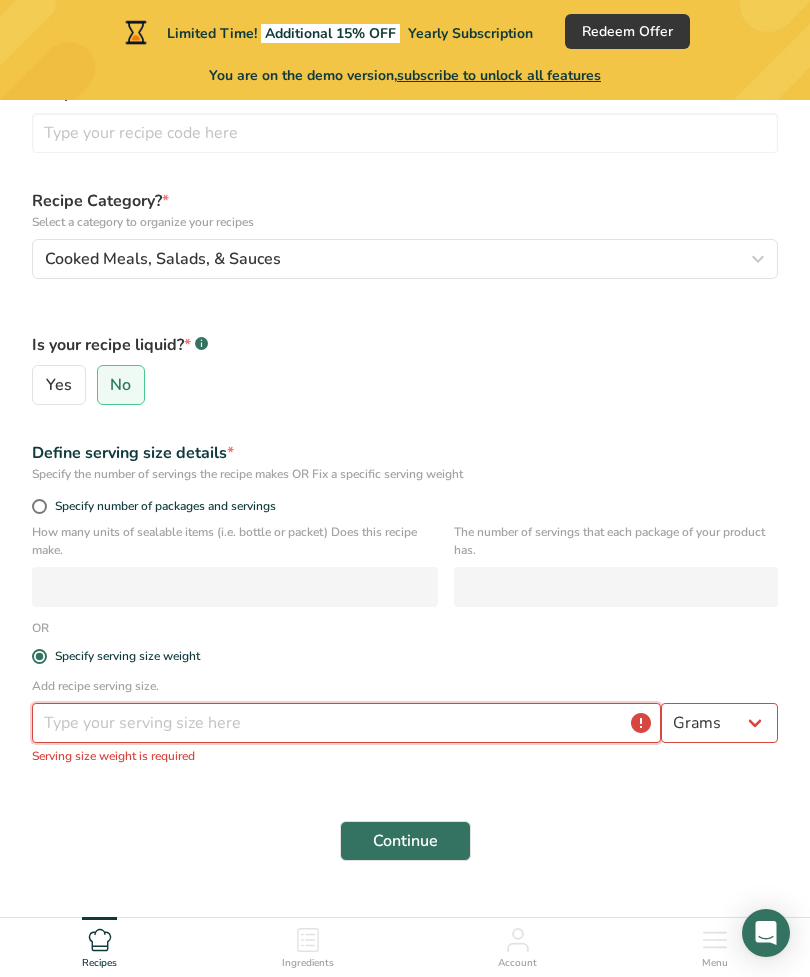 click at bounding box center [346, 723] 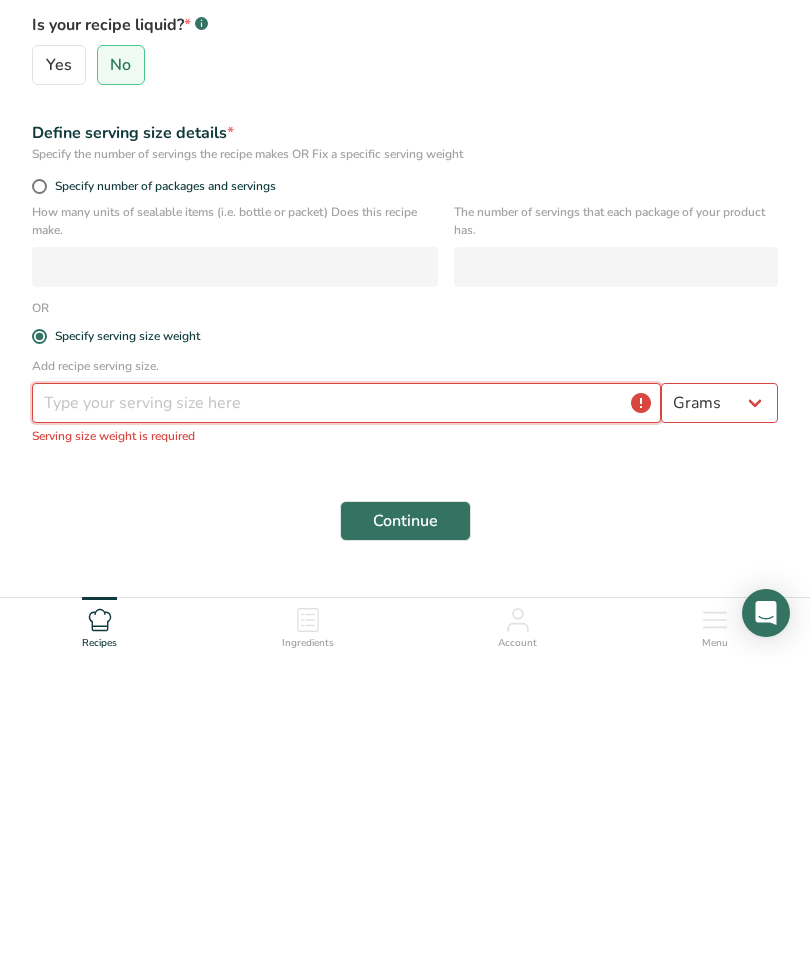 click at bounding box center (346, 723) 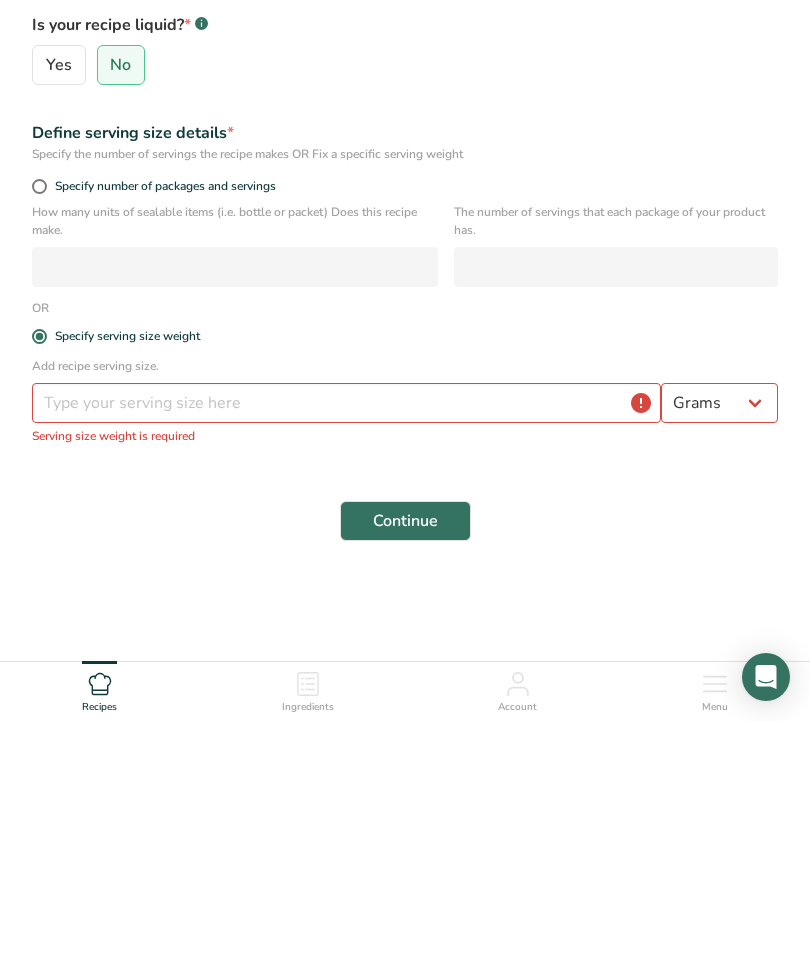 click on "Set up your recipe
Recipe name *   All Season Seasoning
Recipe code
.a-a{fill:#347362;}.b-a{fill:#fff;}
Recipe Category? *
Select a category to organize your recipes
Cooked Meals, Salads, & Sauces
Standard Categories
Custom Categories
.a-a{fill:#347362;}.b-a{fill:#fff;}
Baked Goods
Beverages
Confectionery
Cooked Meals, Salads, & Sauces
Dairy
Snacks
No categories found
Add New Category
Is your recipe liquid? *   .a-a{fill:#347362;}.b-a{fill:#fff;}           Yes   No
Define serving size details *
Specify the number of servings the recipe makes OR Fix a specific serving weight" at bounding box center (405, 328) 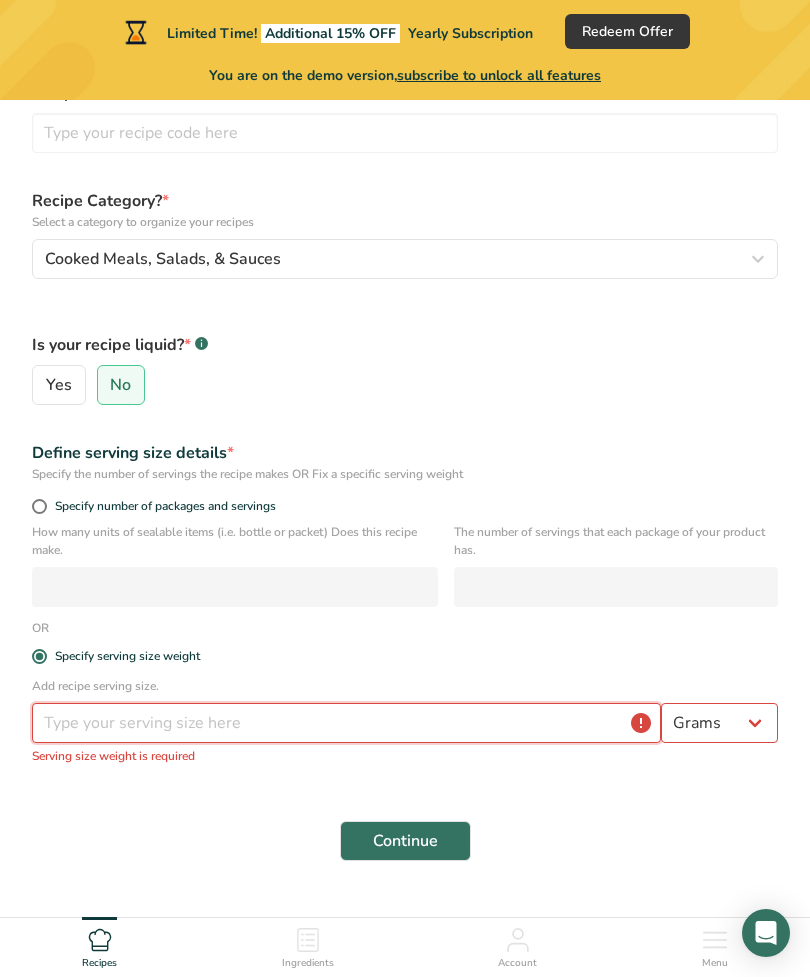 click at bounding box center (346, 723) 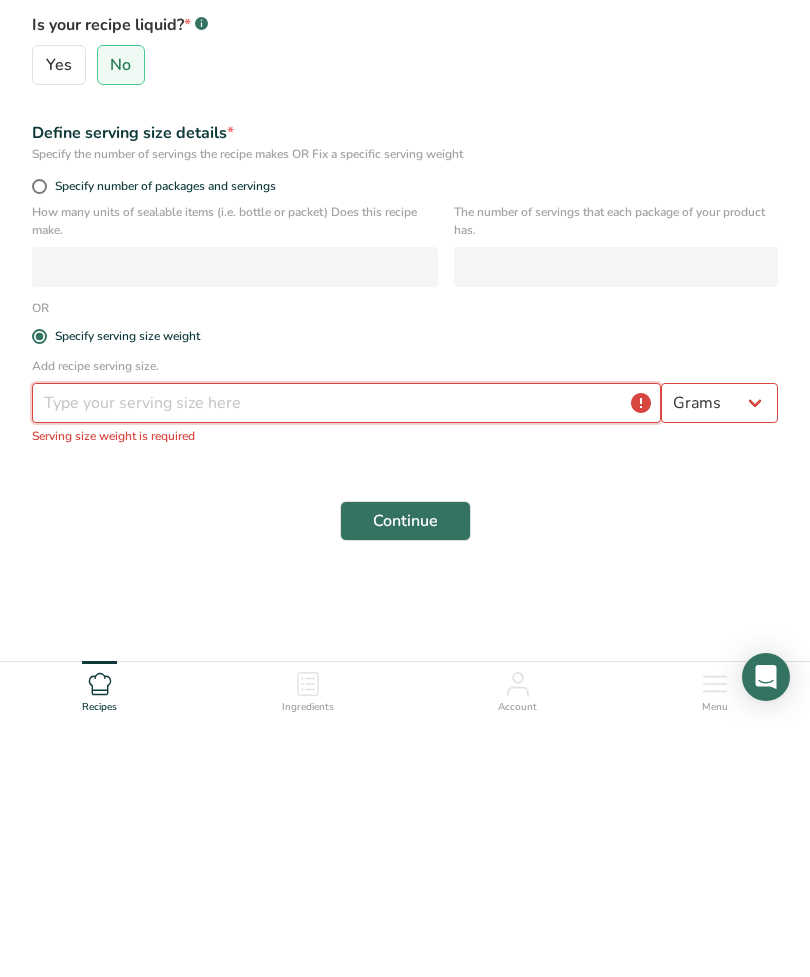 type on "8" 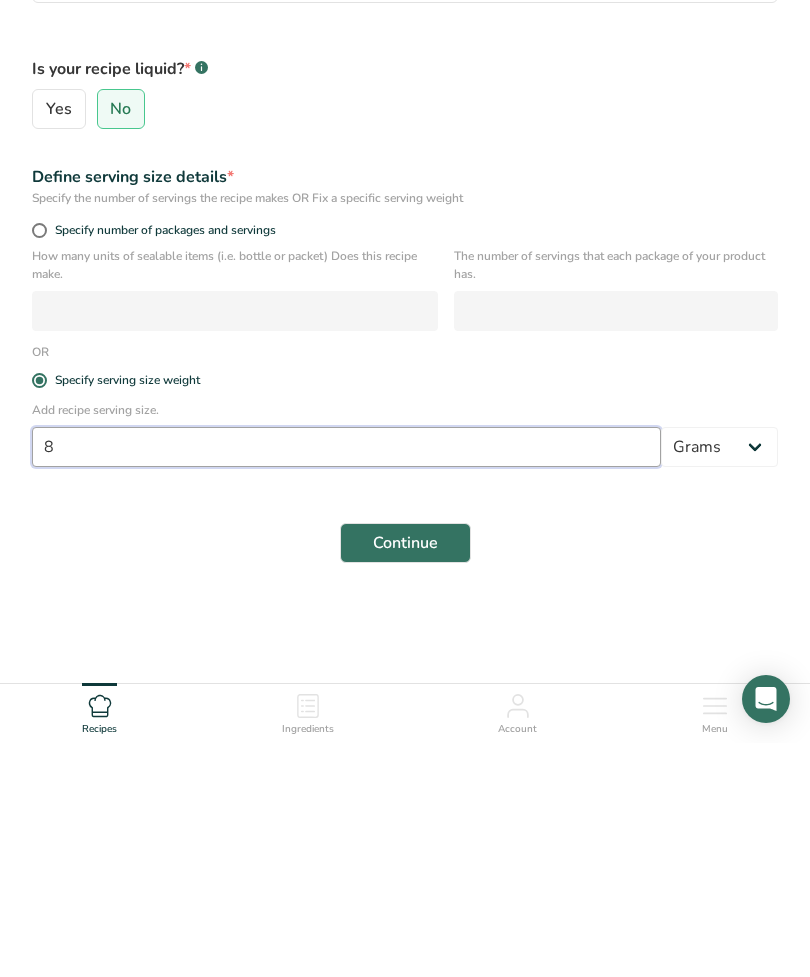 type 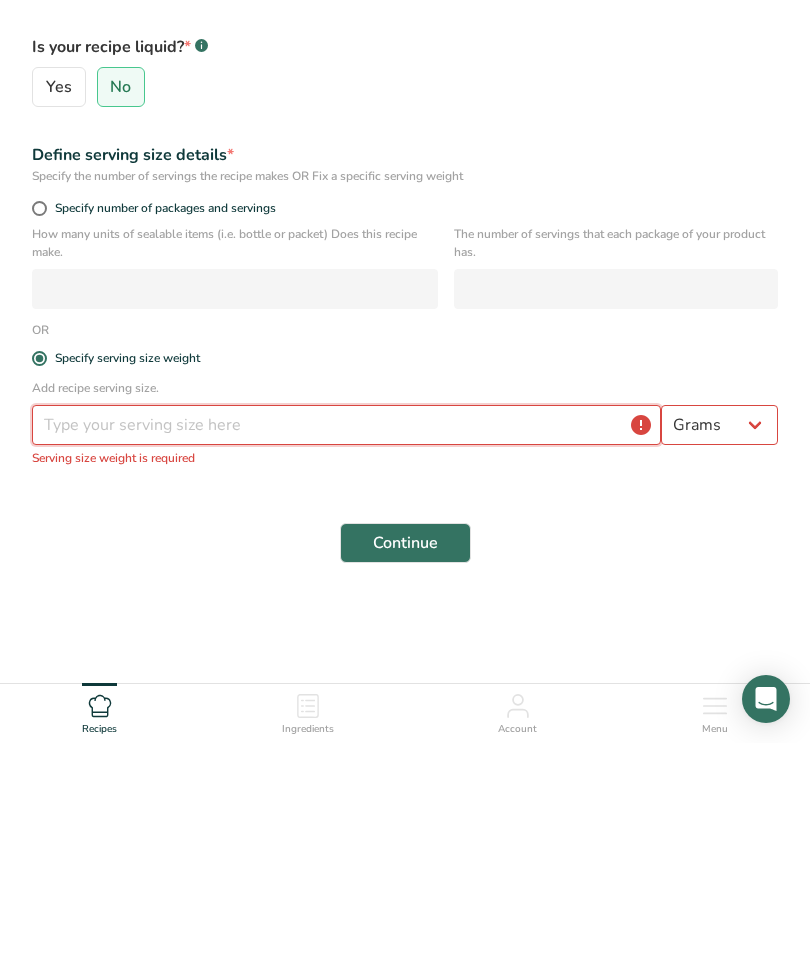 scroll, scrollTop: 274, scrollLeft: 0, axis: vertical 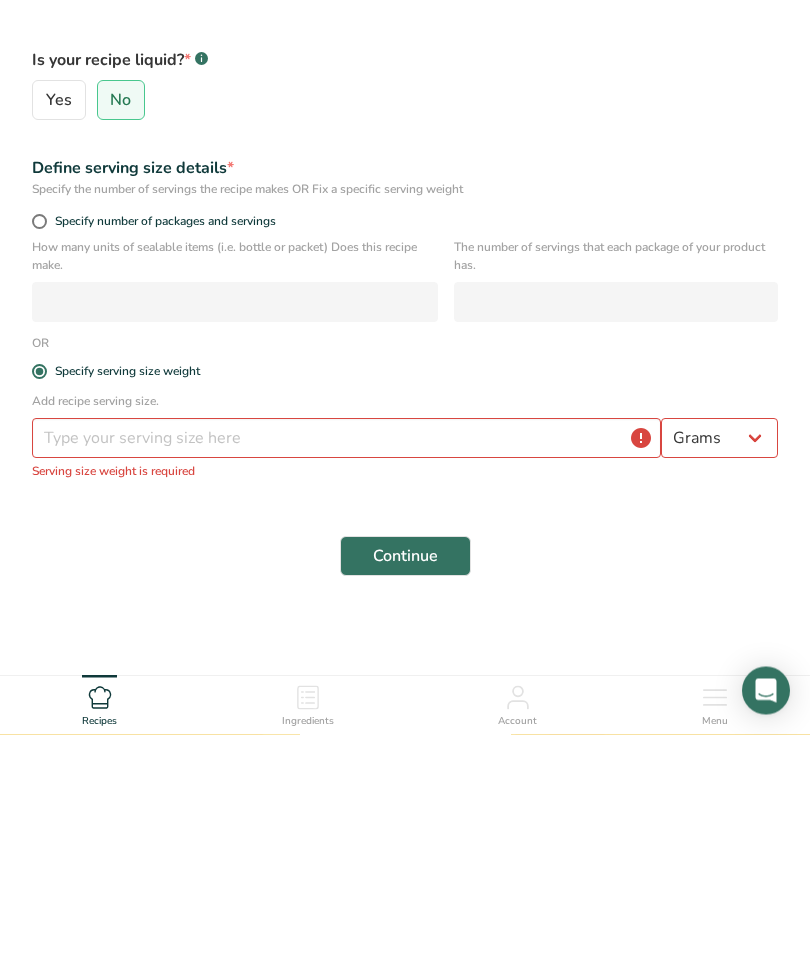 click at bounding box center (39, 464) 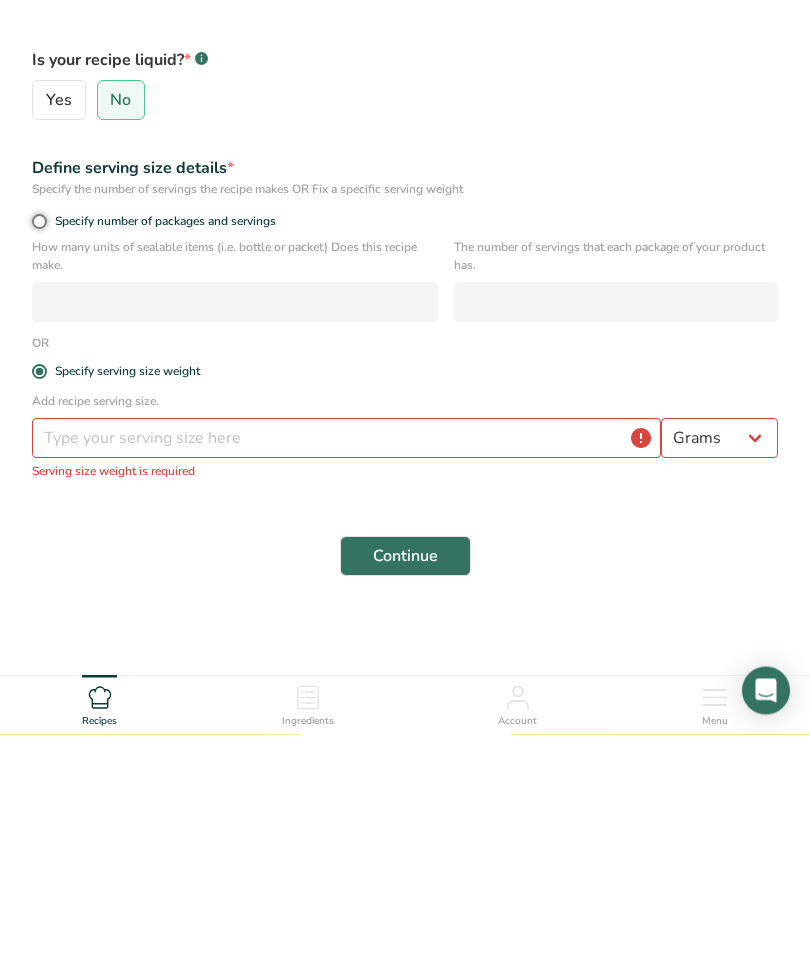 click on "Specify number of packages and servings" at bounding box center [38, 464] 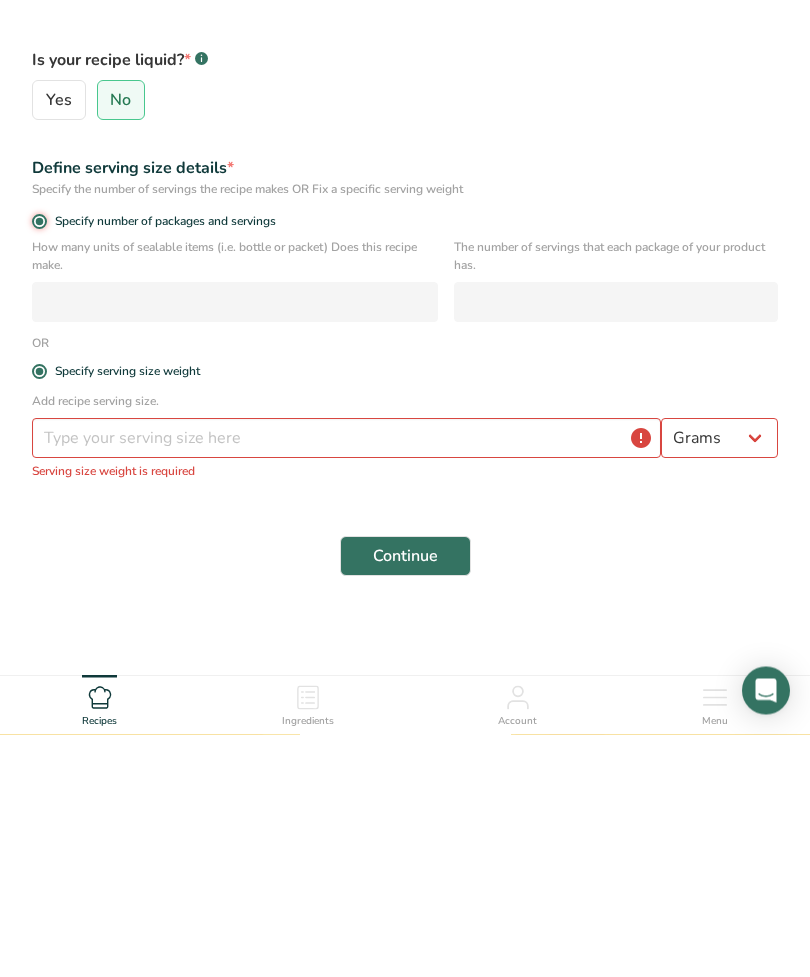 radio on "false" 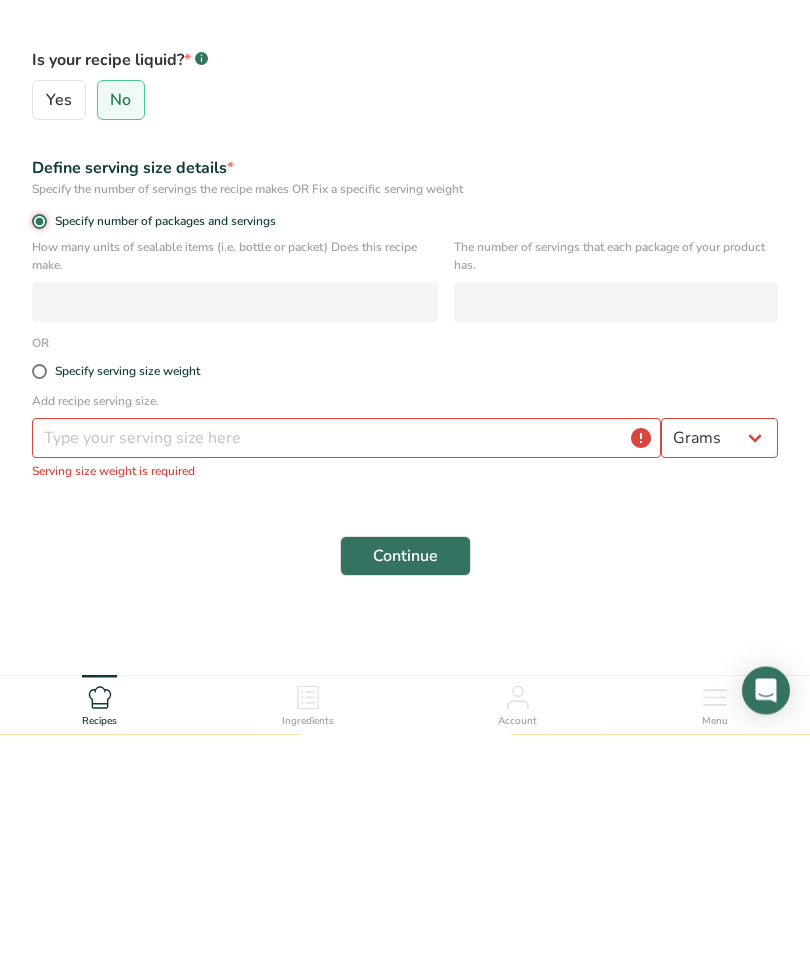 scroll, scrollTop: 210, scrollLeft: 0, axis: vertical 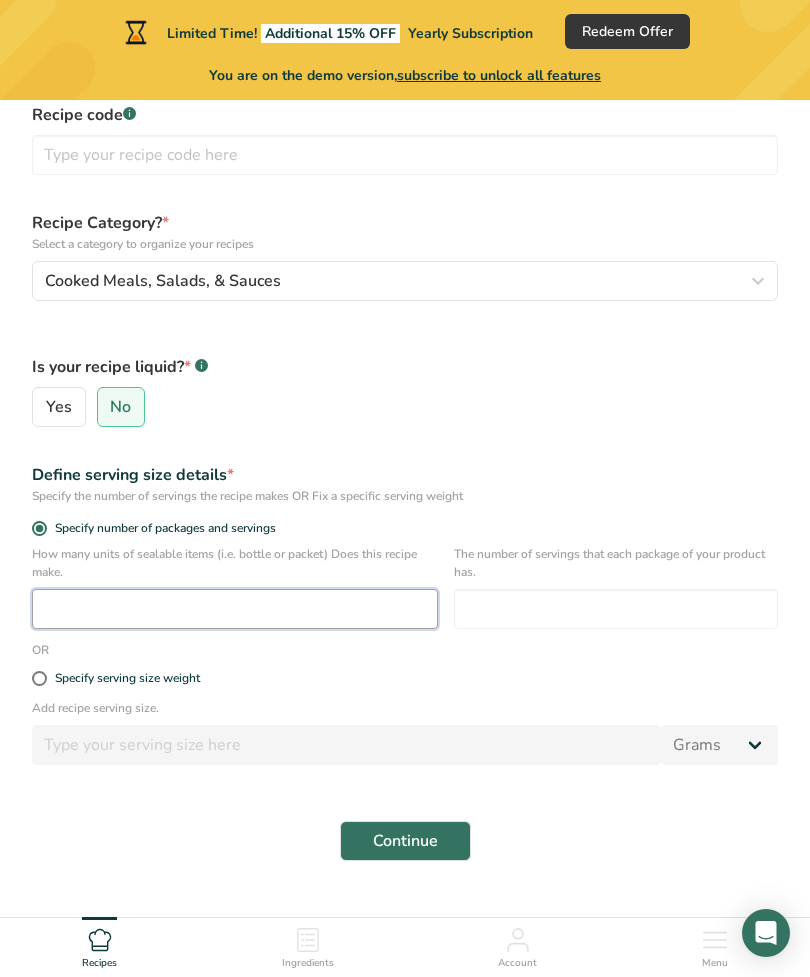 click at bounding box center (235, 609) 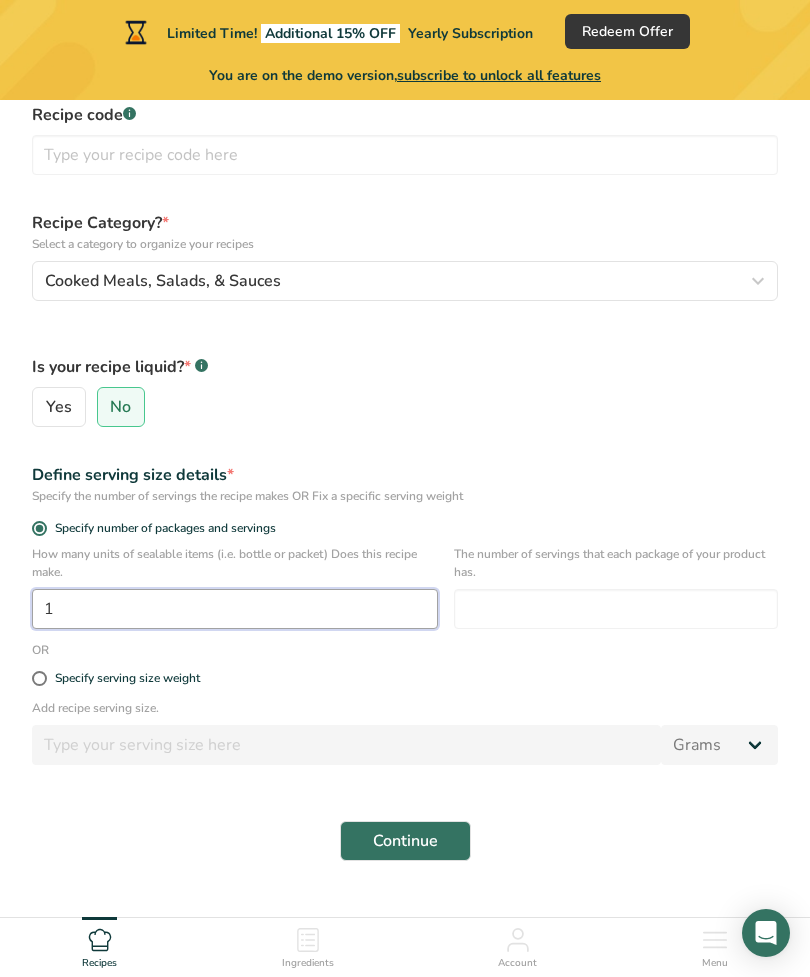 type on "1" 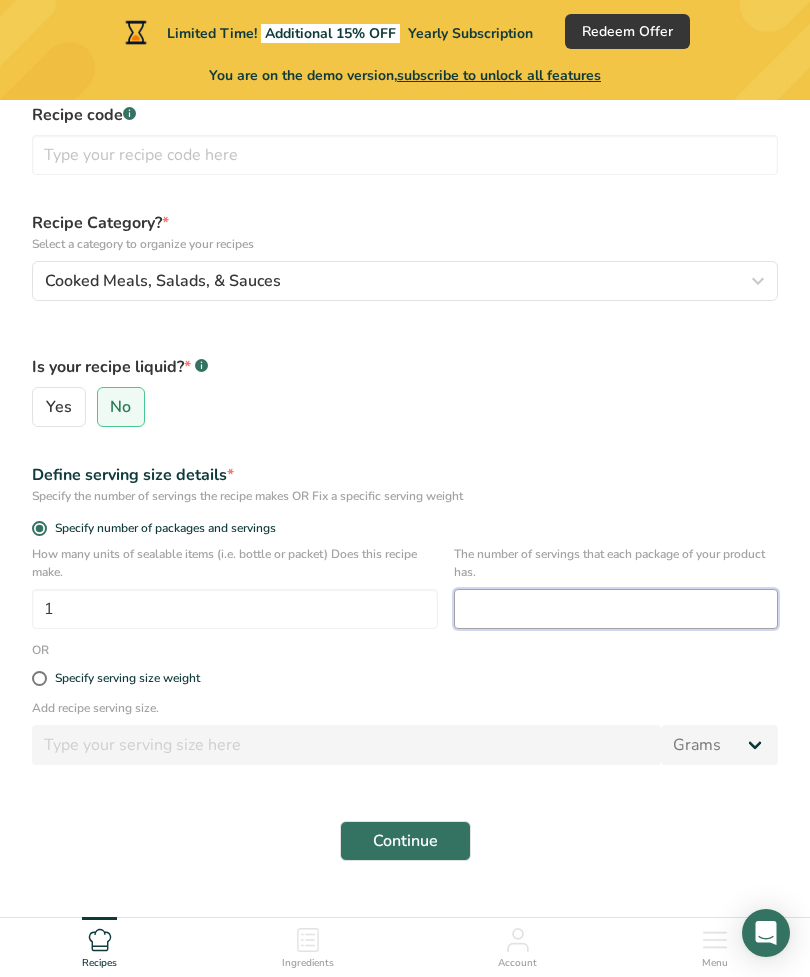 click at bounding box center [616, 609] 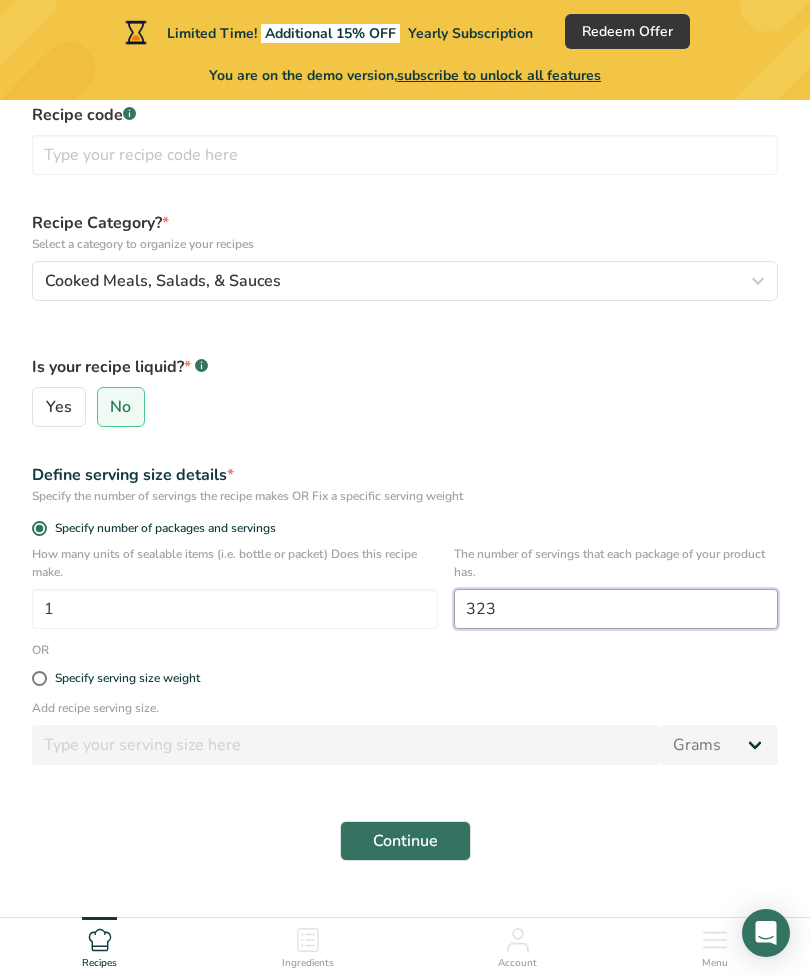 type on "323" 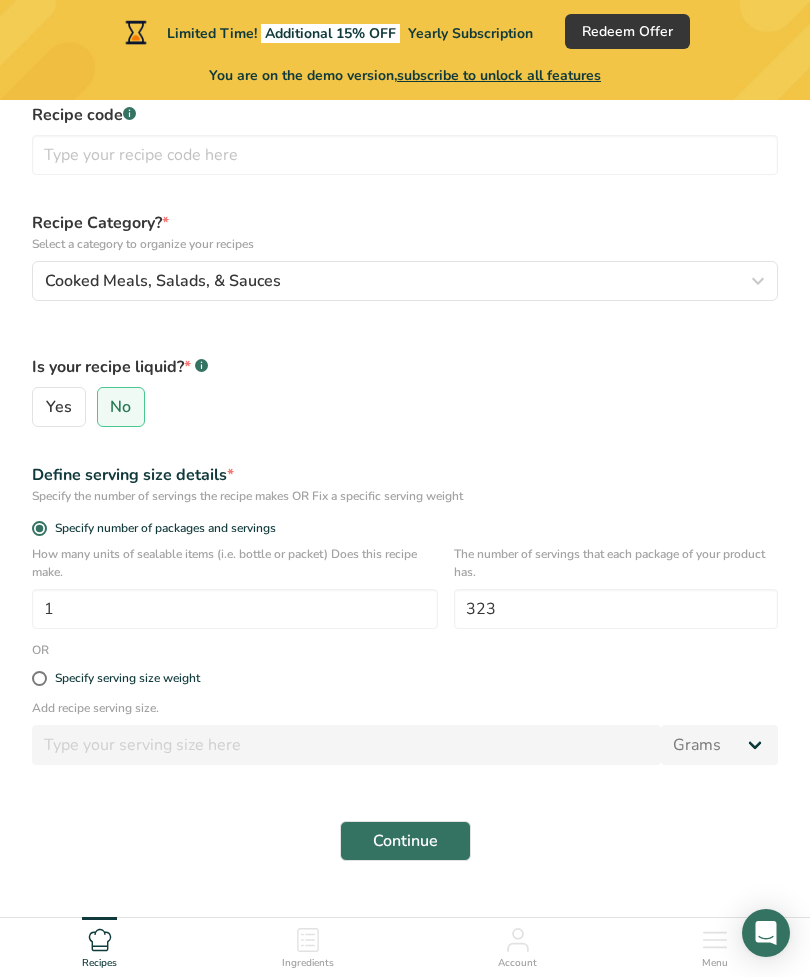 click on "Specify serving size weight" at bounding box center (405, 678) 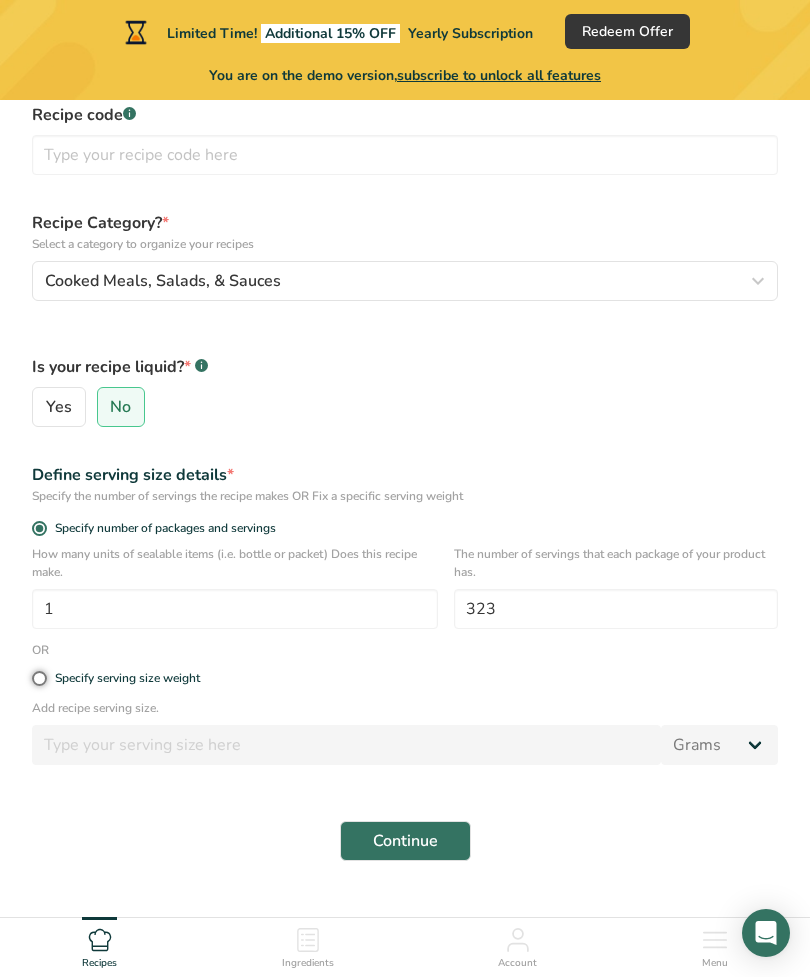 click on "Specify serving size weight" at bounding box center (38, 678) 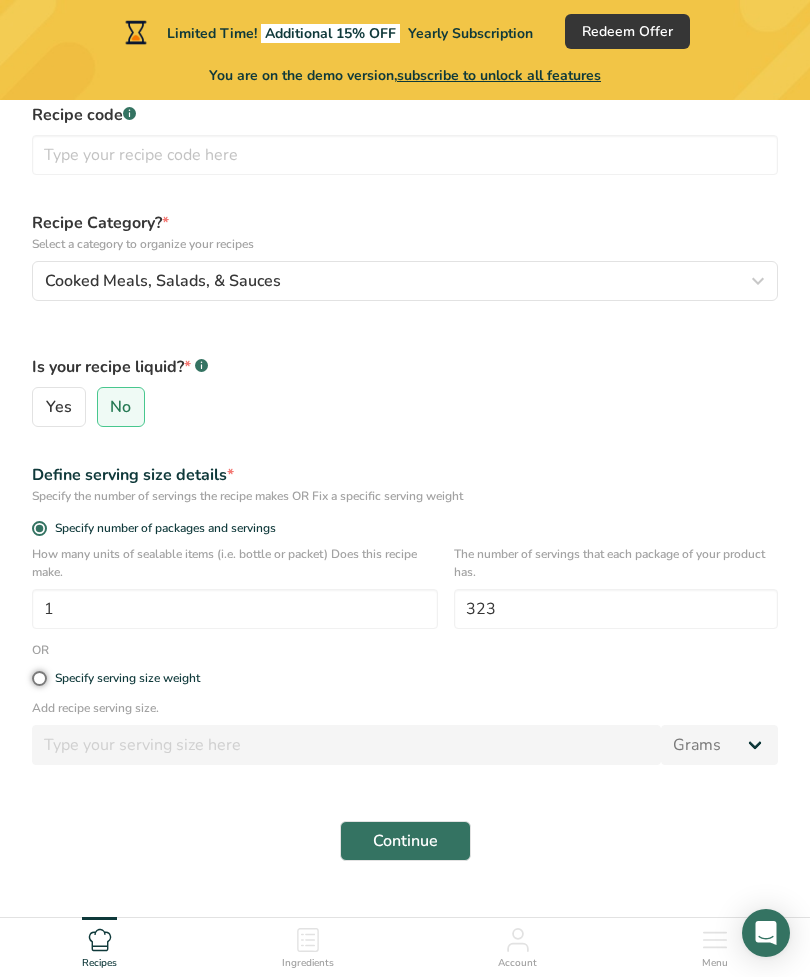 radio on "true" 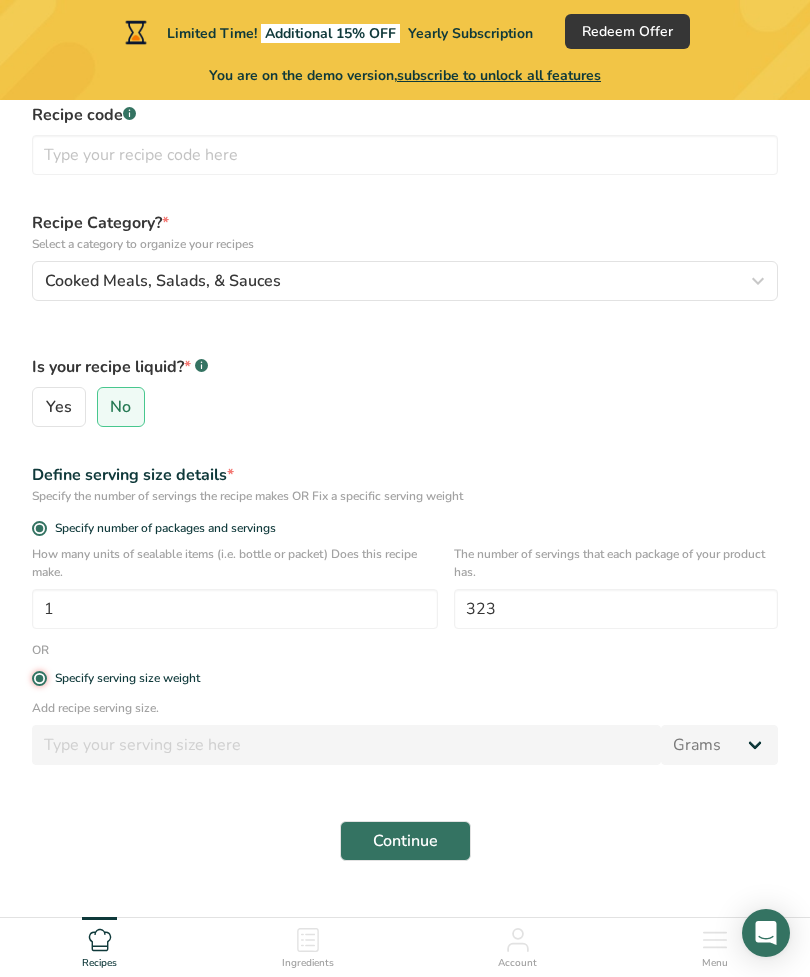 radio on "false" 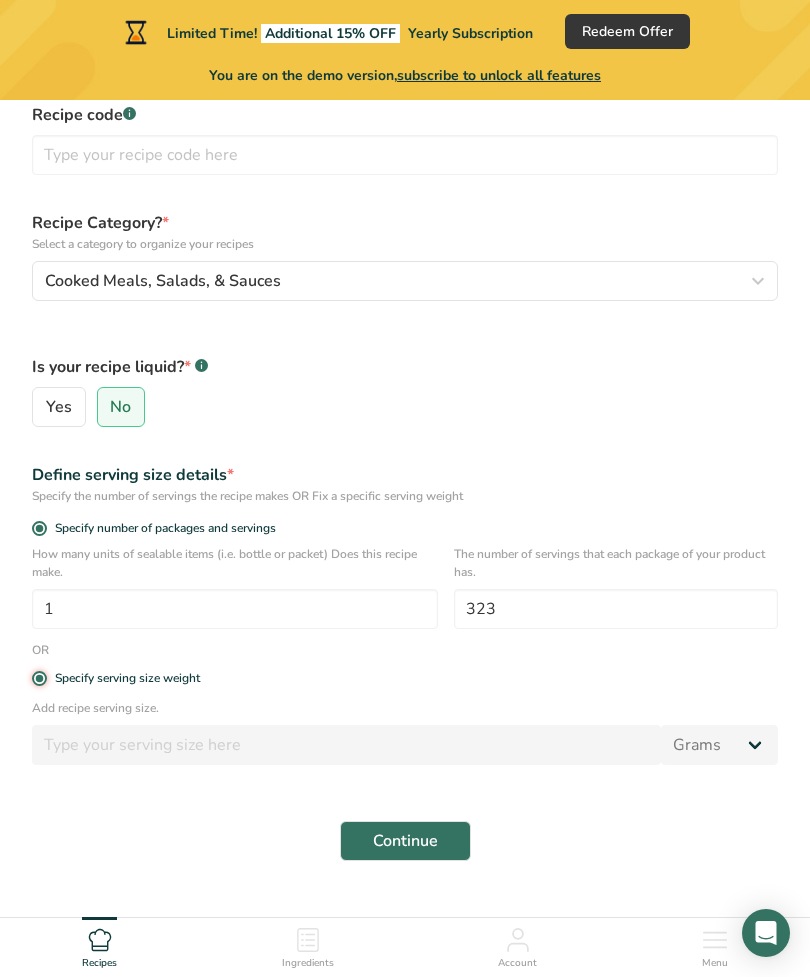 type 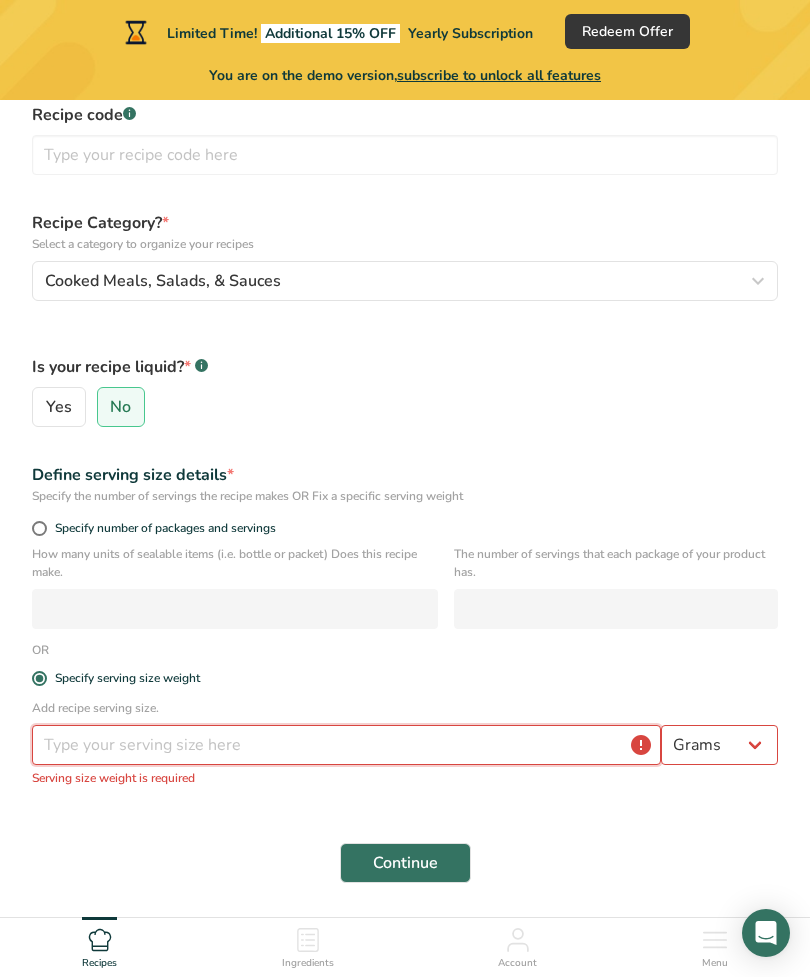 click at bounding box center [346, 745] 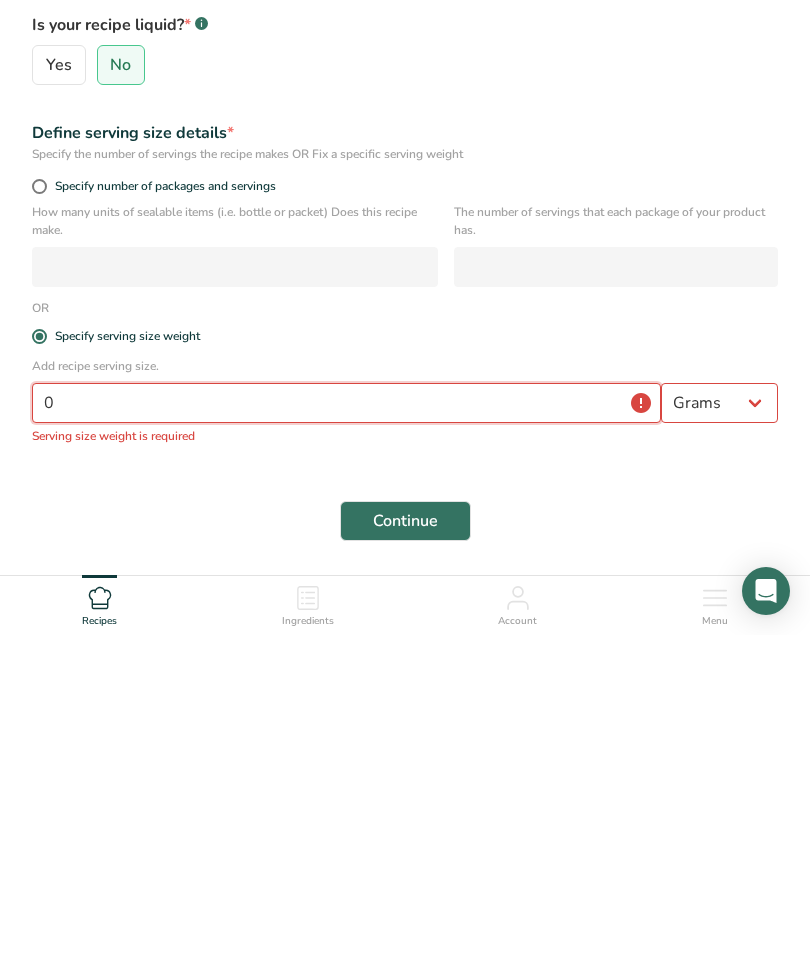 scroll, scrollTop: 296, scrollLeft: 0, axis: vertical 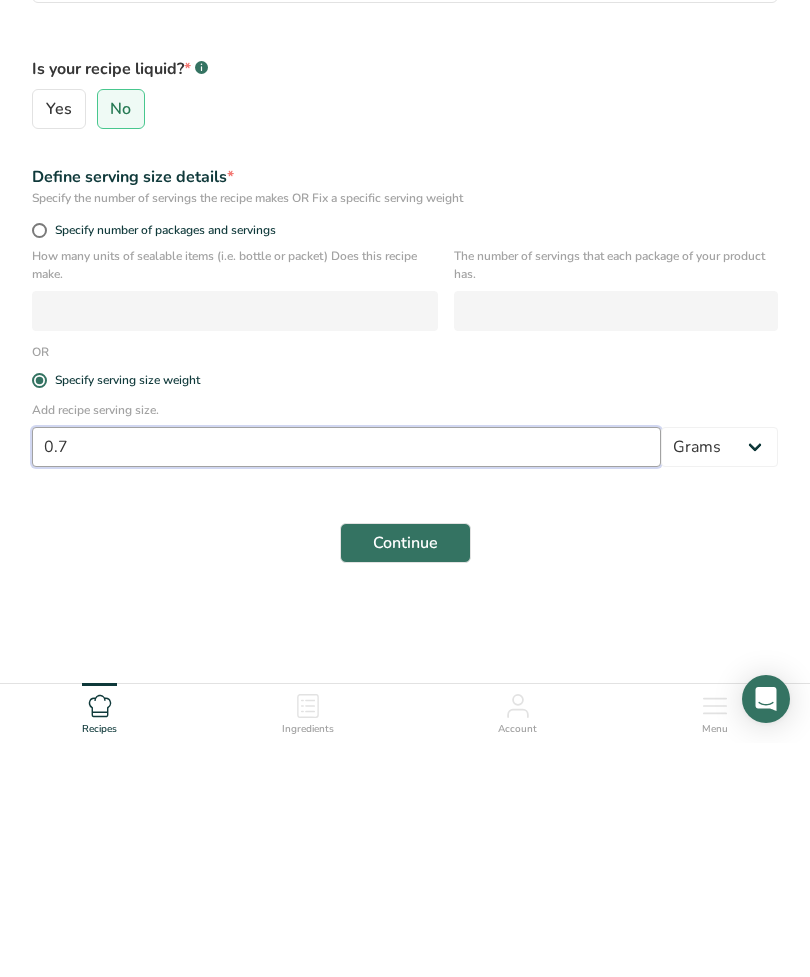 type on "0.7" 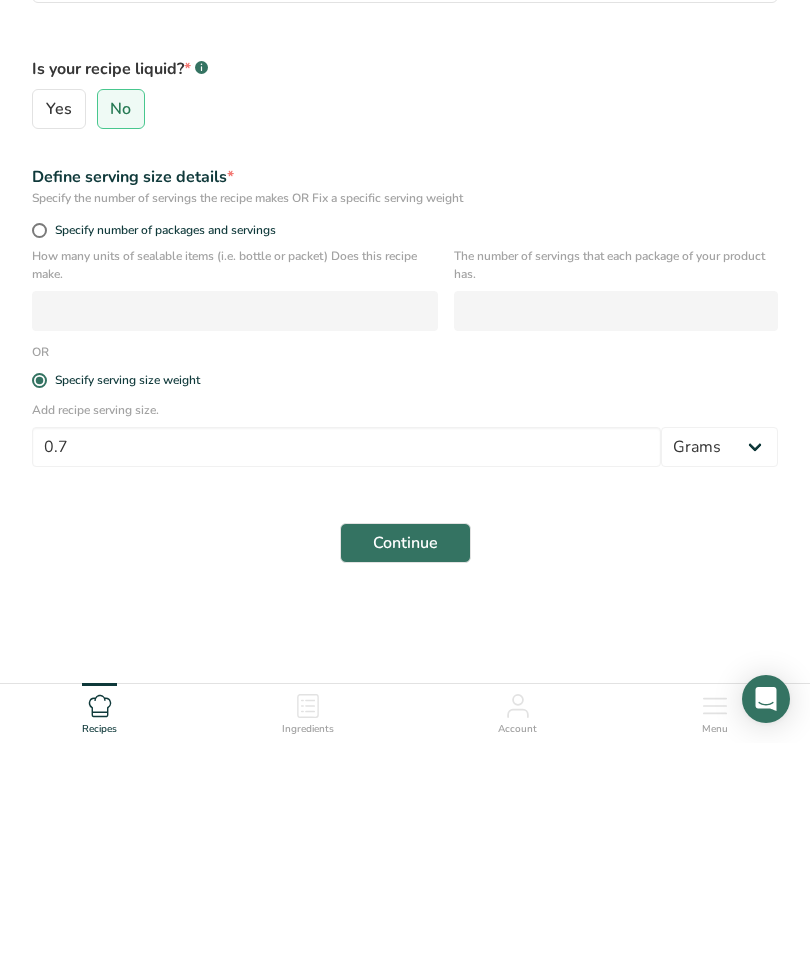 click on "Continue" at bounding box center [405, 777] 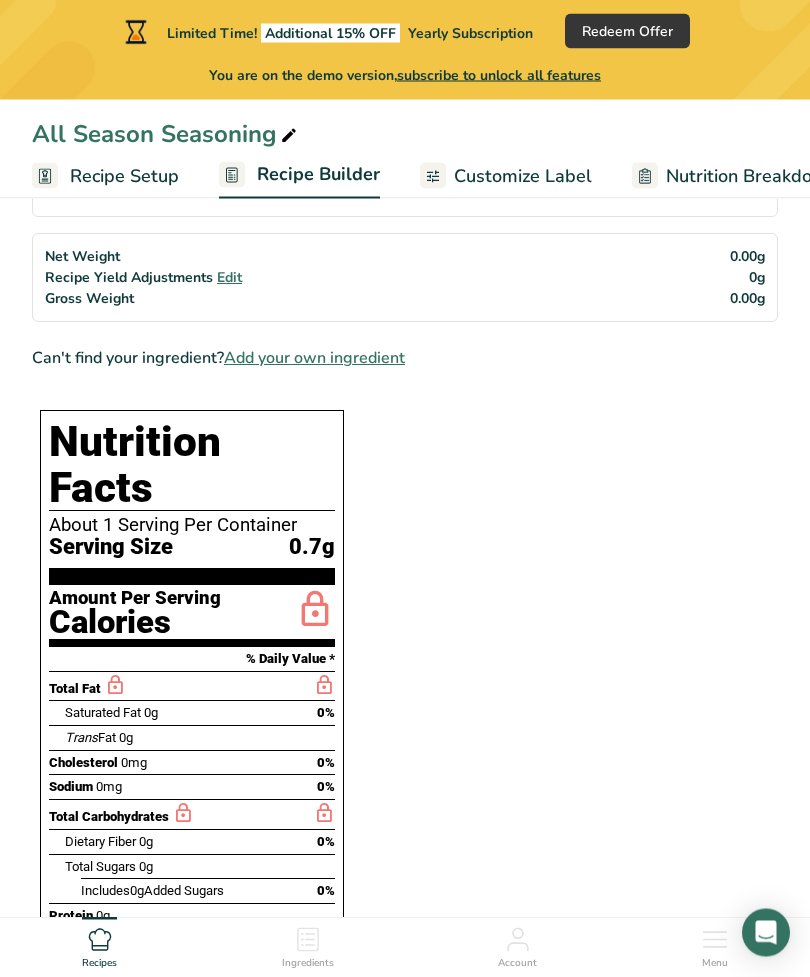 scroll, scrollTop: 217, scrollLeft: 0, axis: vertical 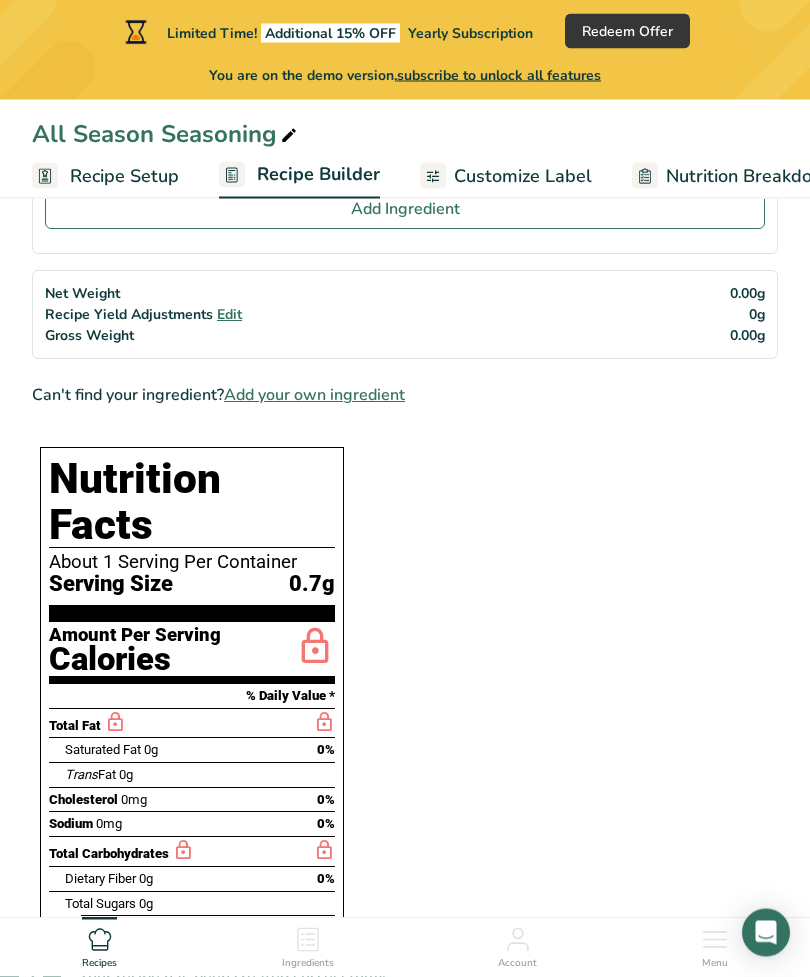 click on "Recipe Setup" at bounding box center [124, 176] 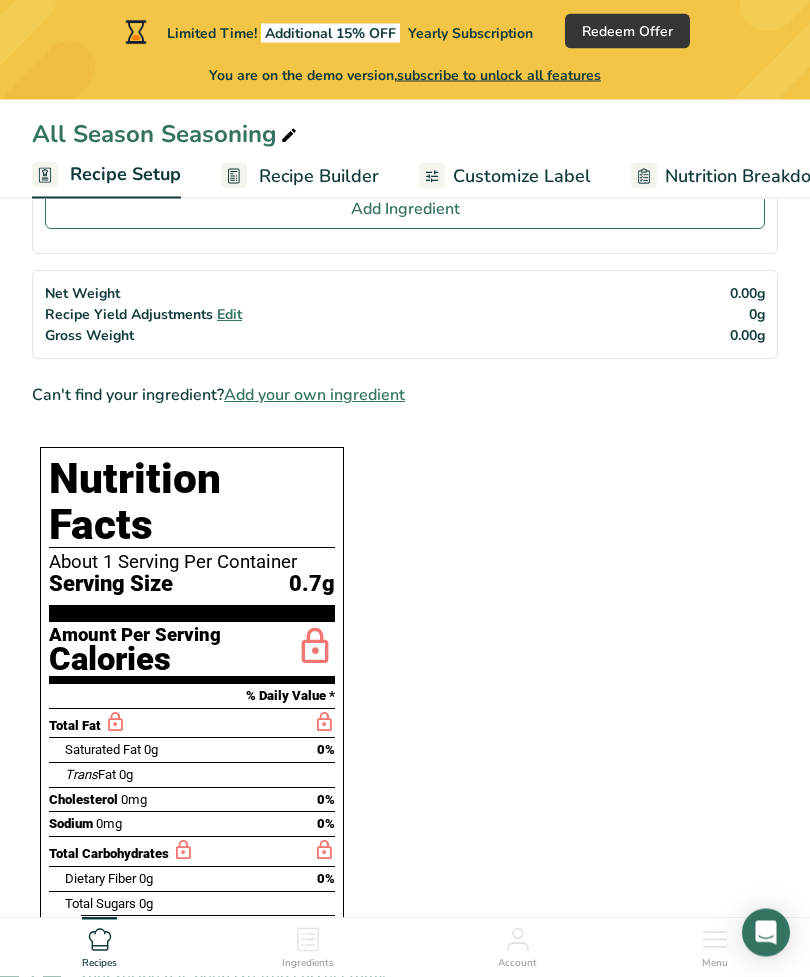 scroll, scrollTop: 180, scrollLeft: 0, axis: vertical 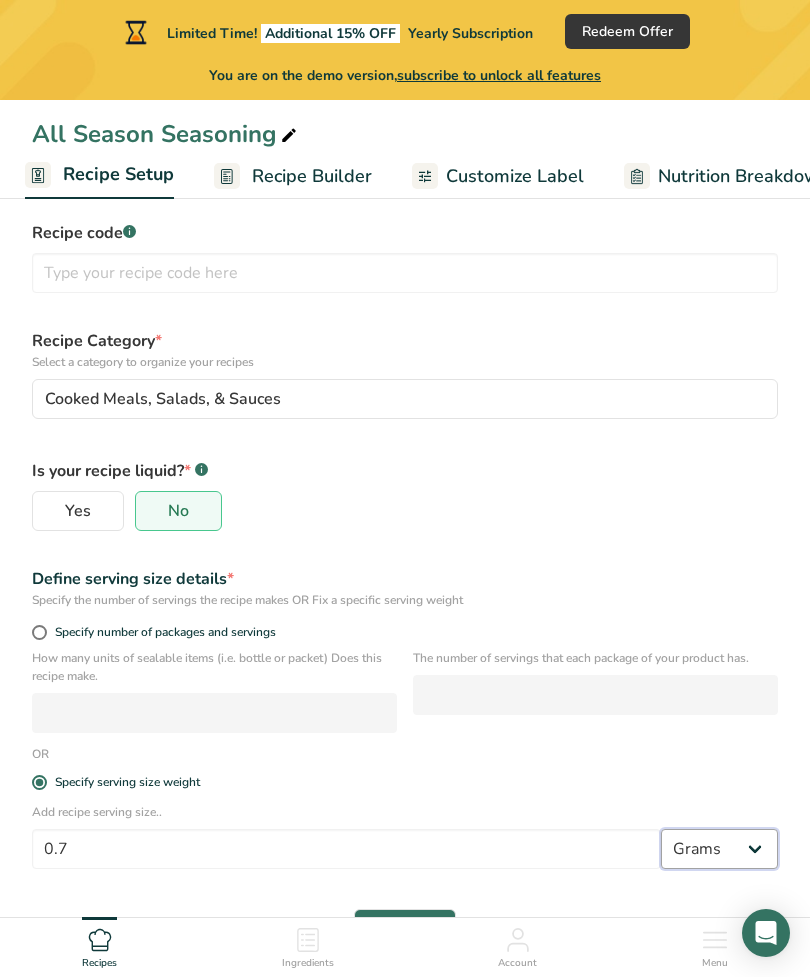 click on "Grams
kg
mg
mcg
lb
oz
l
mL
fl oz
tbsp
tsp
cup
qt
gallon" at bounding box center [719, 849] 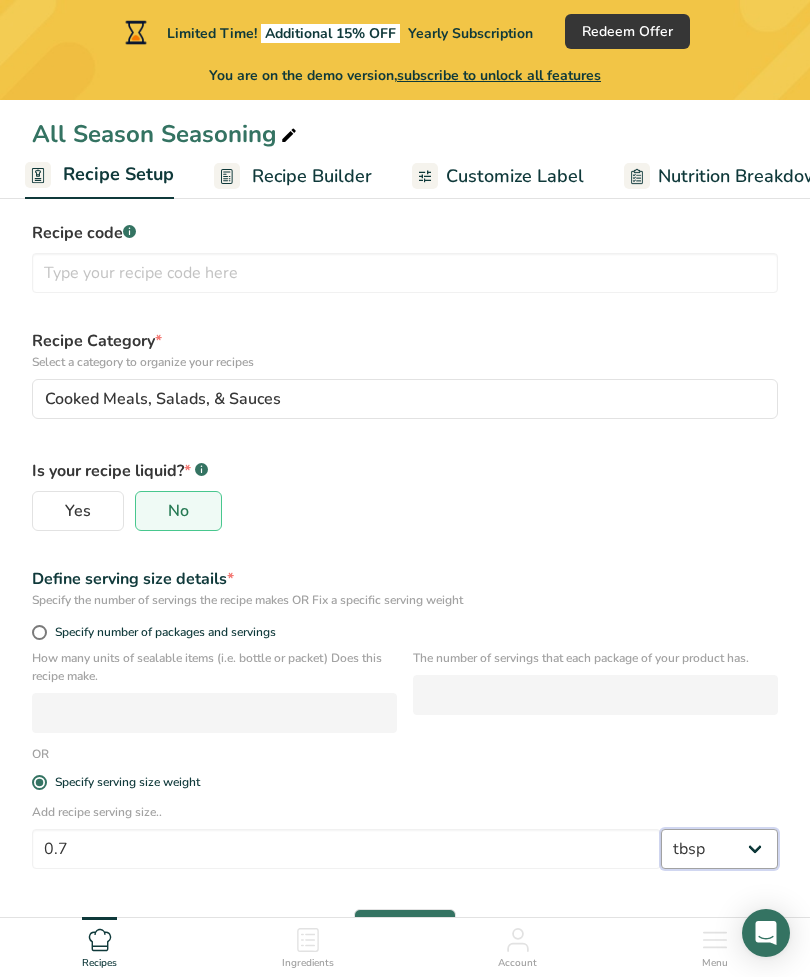 select on "22" 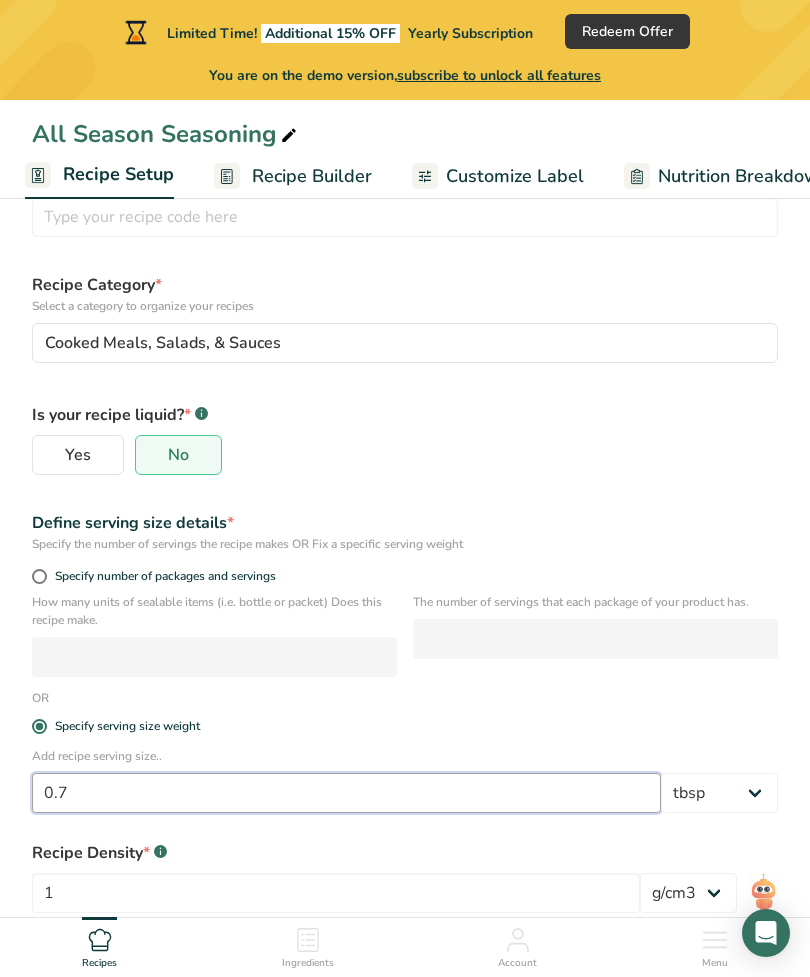 click on "0.7" at bounding box center [346, 793] 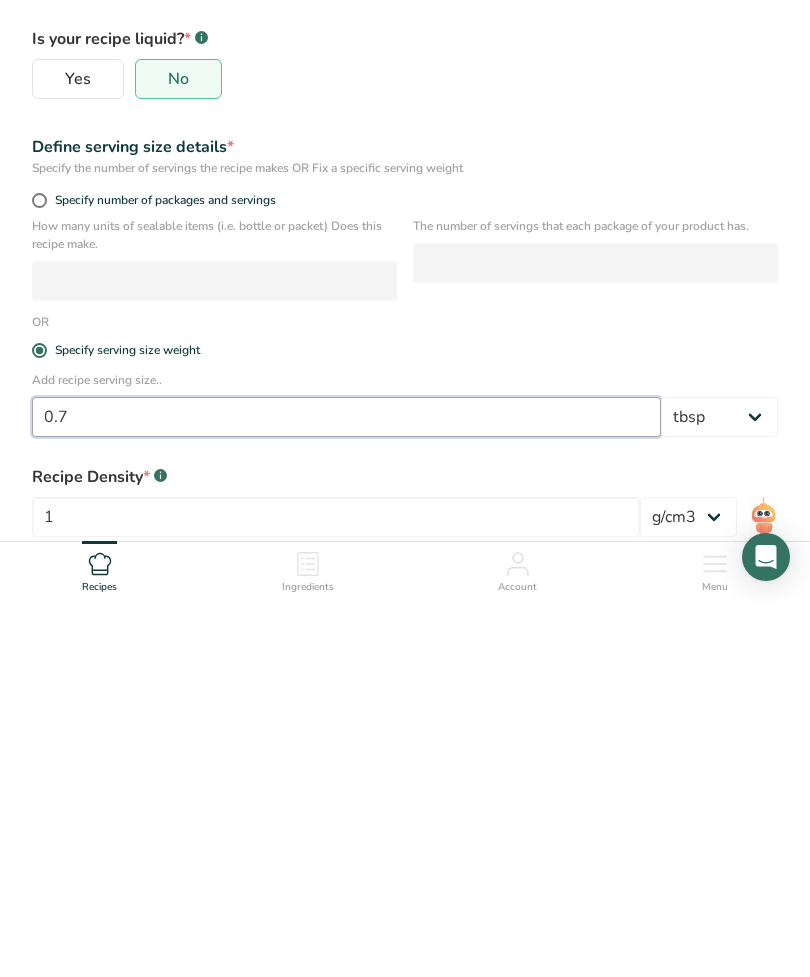 type on "0" 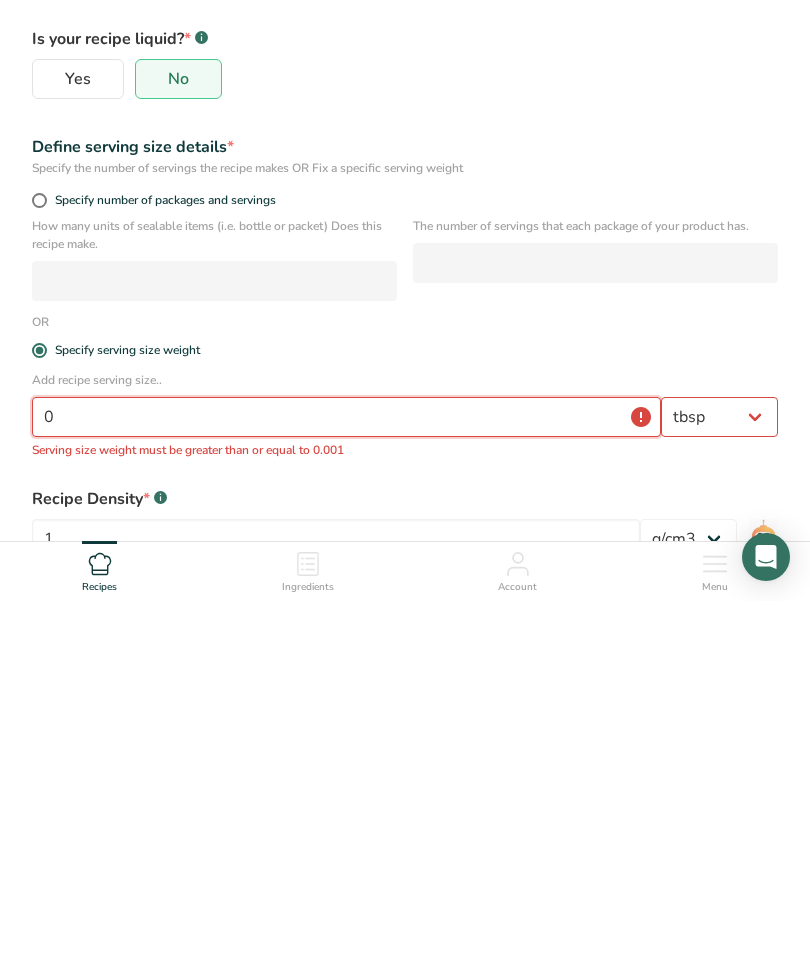 scroll, scrollTop: 319, scrollLeft: 0, axis: vertical 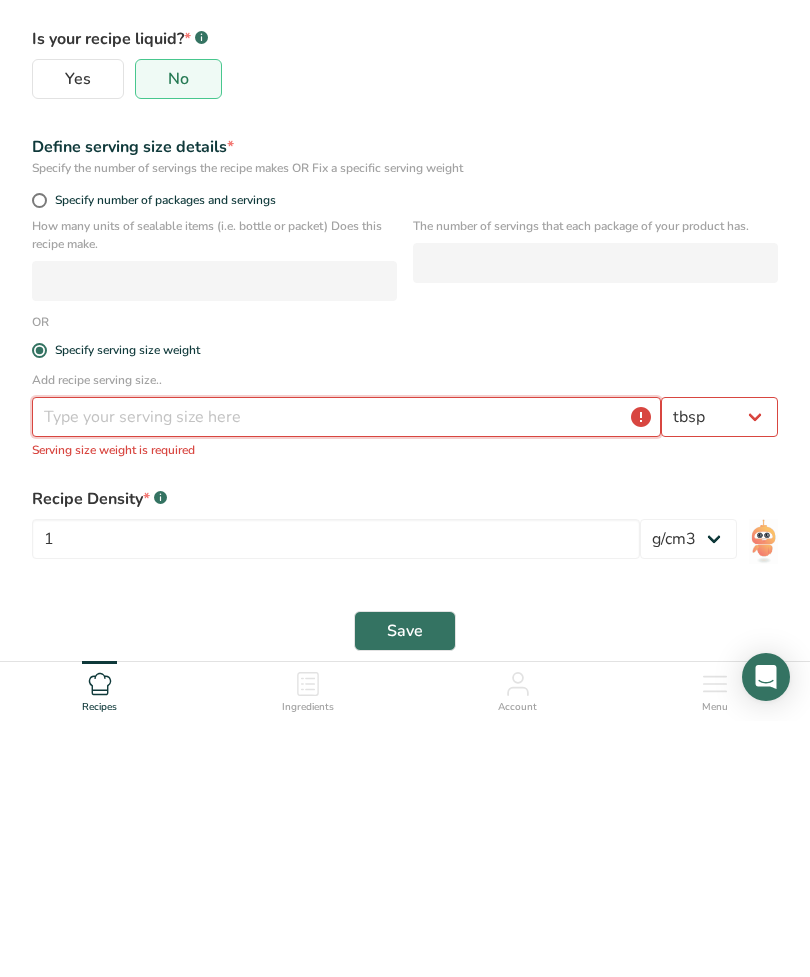type on "1" 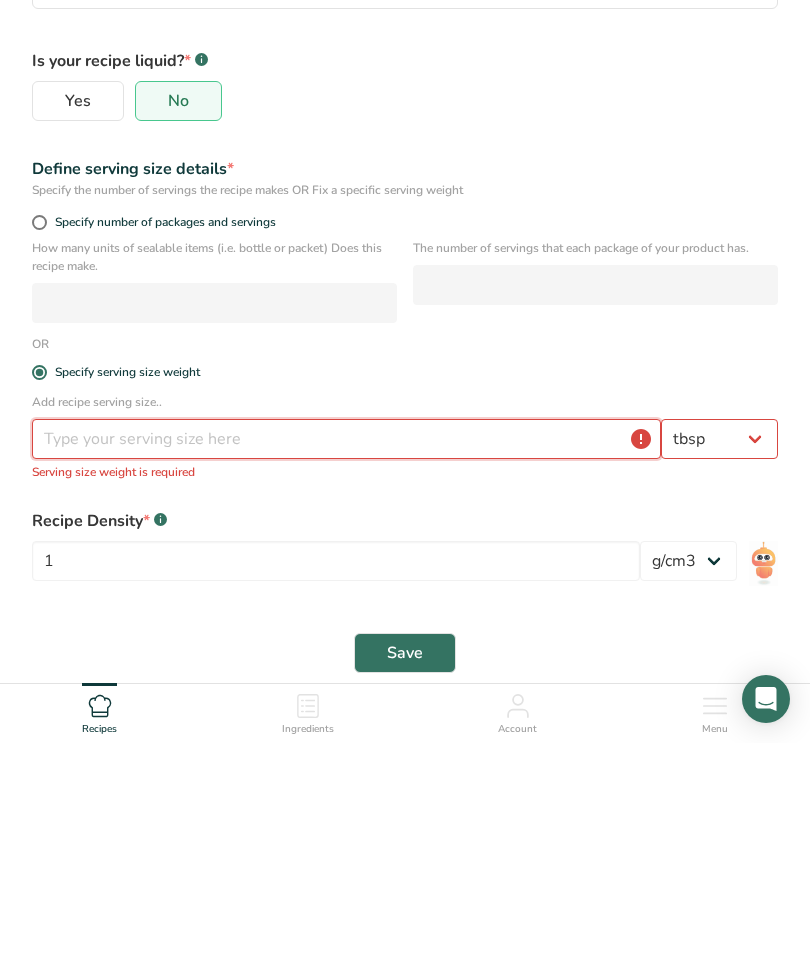 type 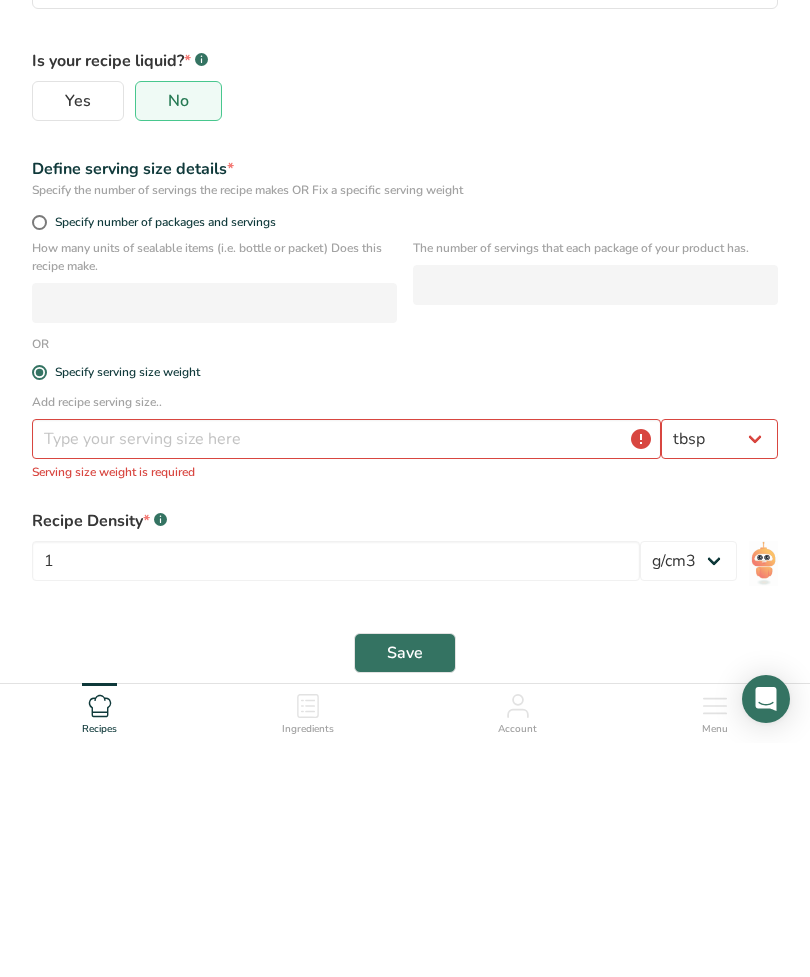 click on "Add recipe serving size..
Grams
kg
mg
mcg
lb
oz
l
mL
fl oz
tbsp
tsp
cup
qt
gallon
Serving size weight is required" at bounding box center [405, 677] 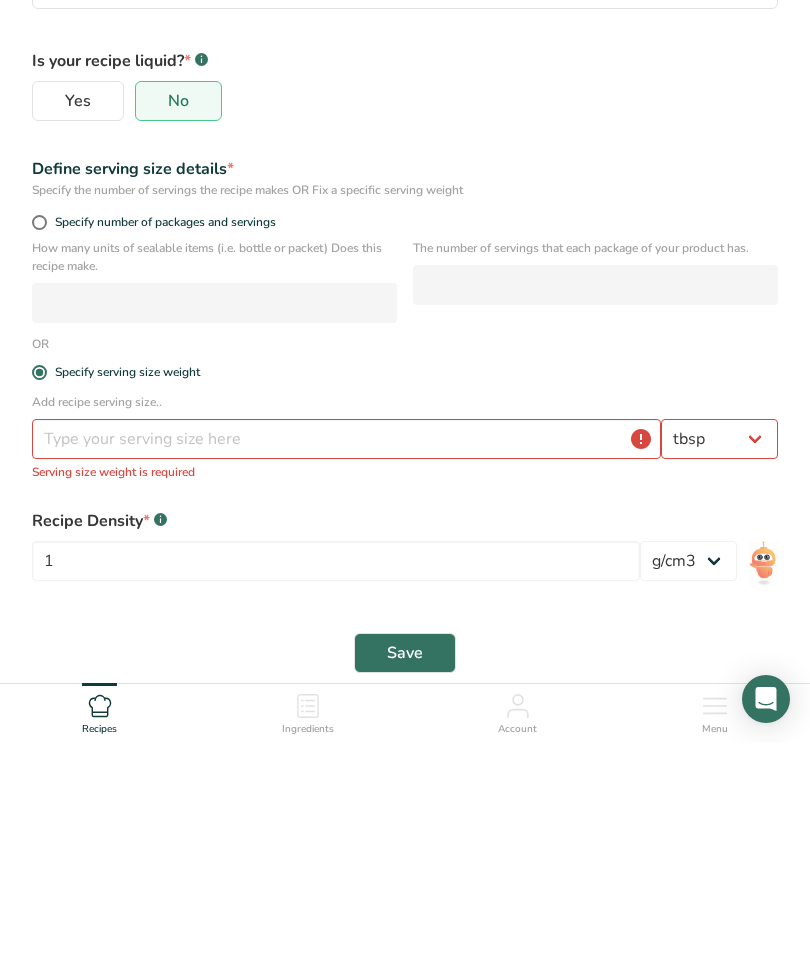 scroll, scrollTop: 277, scrollLeft: 0, axis: vertical 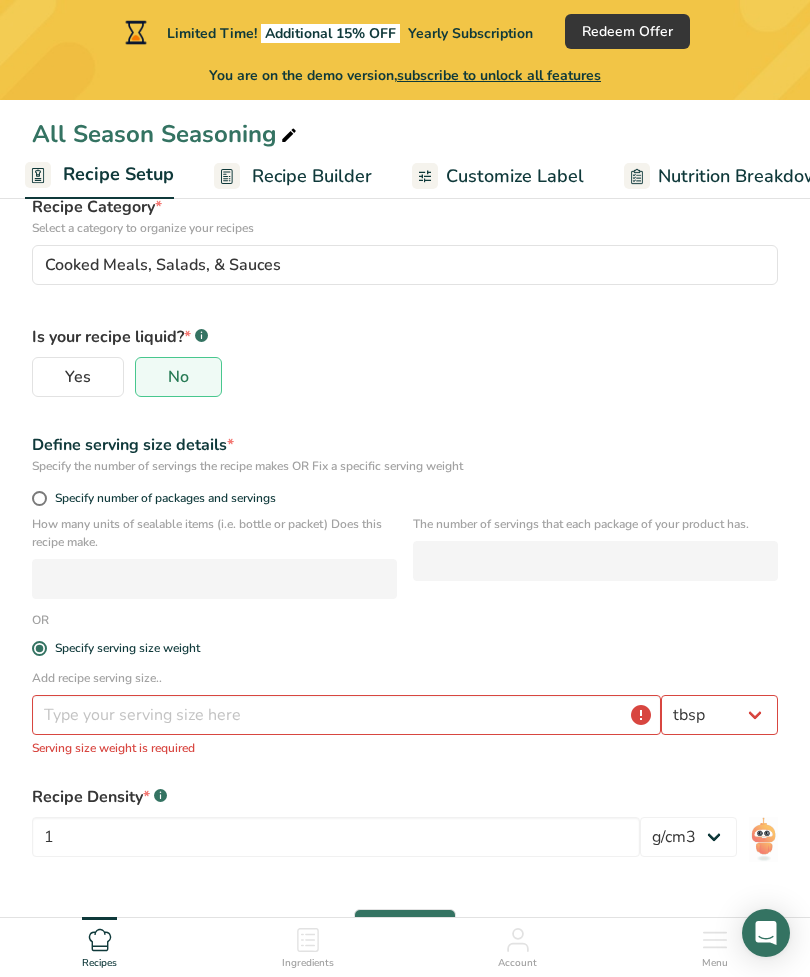 click on "OR" at bounding box center (405, 620) 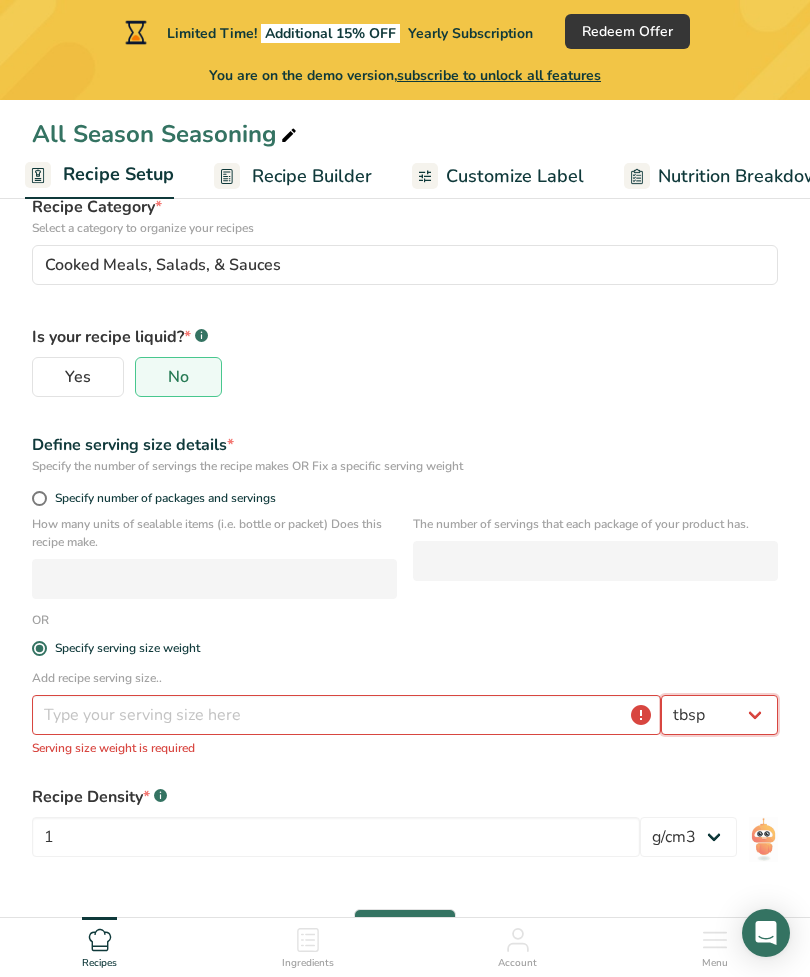 click on "Grams
kg
mg
mcg
lb
oz
l
mL
fl oz
tbsp
tsp
cup
qt
gallon" at bounding box center [719, 715] 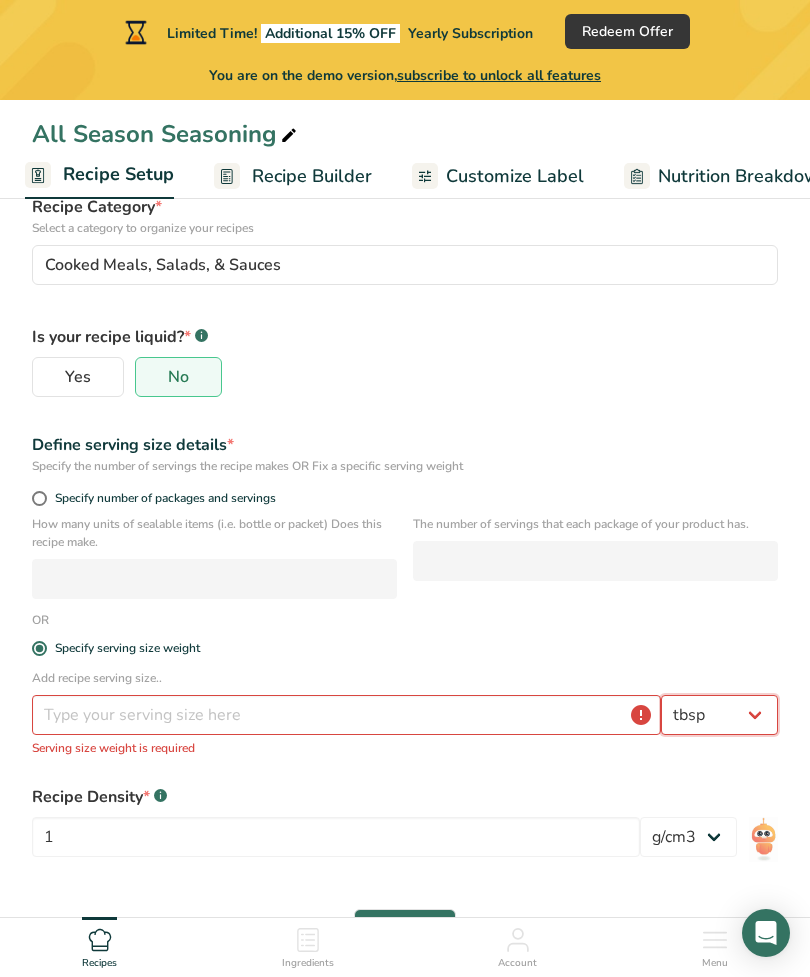 select on "20" 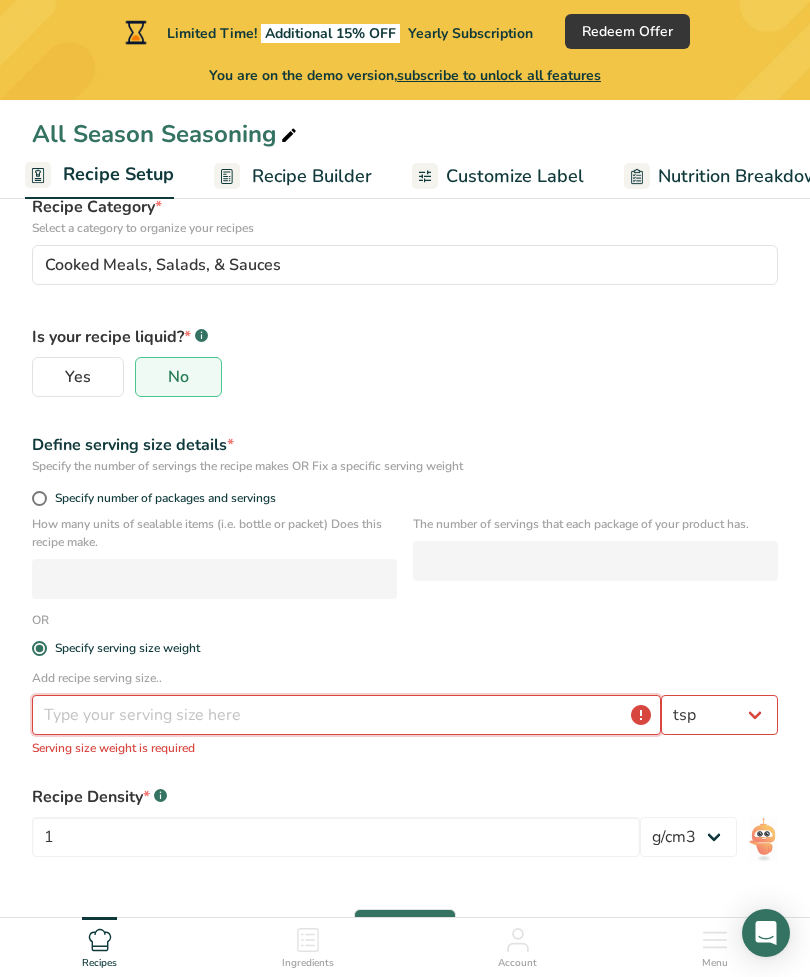 click at bounding box center (346, 715) 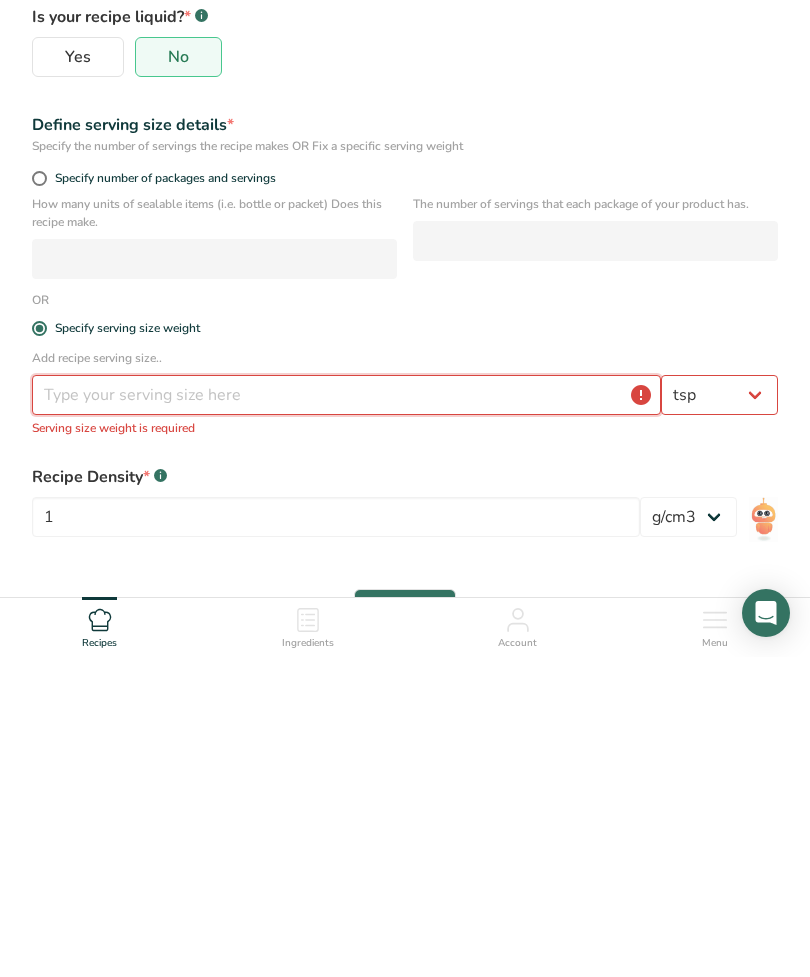 scroll, scrollTop: 341, scrollLeft: 0, axis: vertical 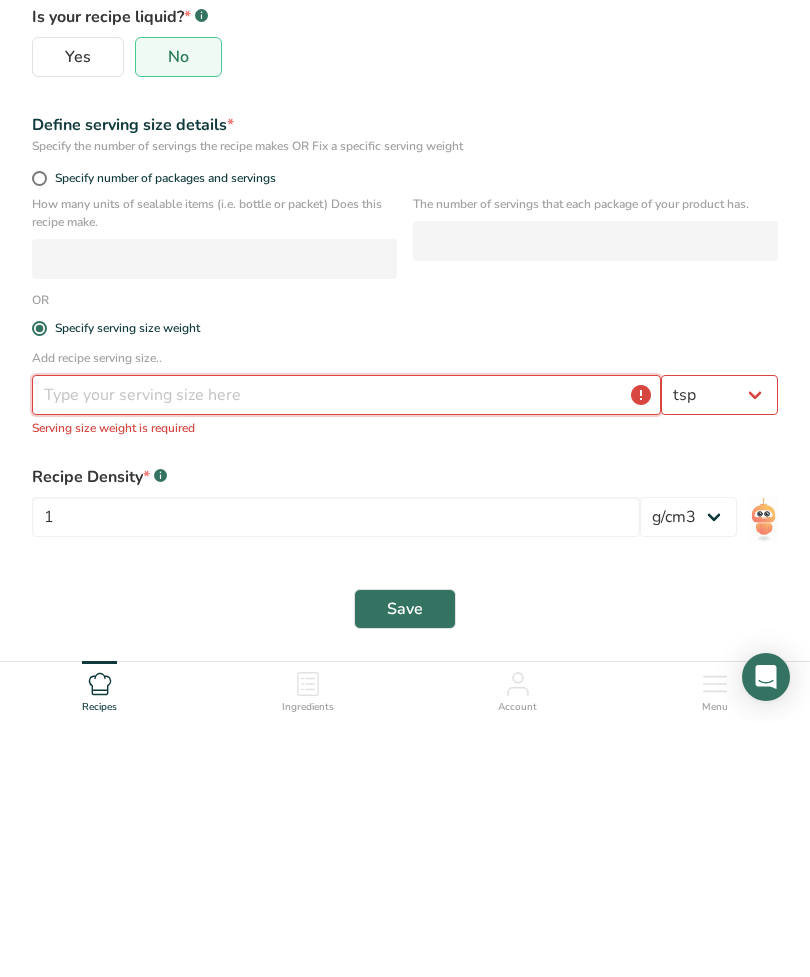 type on "1" 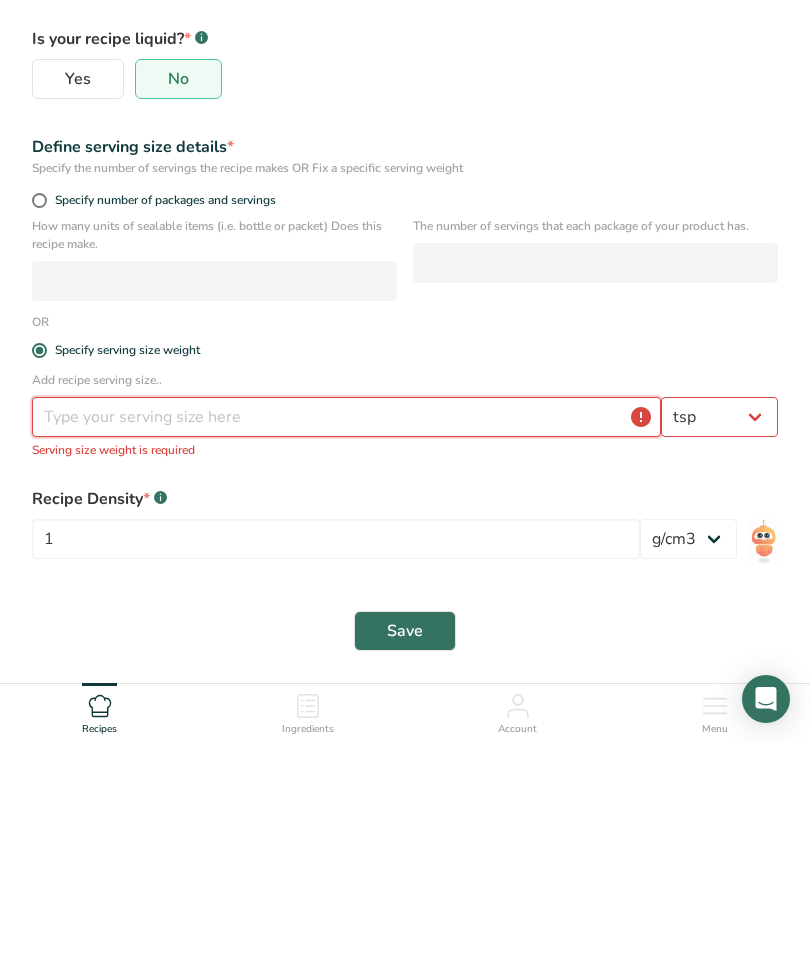 scroll, scrollTop: 319, scrollLeft: 0, axis: vertical 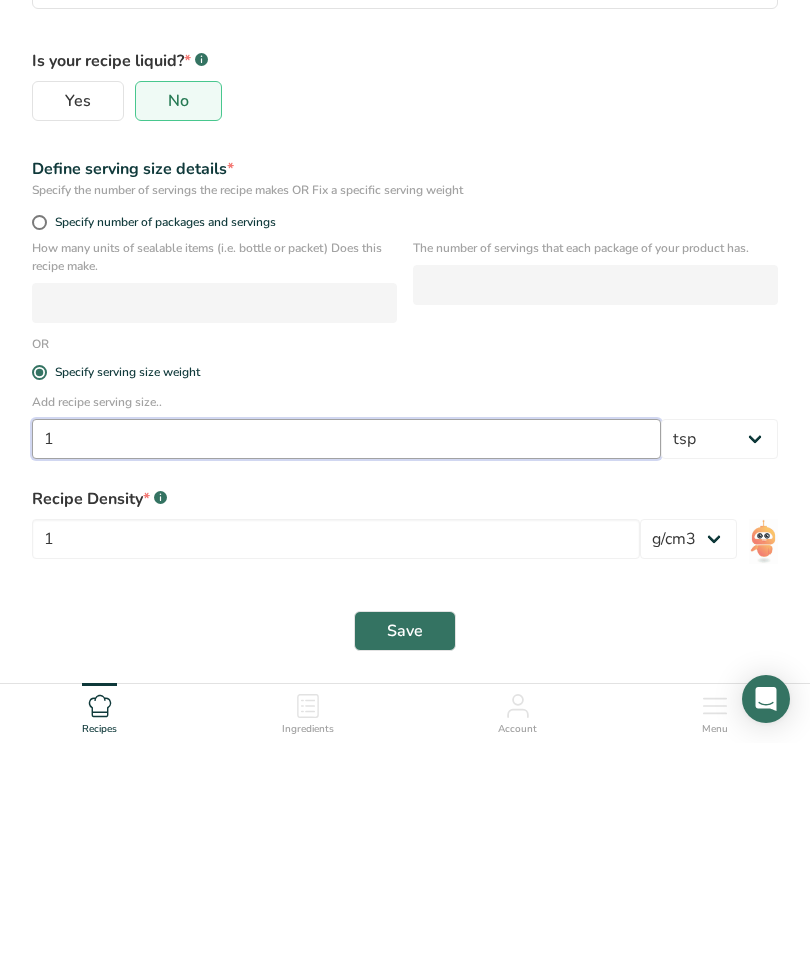 type on "1" 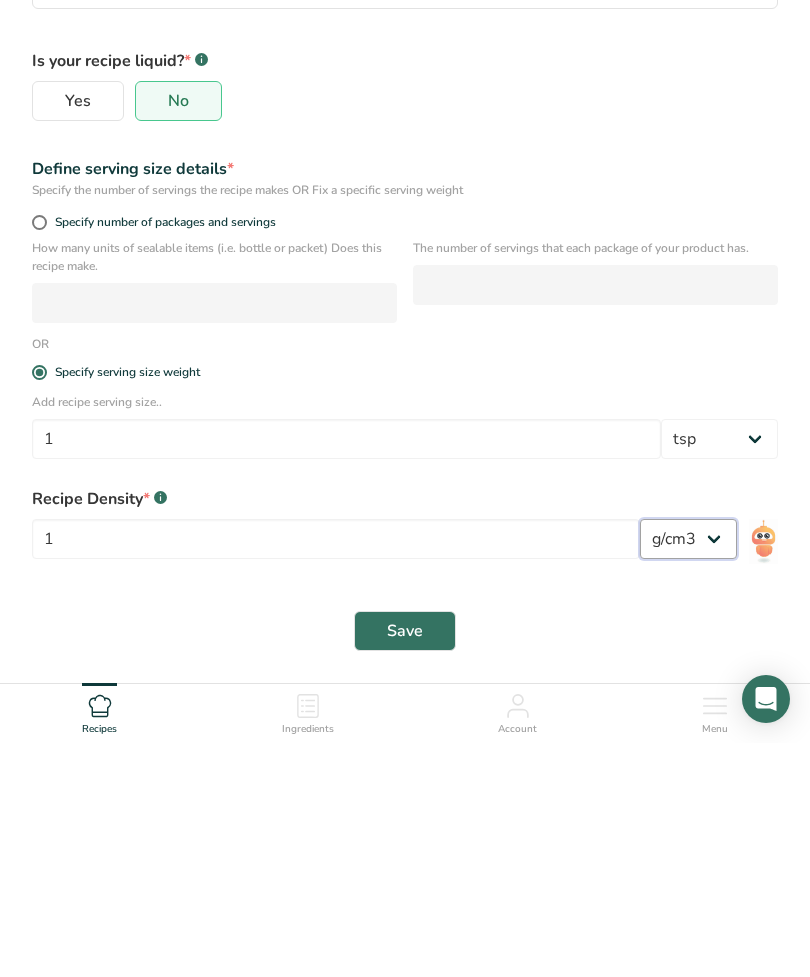 click on "lb/ft3
g/cm3" at bounding box center (688, 773) 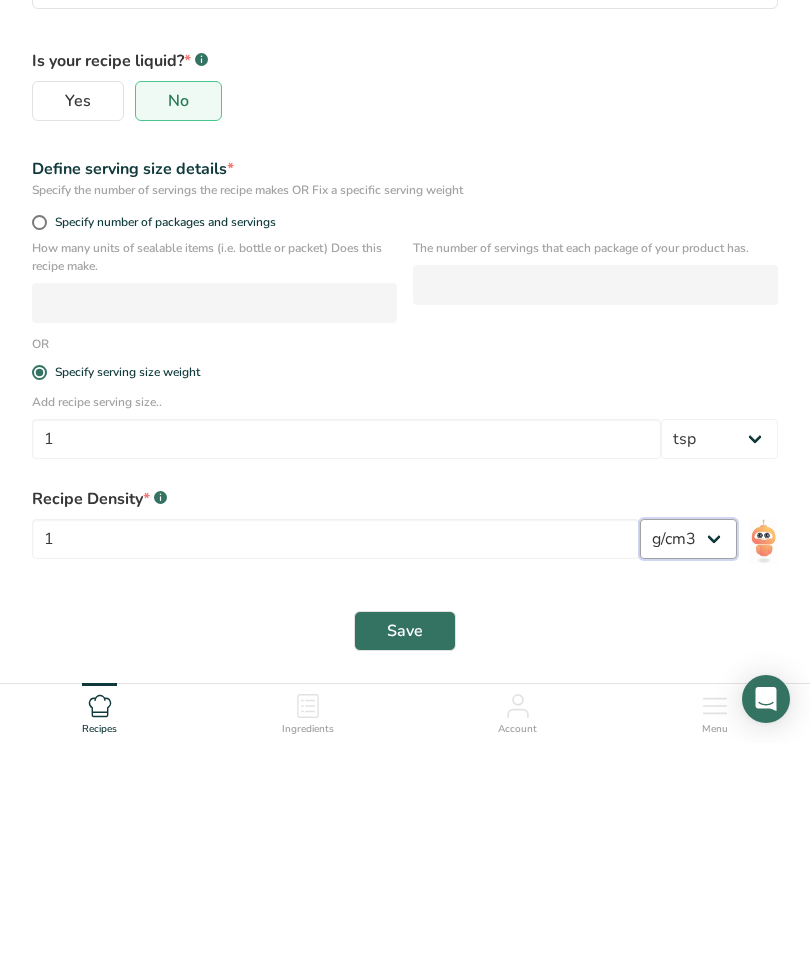 scroll, scrollTop: 255, scrollLeft: 0, axis: vertical 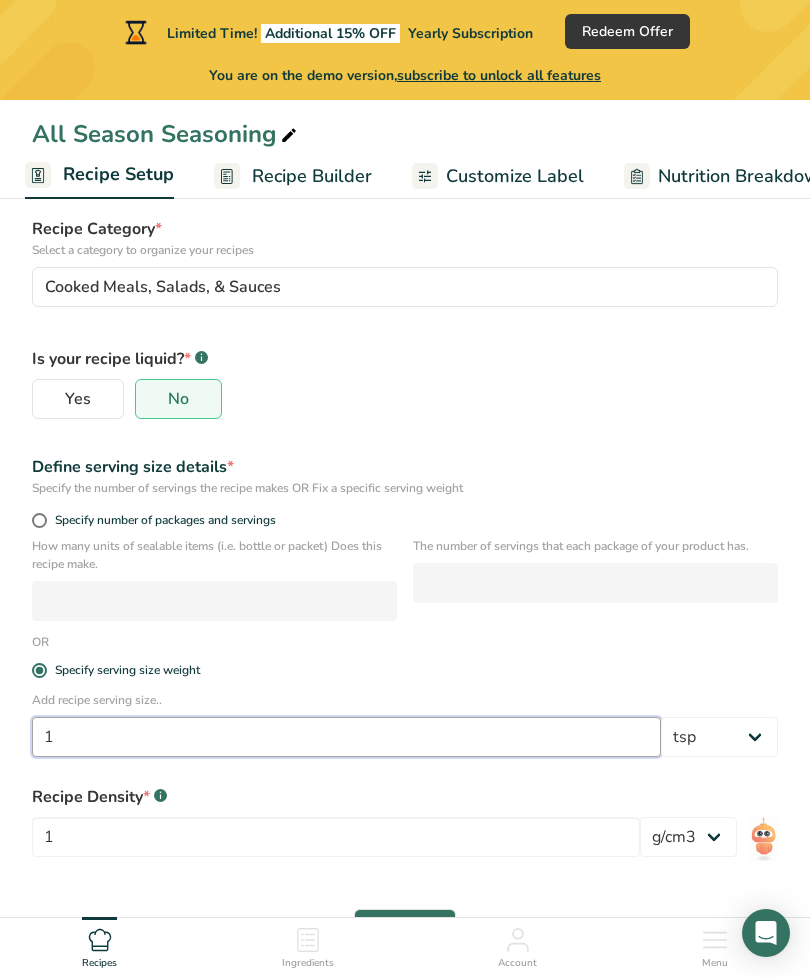 click on "1" at bounding box center (346, 737) 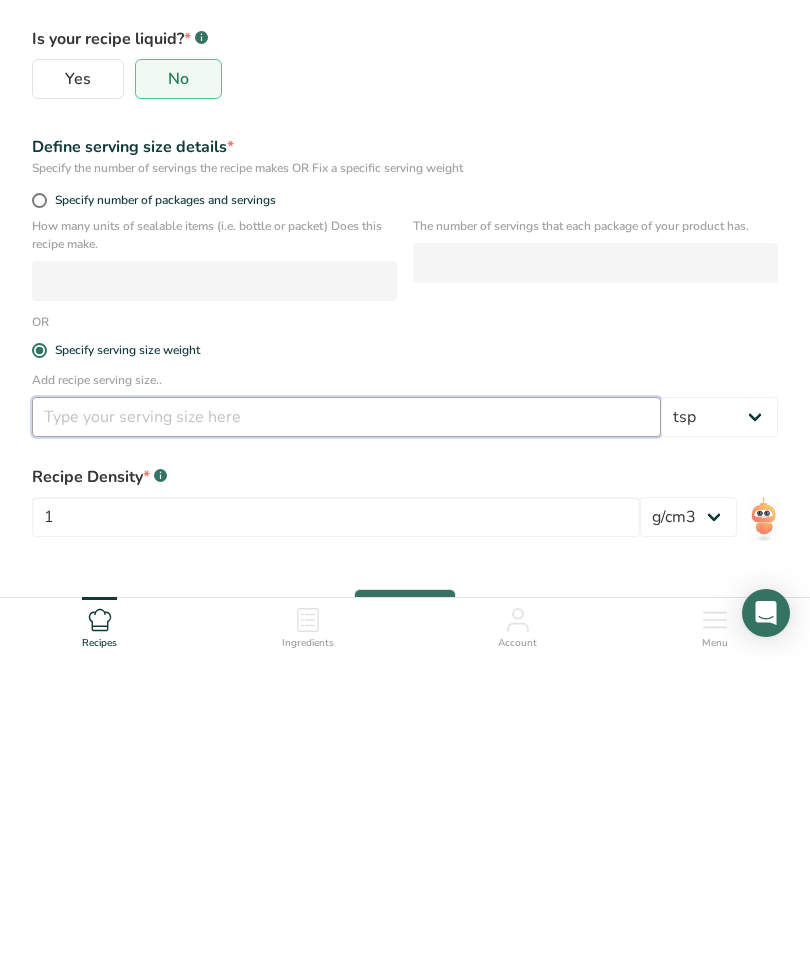 scroll, scrollTop: 319, scrollLeft: 0, axis: vertical 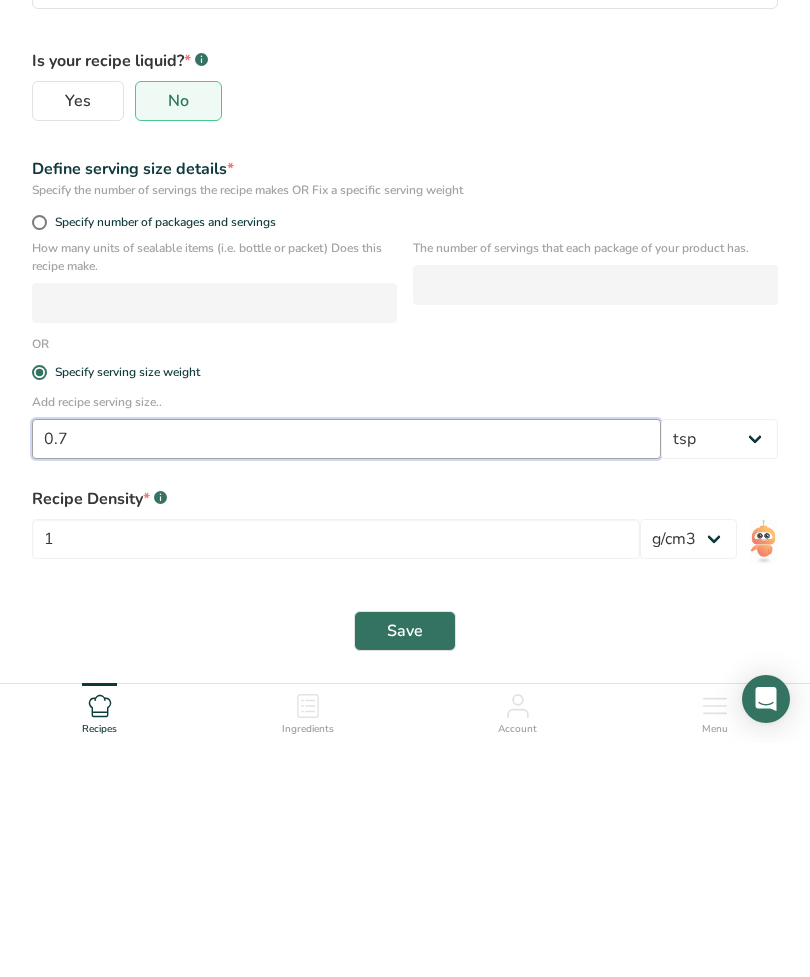 type on "0.7" 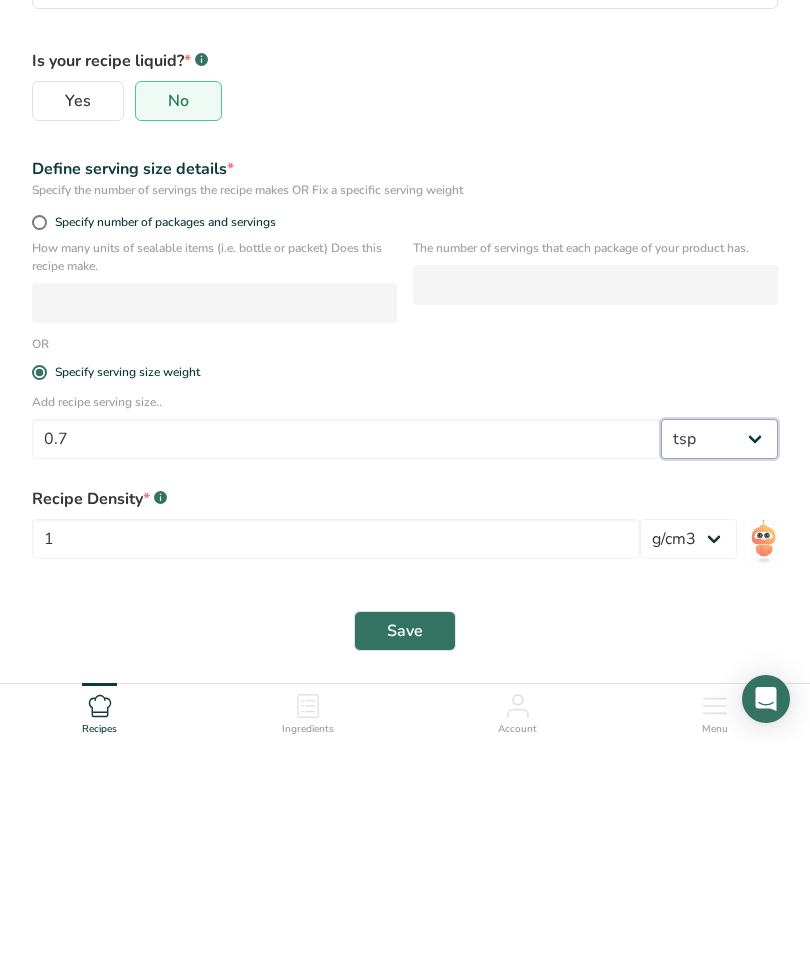 click on "Grams
kg
mg
mcg
lb
oz
l
mL
fl oz
tbsp
tsp
cup
qt
gallon" at bounding box center (719, 673) 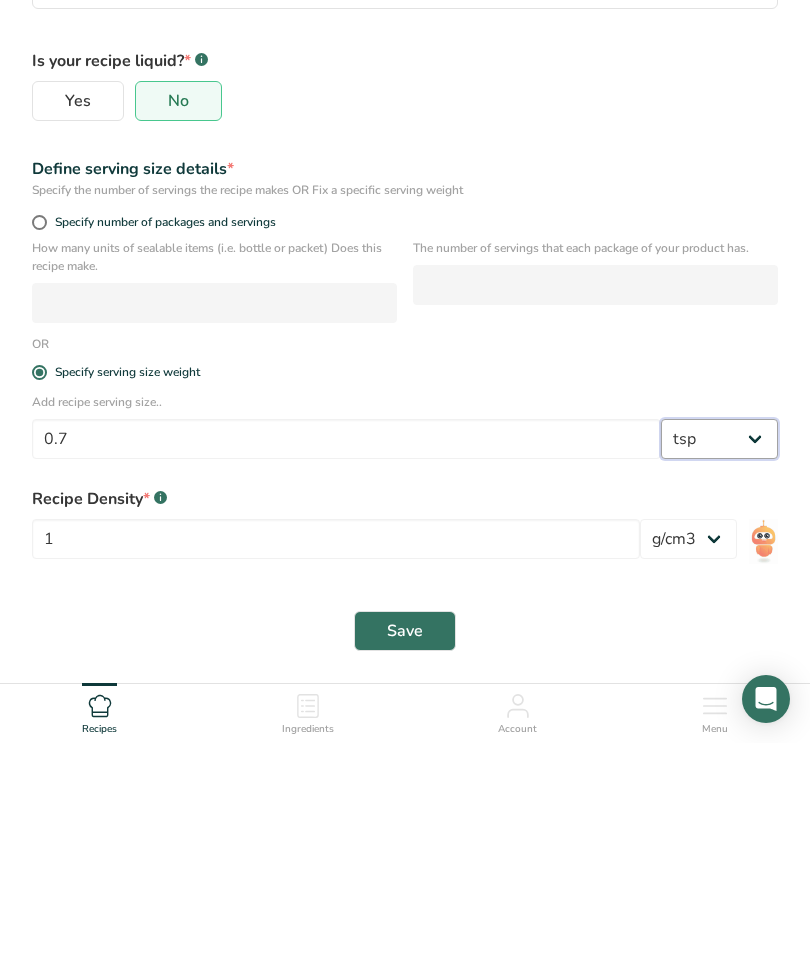 scroll, scrollTop: 255, scrollLeft: 0, axis: vertical 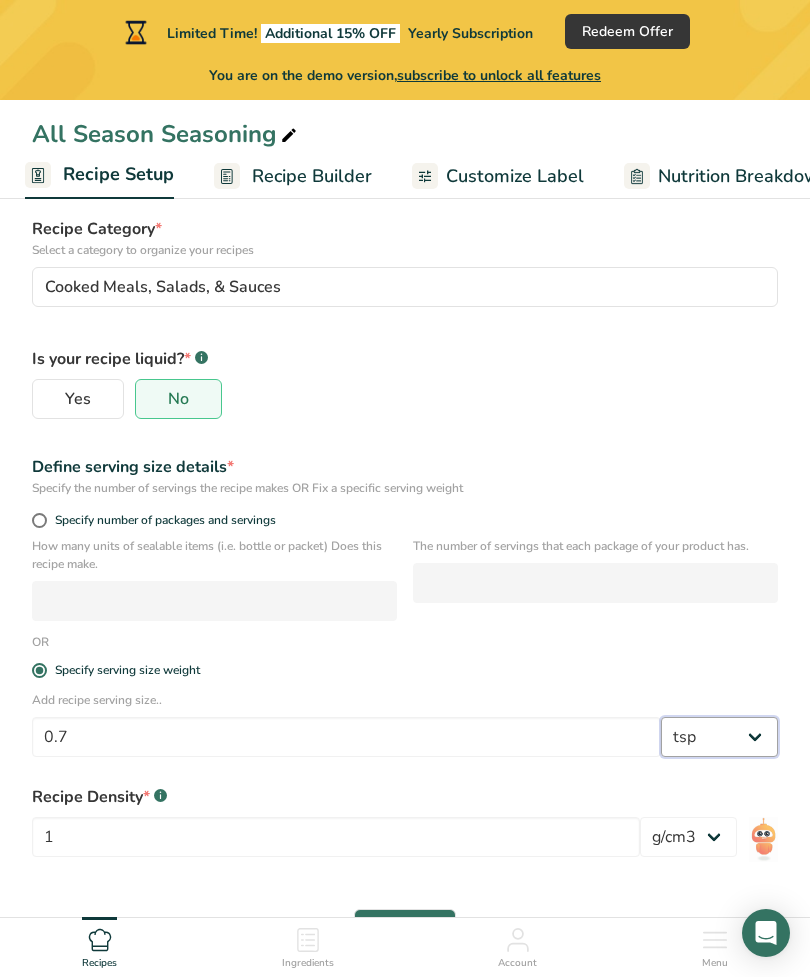 select on "0" 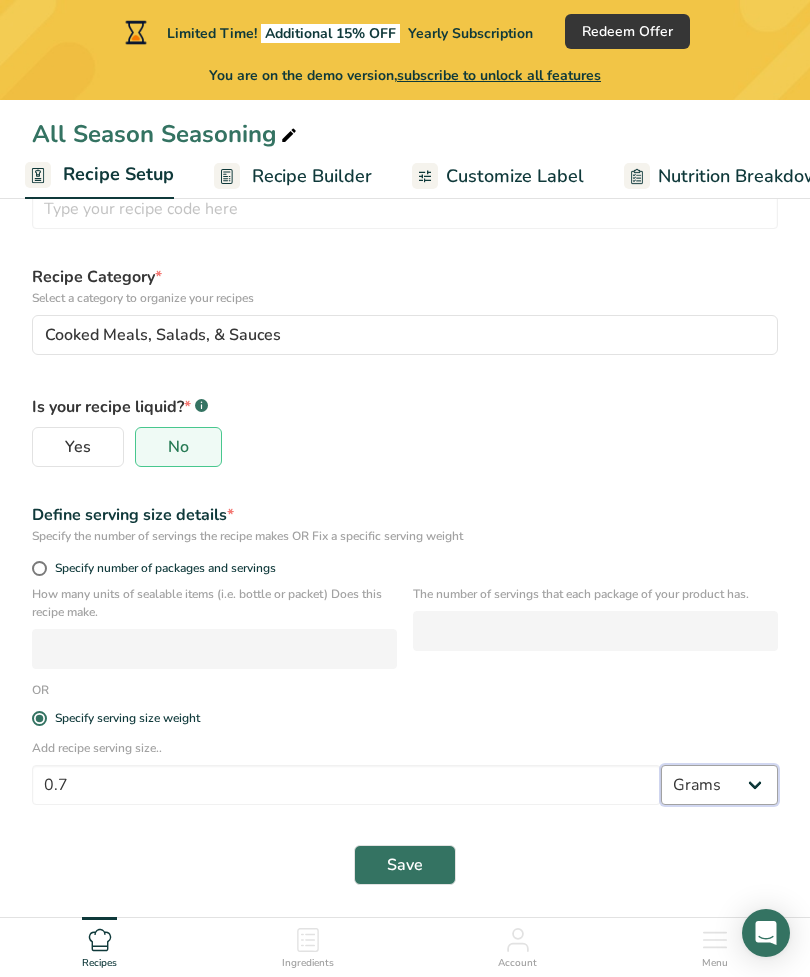 scroll, scrollTop: 143, scrollLeft: 0, axis: vertical 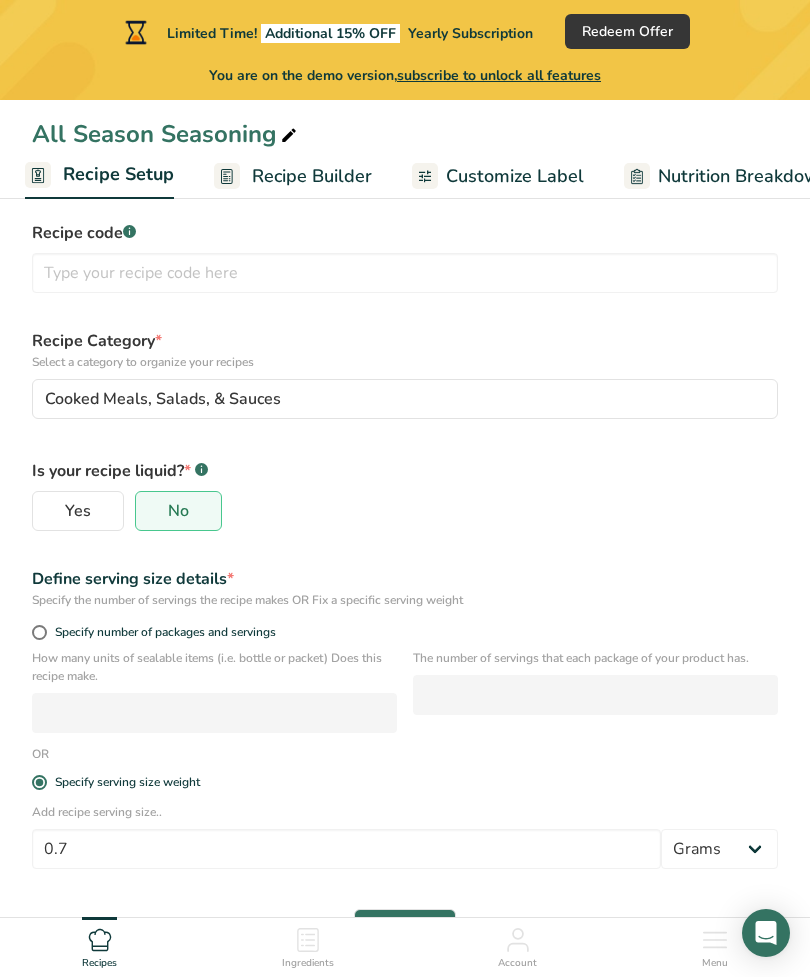 click at bounding box center (39, 632) 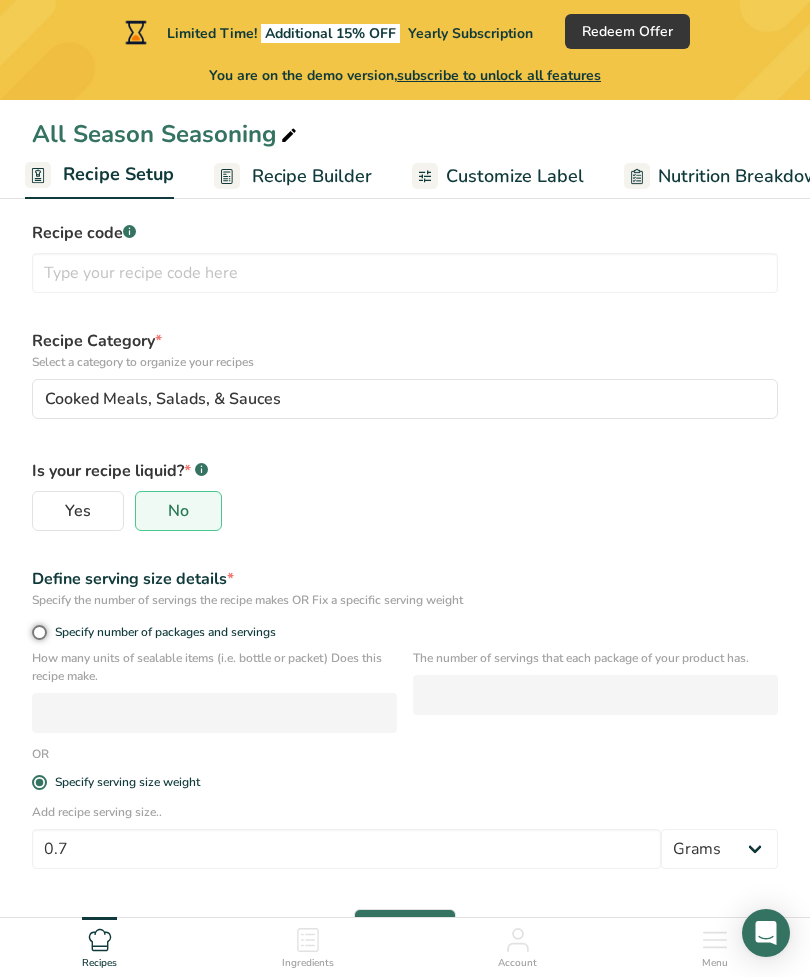 click on "Specify number of packages and servings" at bounding box center [38, 632] 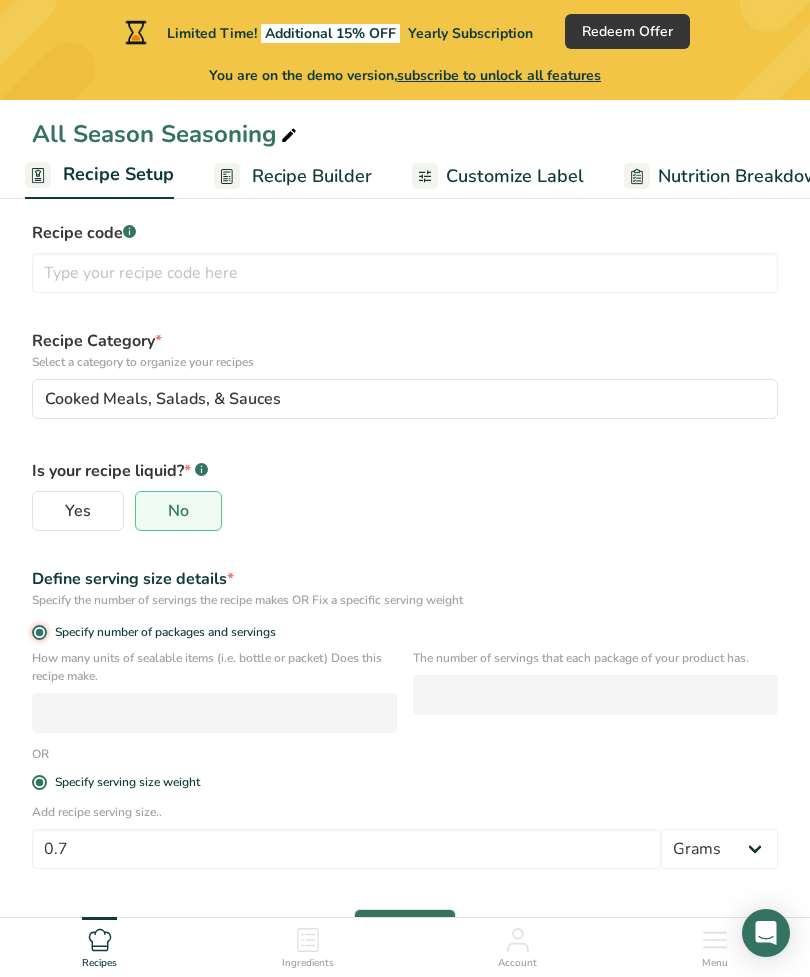radio on "false" 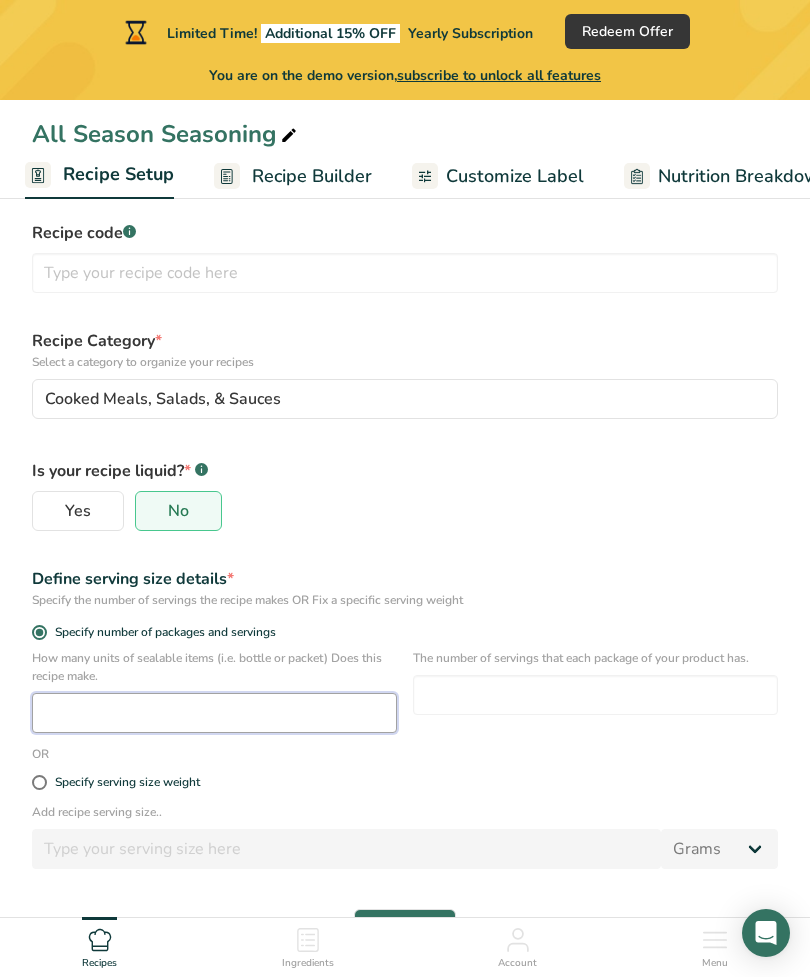 click at bounding box center [214, 713] 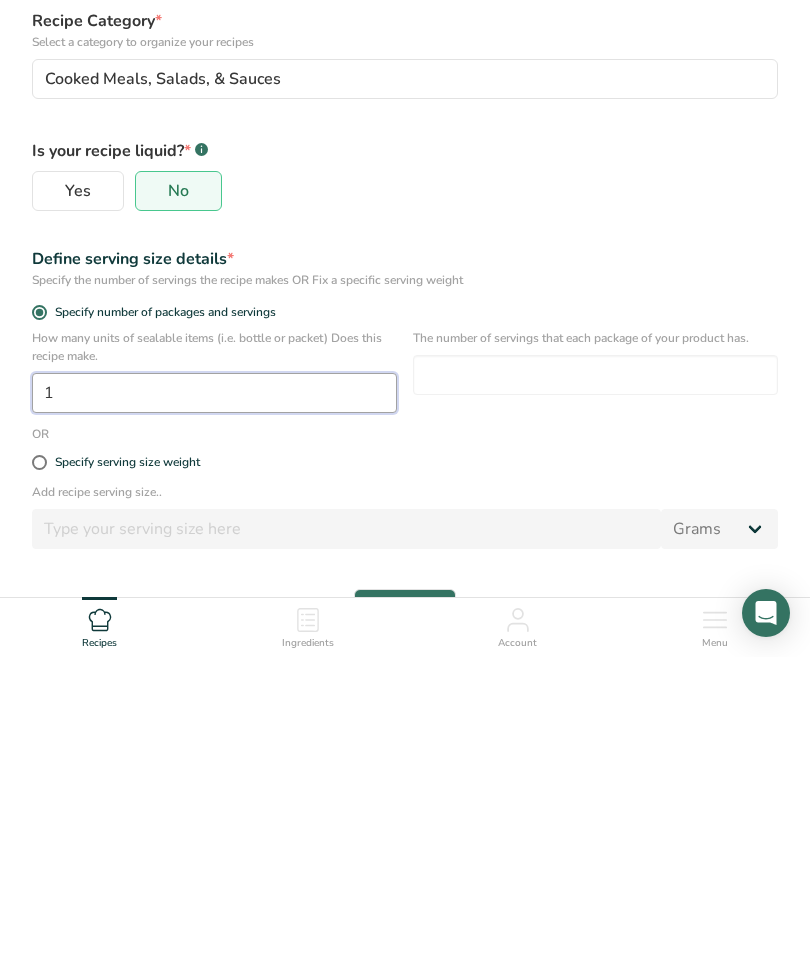 scroll, scrollTop: 207, scrollLeft: 0, axis: vertical 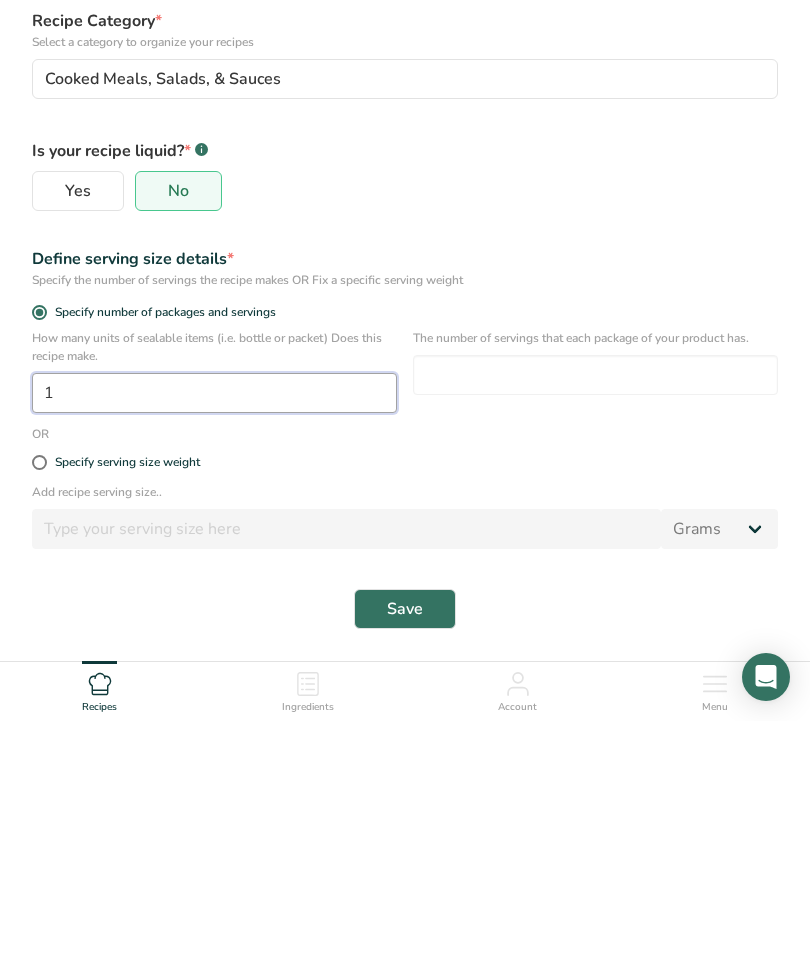type on "1" 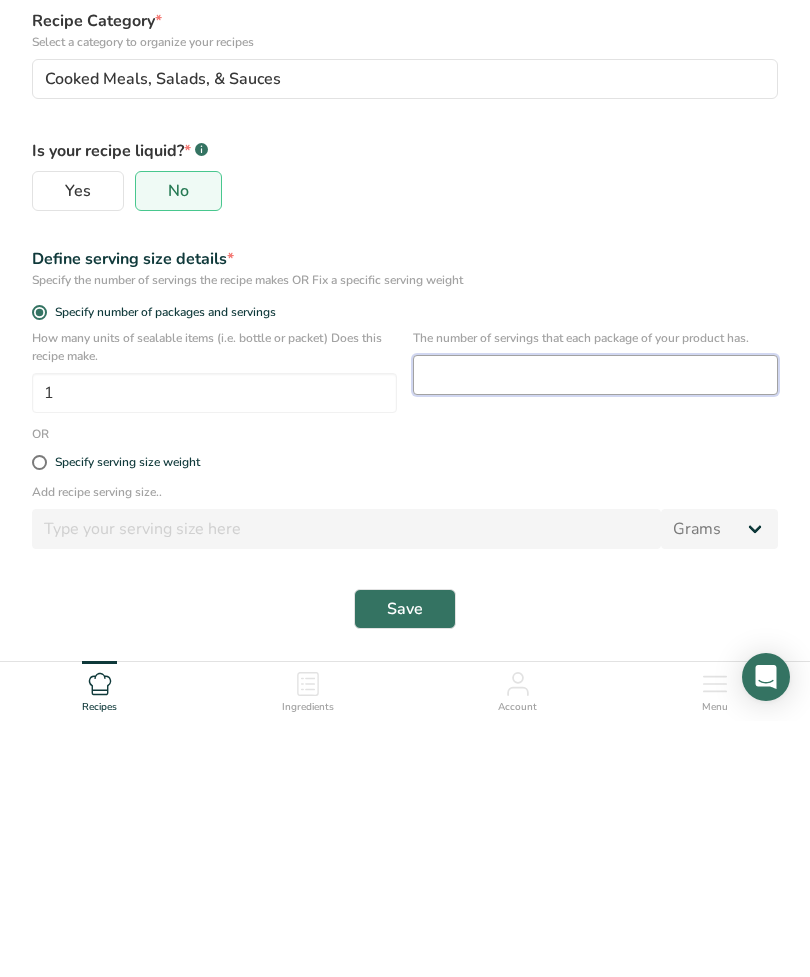 click at bounding box center [595, 631] 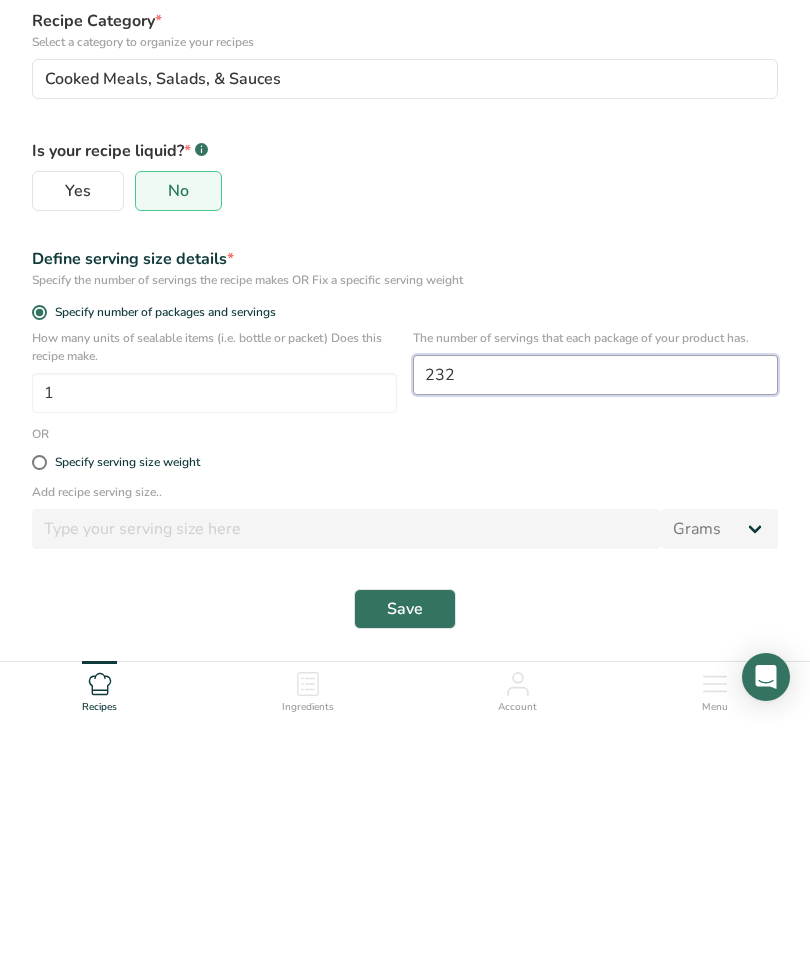 type on "232" 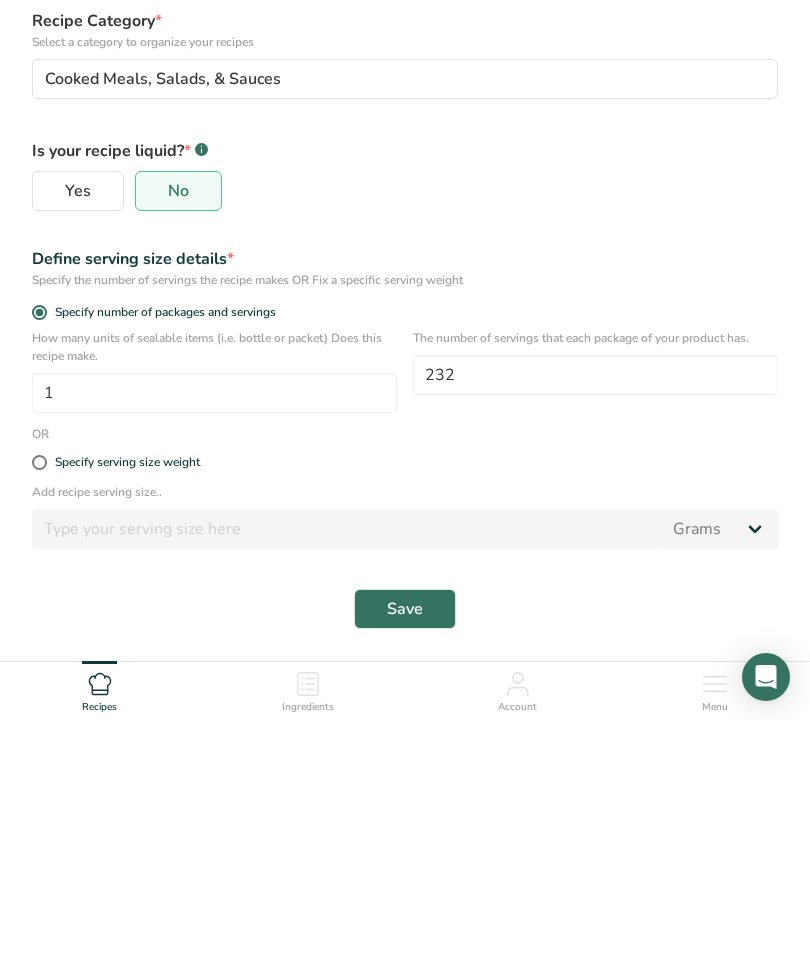 click on "Save" at bounding box center [405, 865] 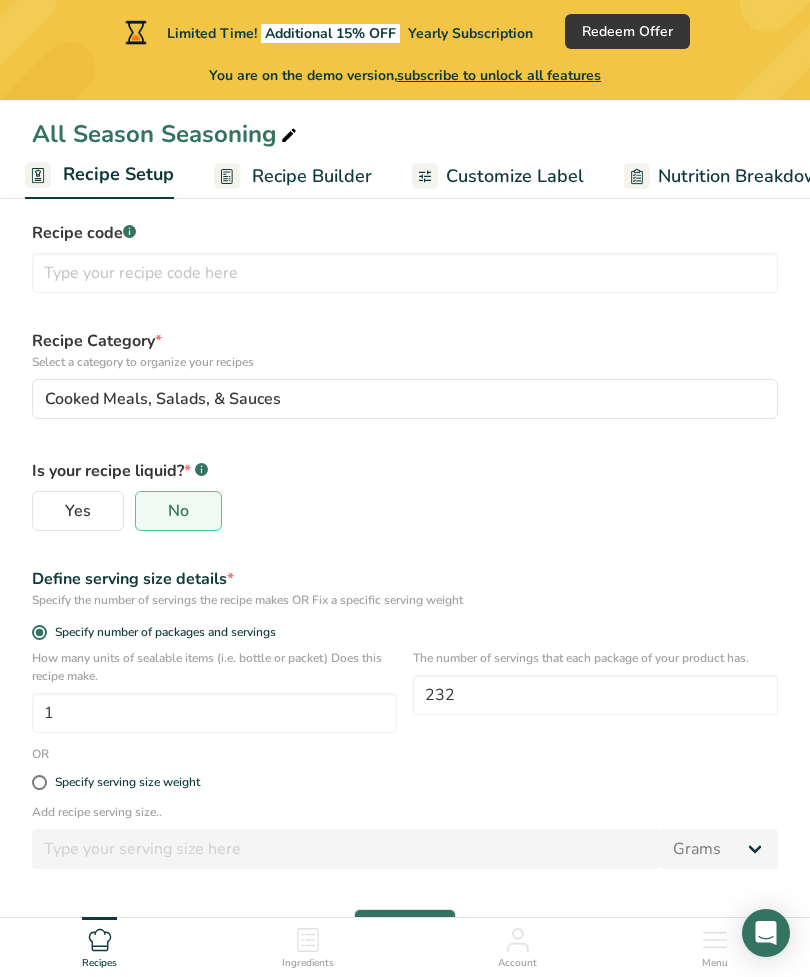 click at bounding box center [39, 782] 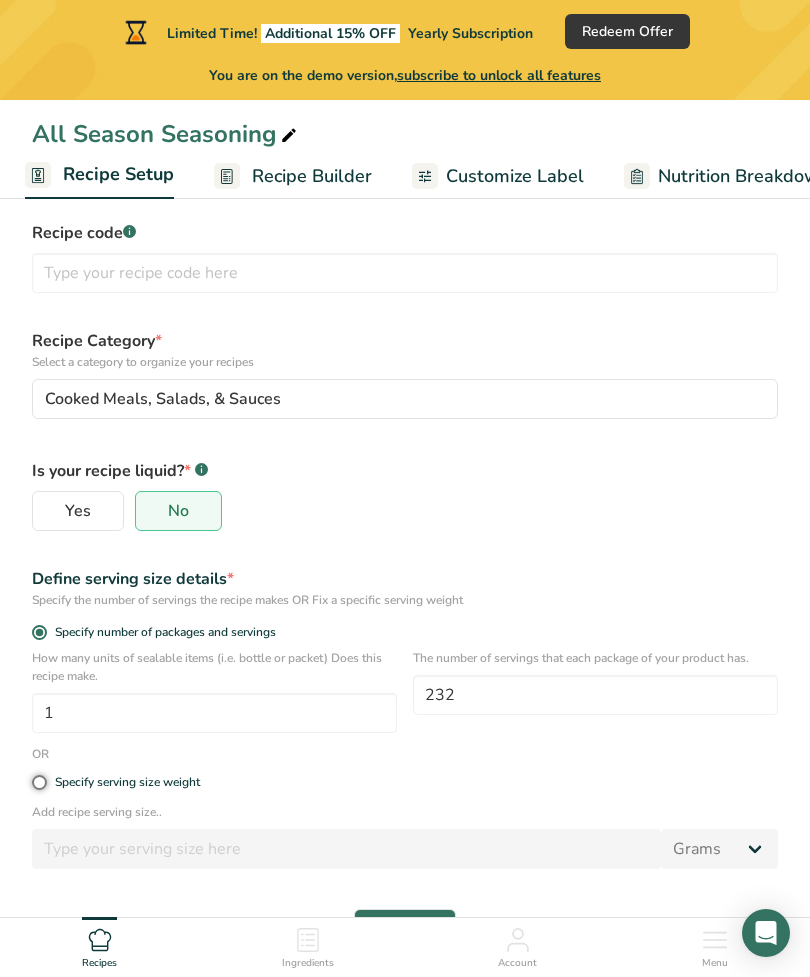 click on "Specify serving size weight" at bounding box center (38, 782) 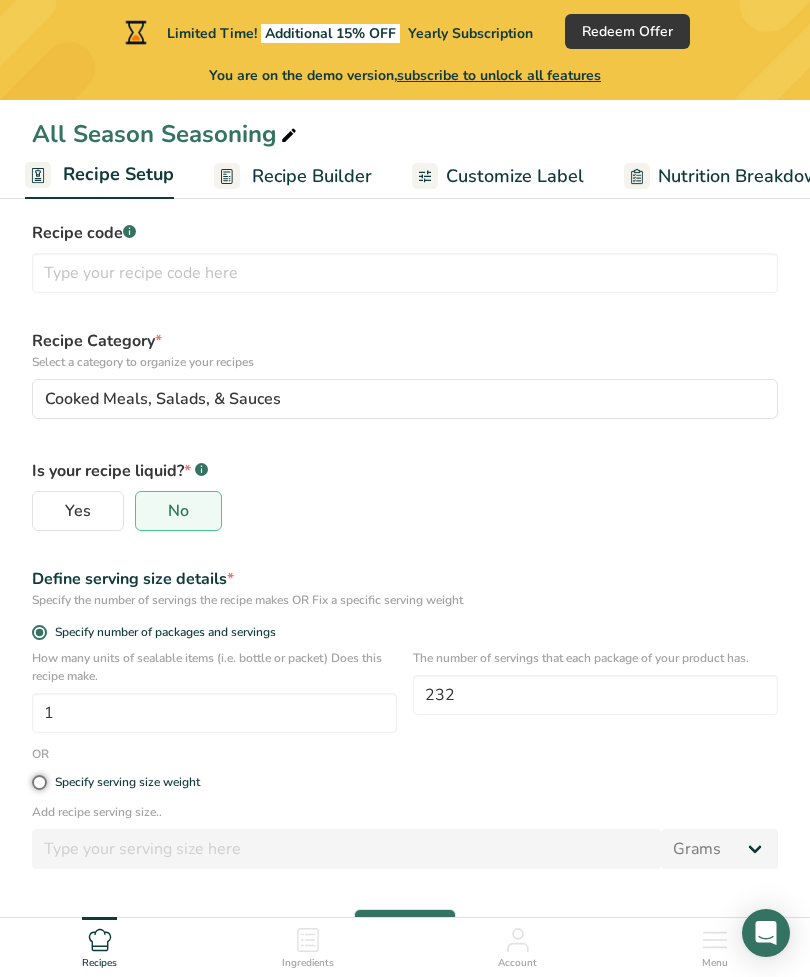 radio on "true" 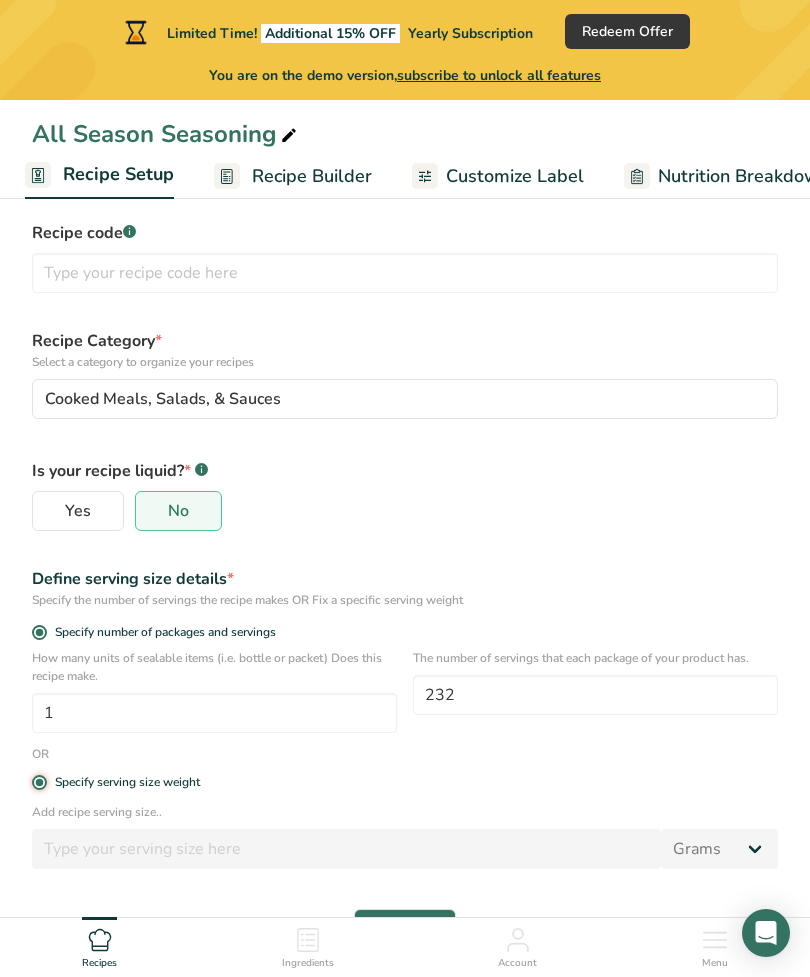 radio on "false" 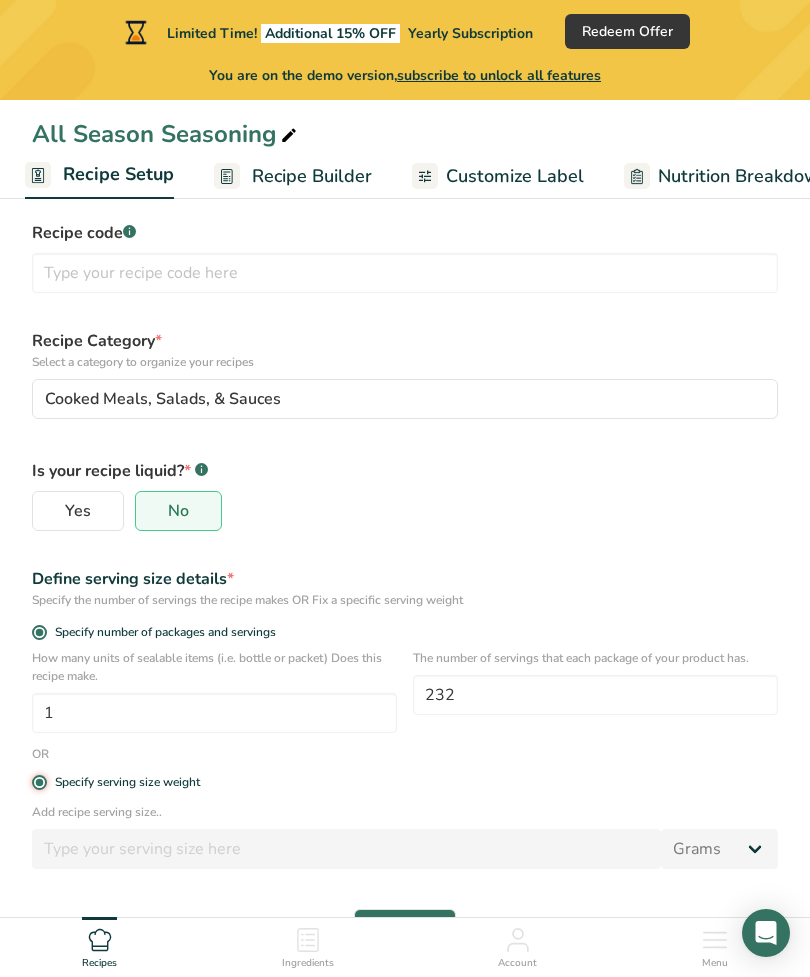 type 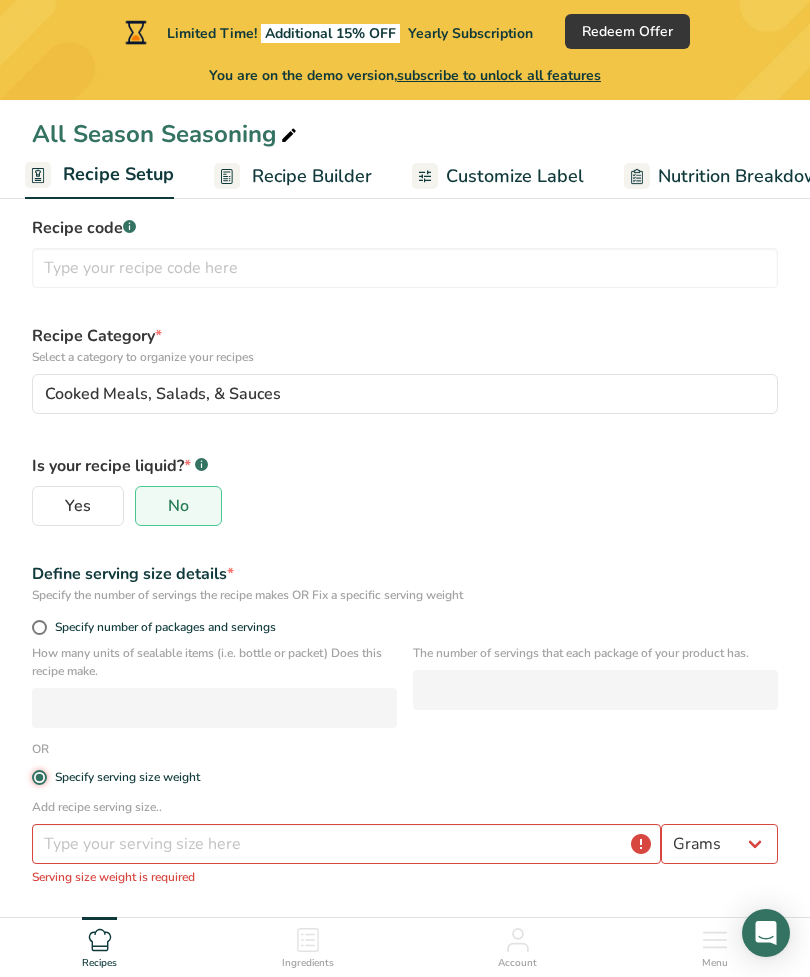 scroll, scrollTop: 165, scrollLeft: 0, axis: vertical 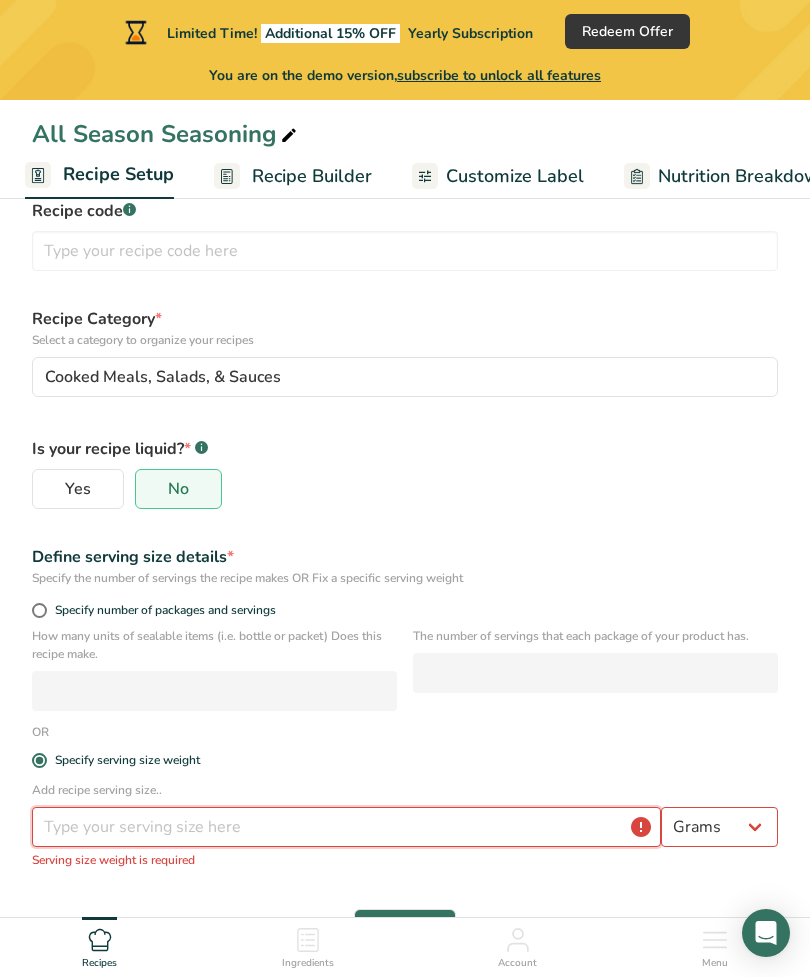 click at bounding box center (346, 827) 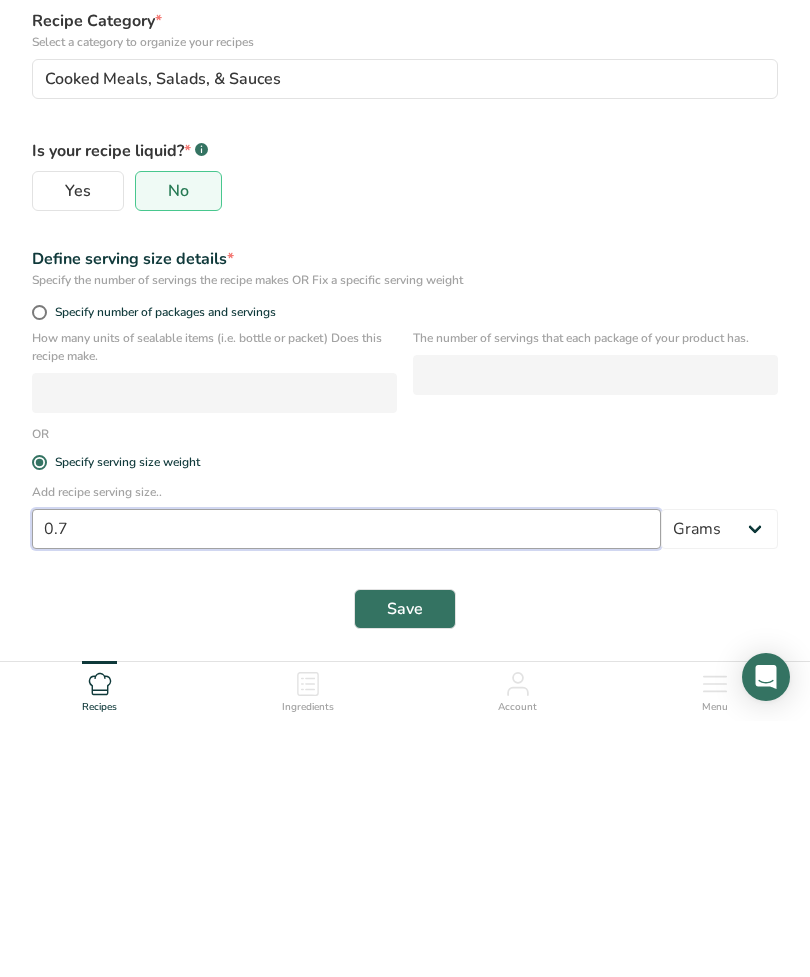 type on "0.7" 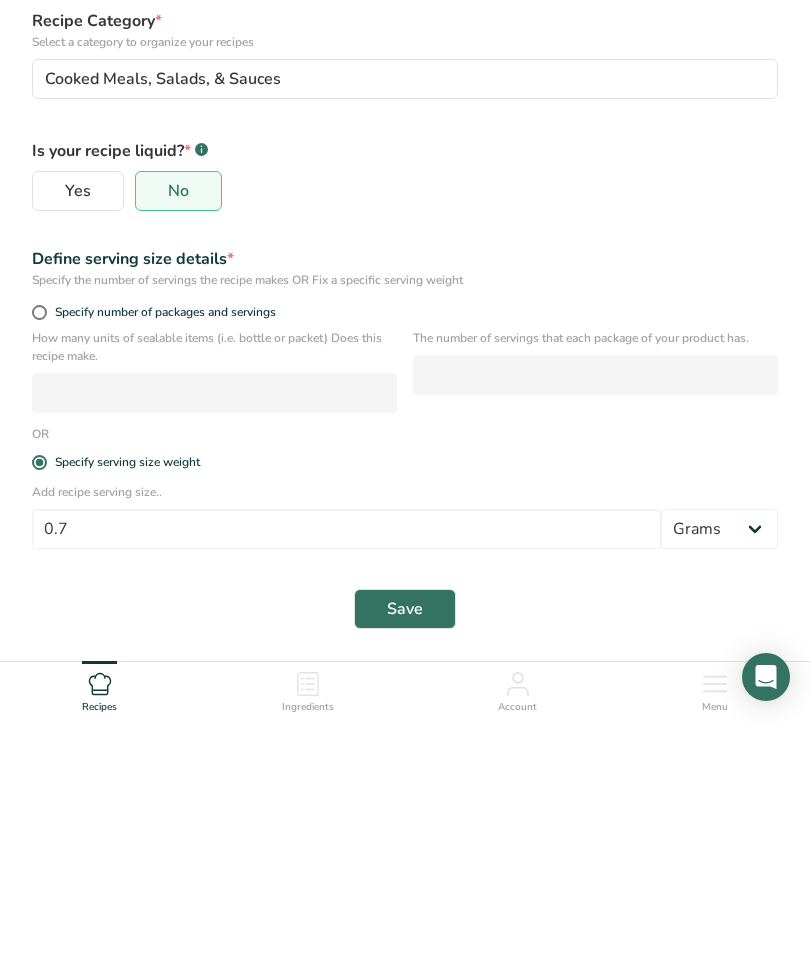 click on "Save" at bounding box center [405, 865] 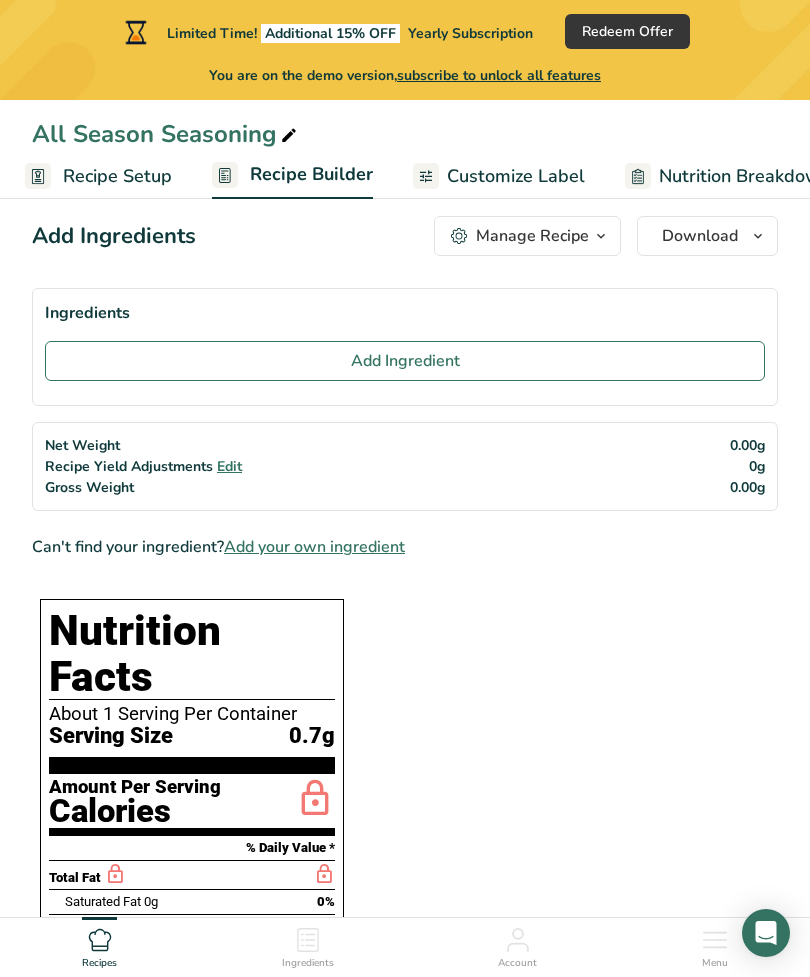 scroll, scrollTop: 0, scrollLeft: 0, axis: both 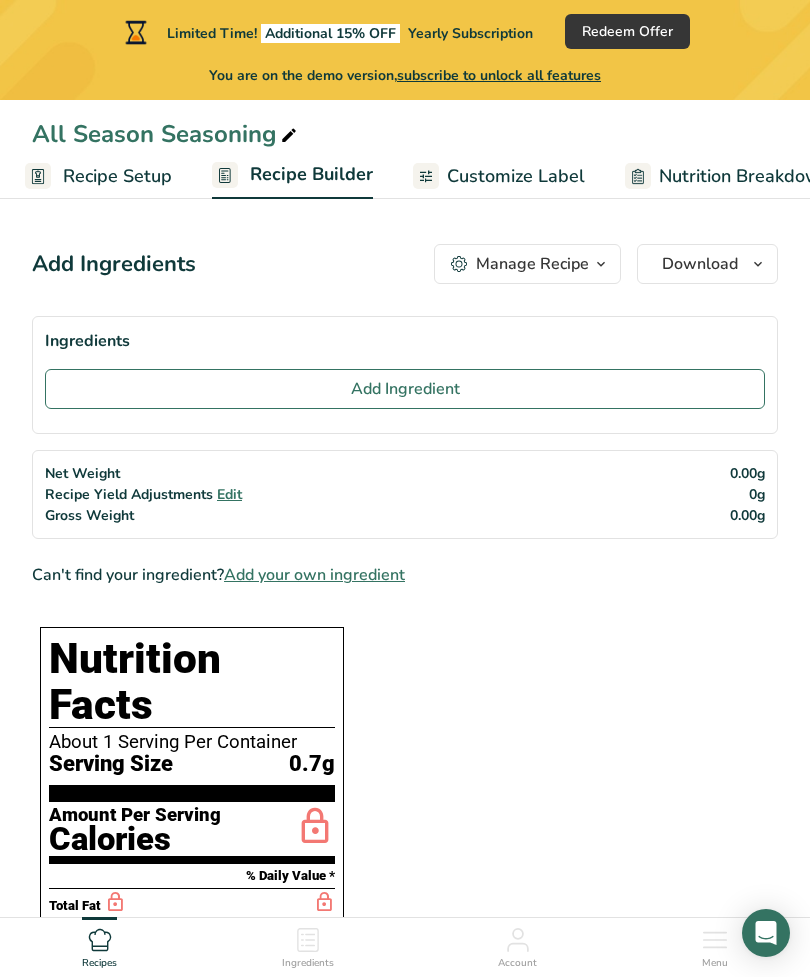 click on "Recipe Setup" at bounding box center [117, 176] 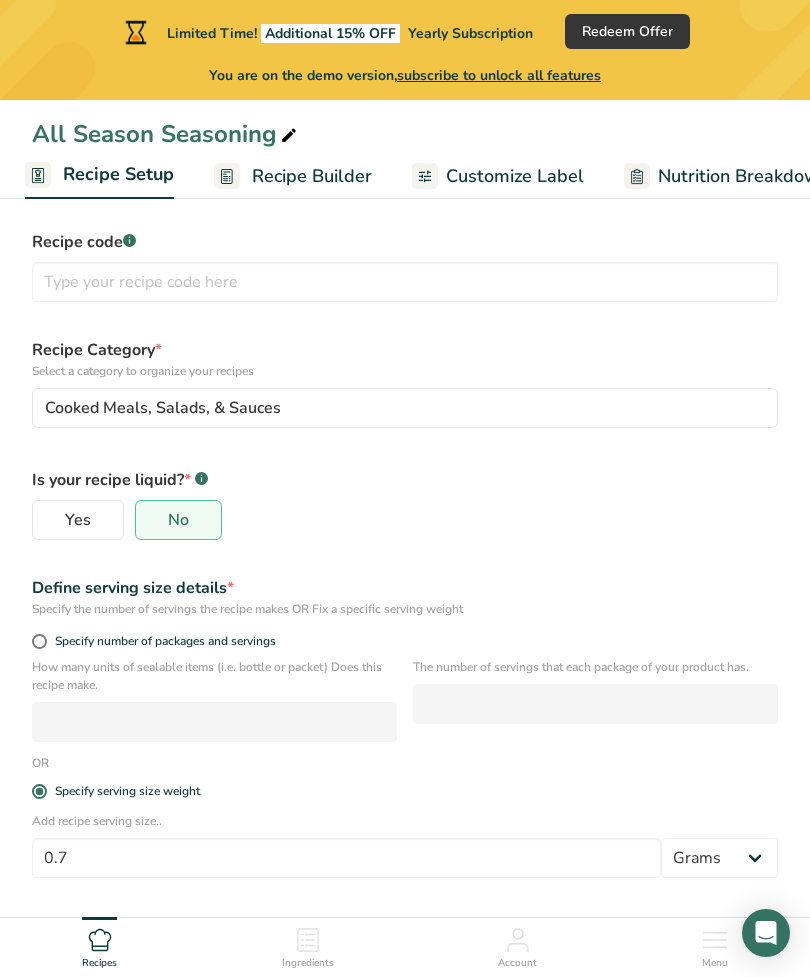 scroll, scrollTop: 143, scrollLeft: 0, axis: vertical 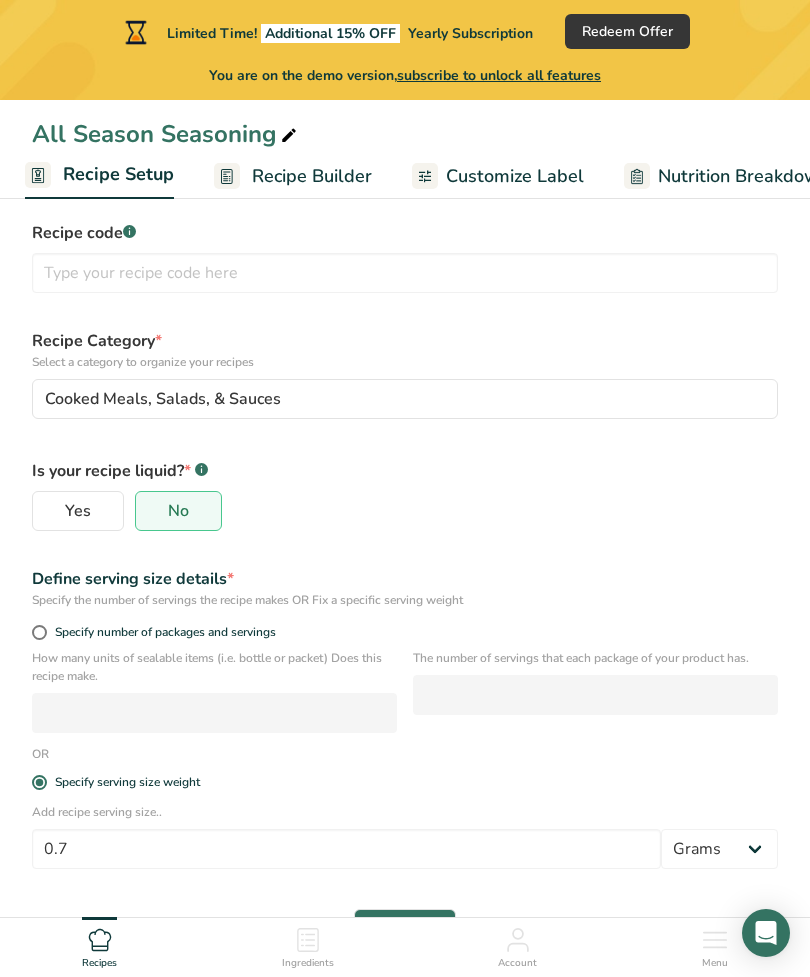 click at bounding box center (39, 632) 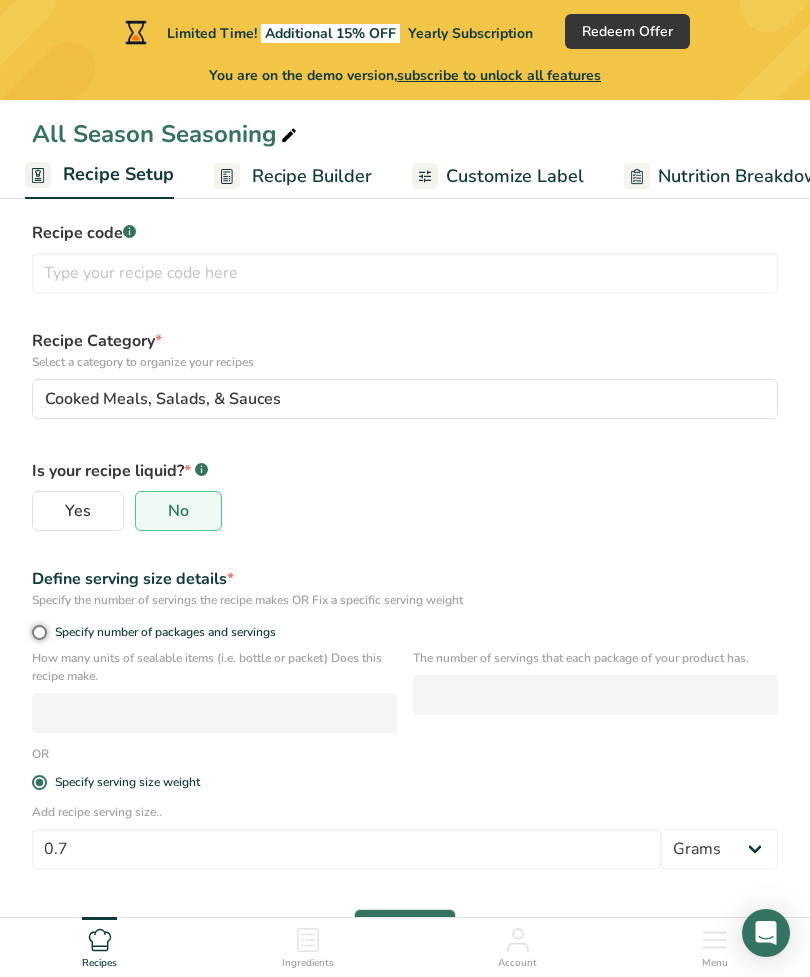 click on "Specify number of packages and servings" at bounding box center (38, 632) 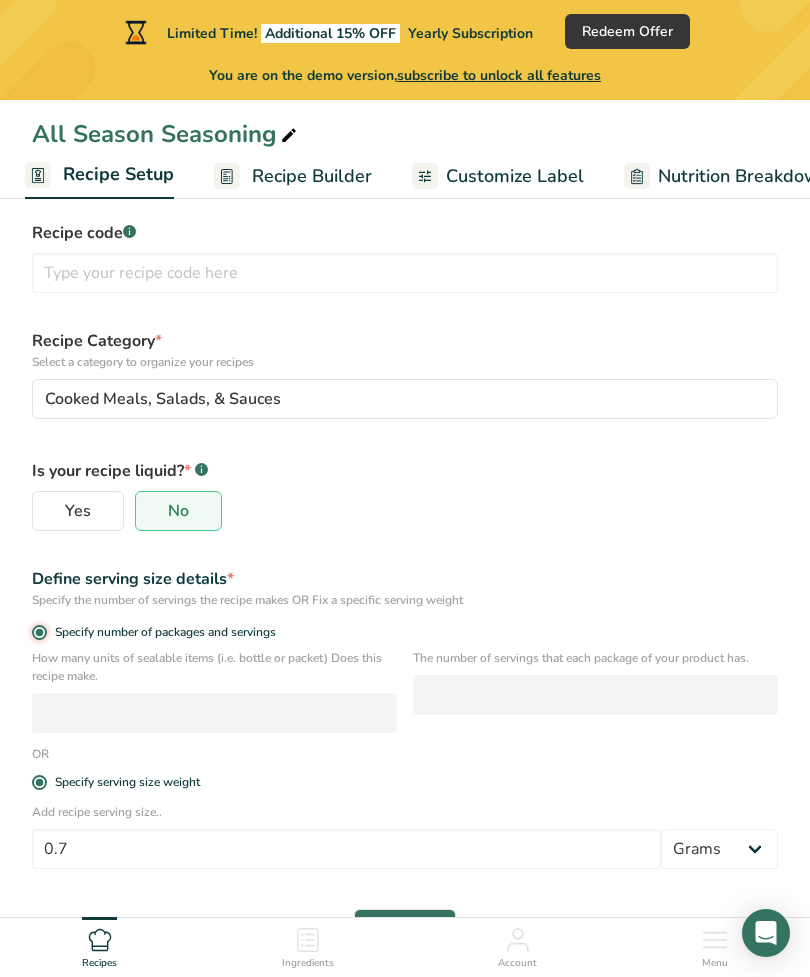 radio on "false" 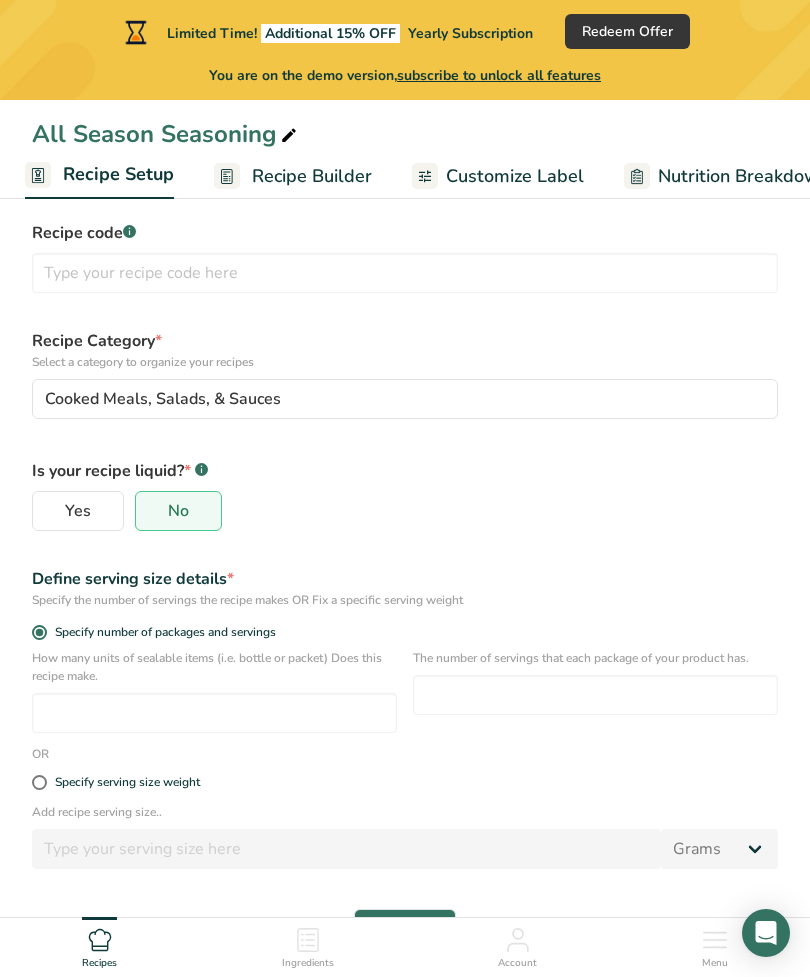 click on "Specify serving size weight" at bounding box center [405, 782] 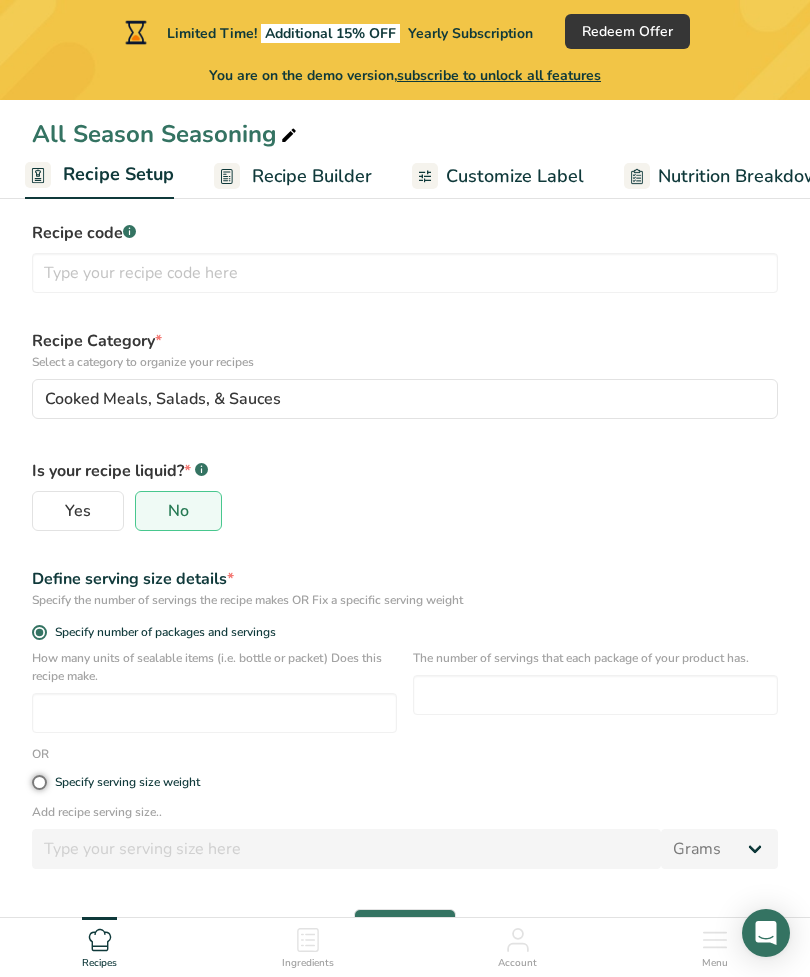 click on "Specify serving size weight" at bounding box center (38, 782) 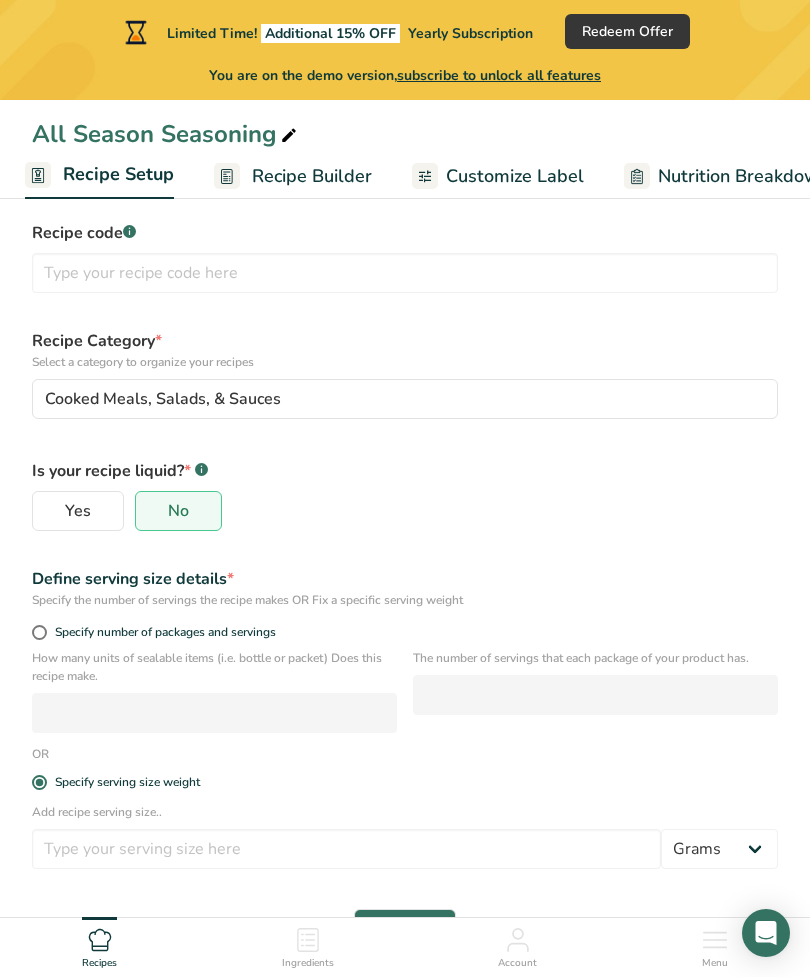 click at bounding box center [39, 632] 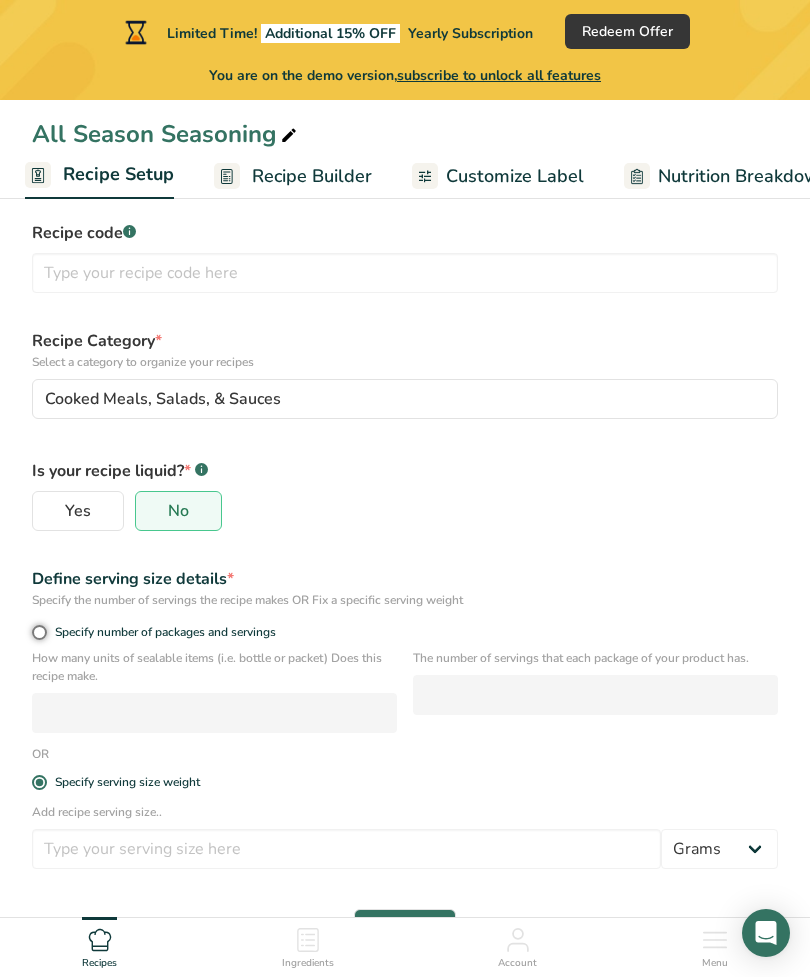 click on "Specify number of packages and servings" at bounding box center [38, 632] 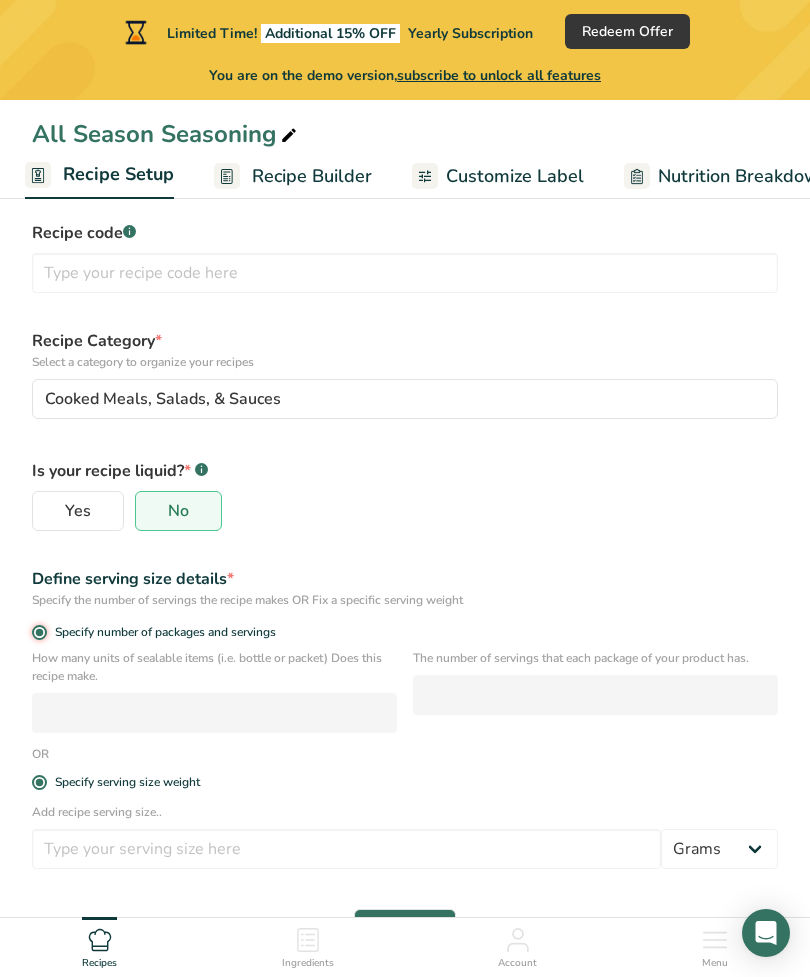 radio on "false" 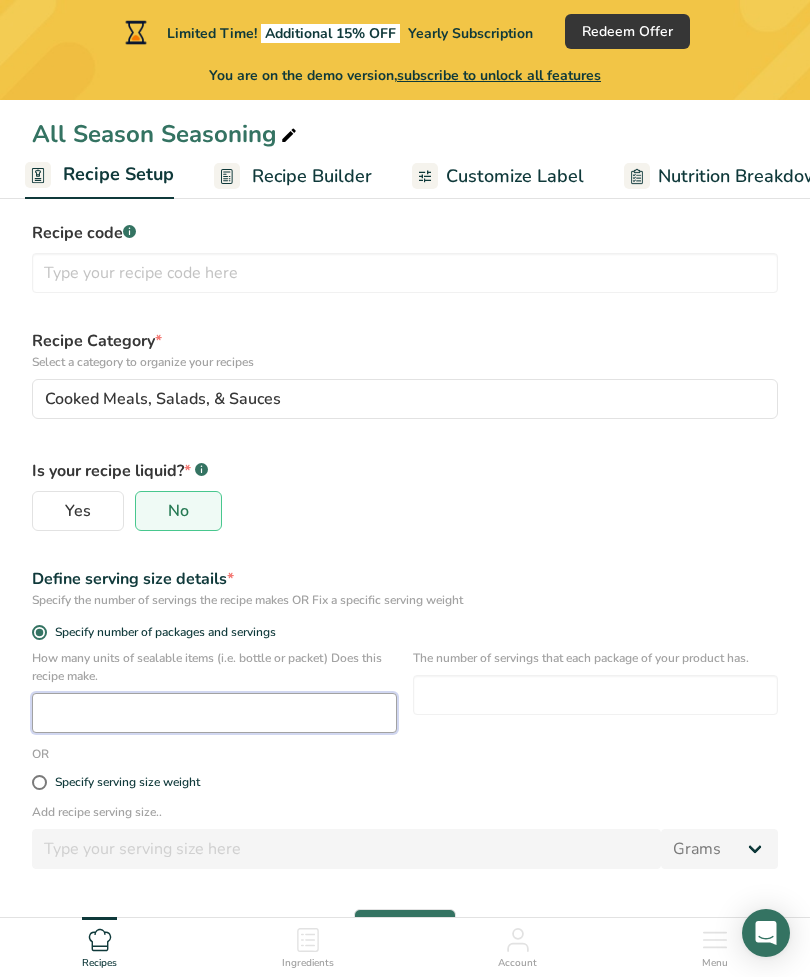 click at bounding box center [214, 713] 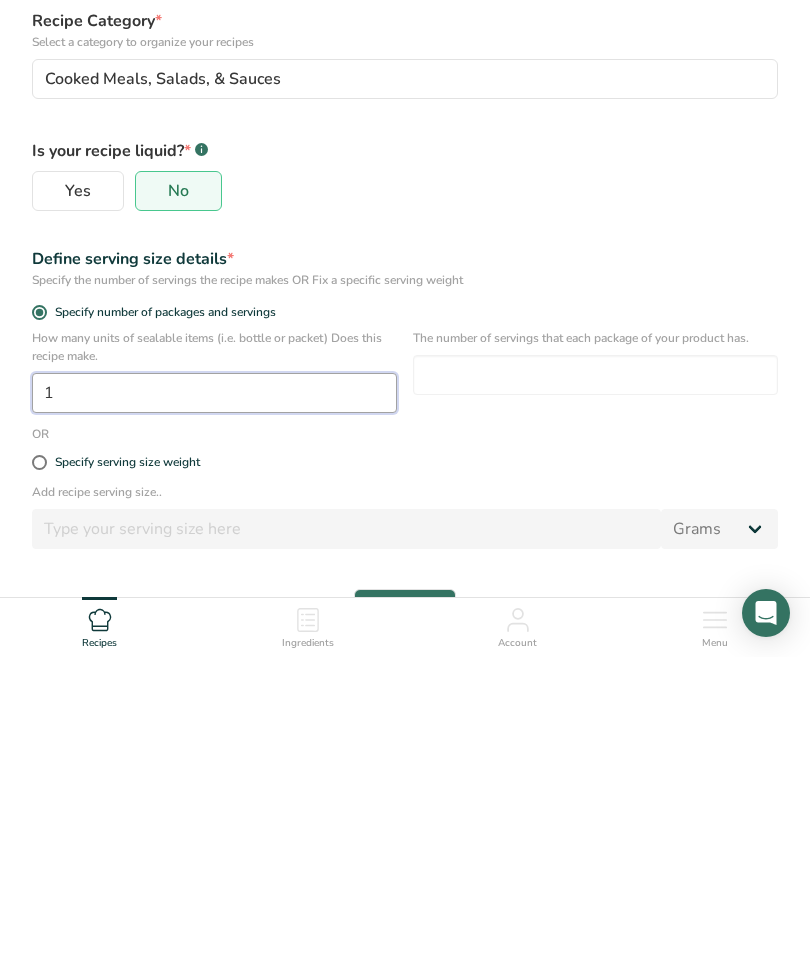 scroll, scrollTop: 207, scrollLeft: 0, axis: vertical 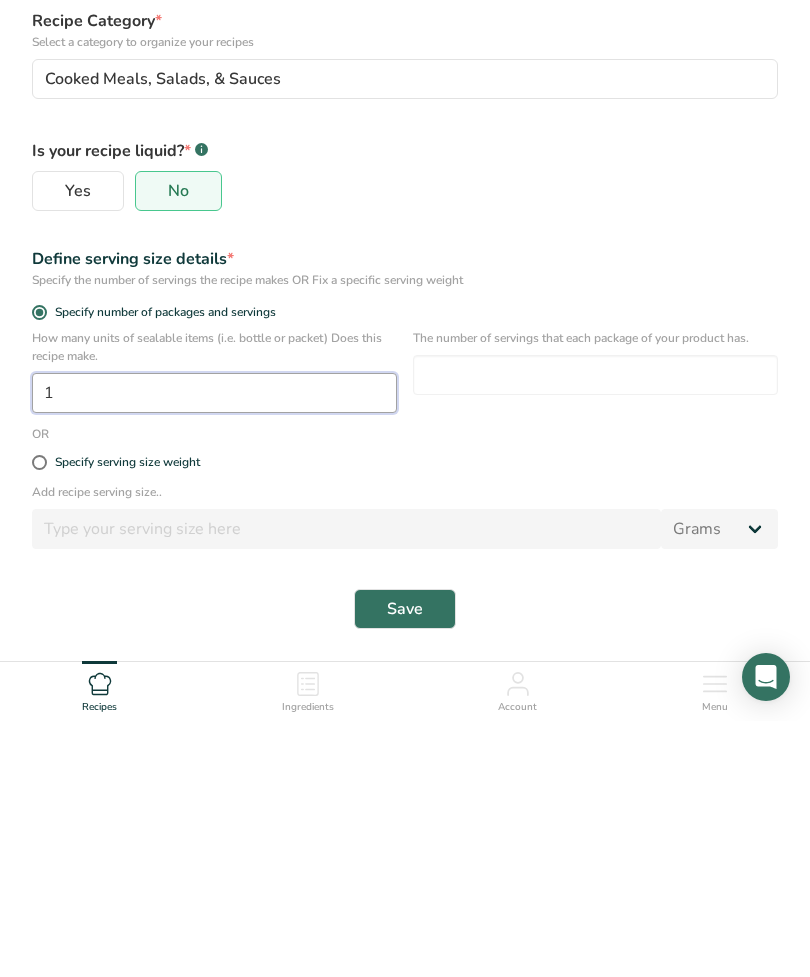 type on "1" 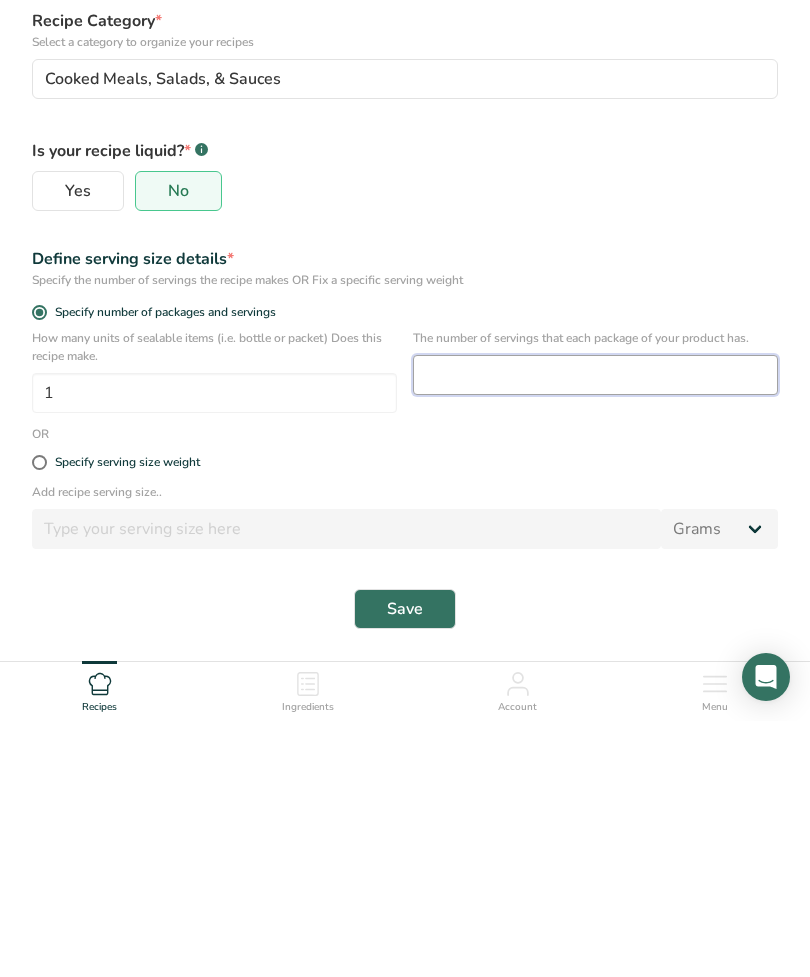 click at bounding box center [595, 631] 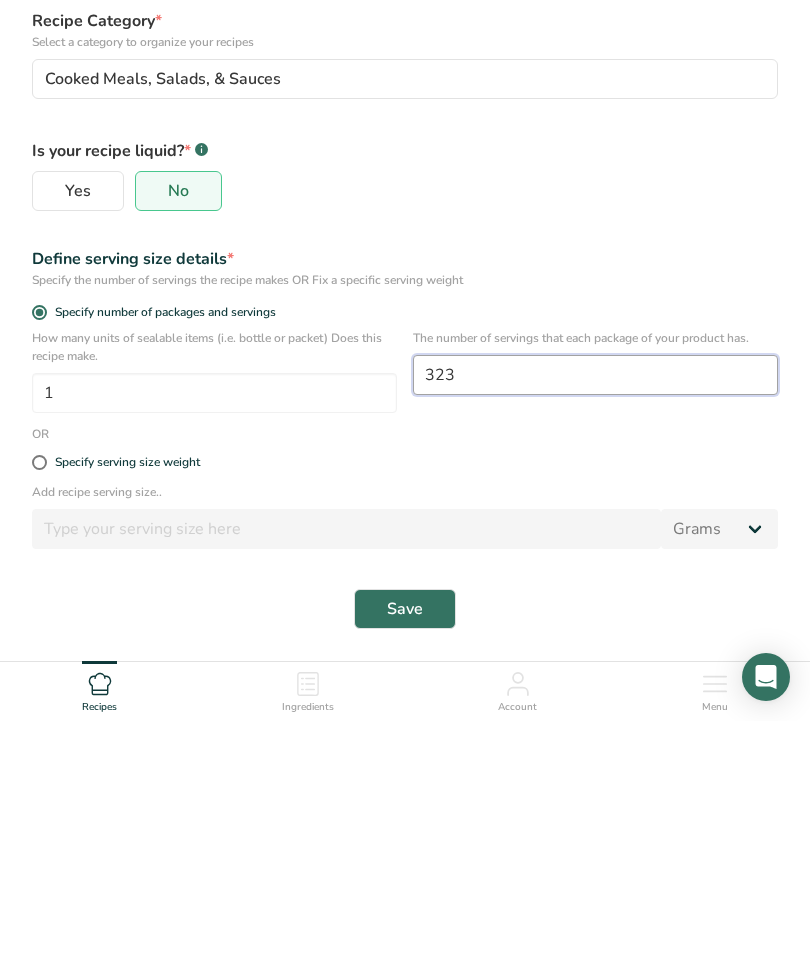 type on "323" 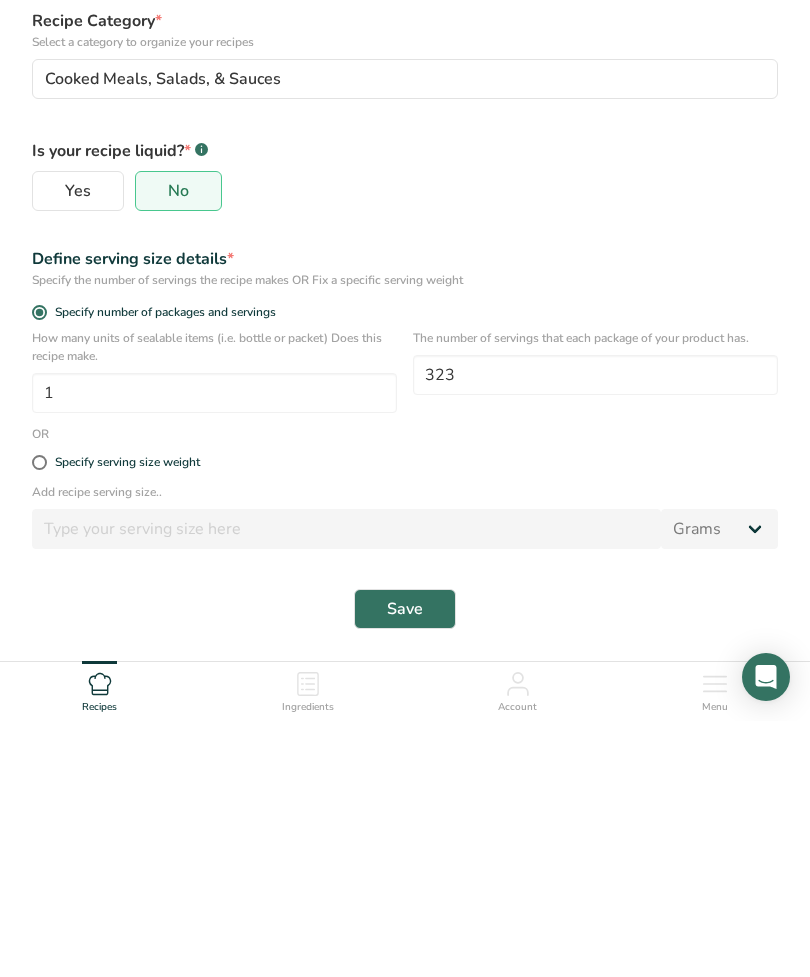 click on "Save" at bounding box center [405, 865] 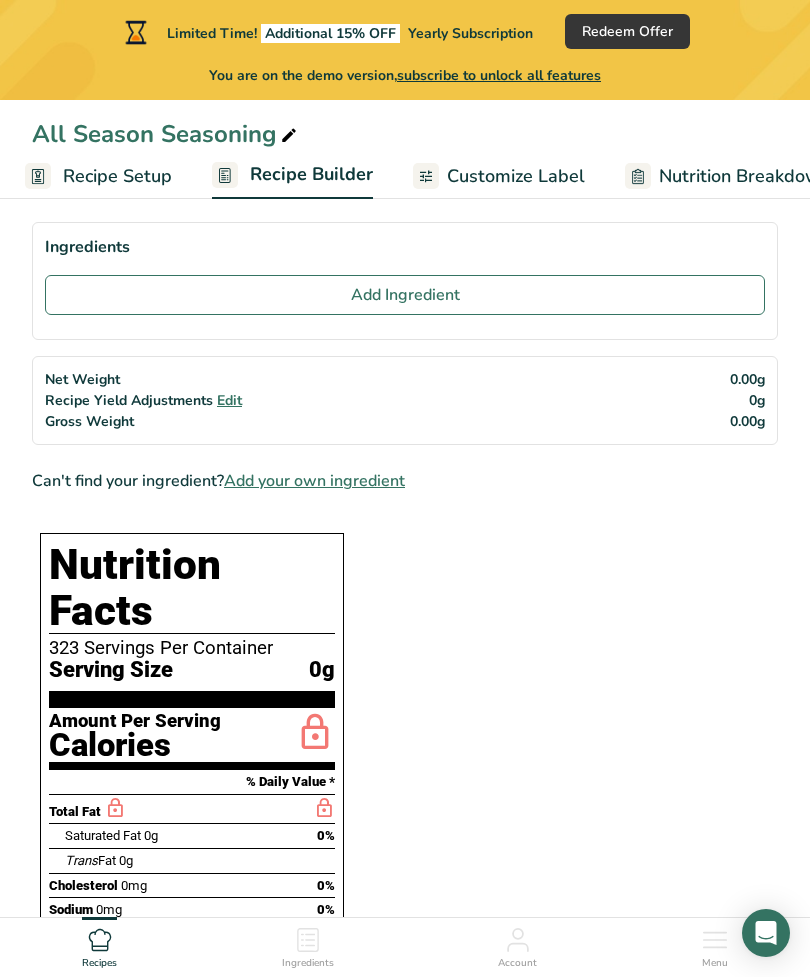 scroll, scrollTop: 0, scrollLeft: 0, axis: both 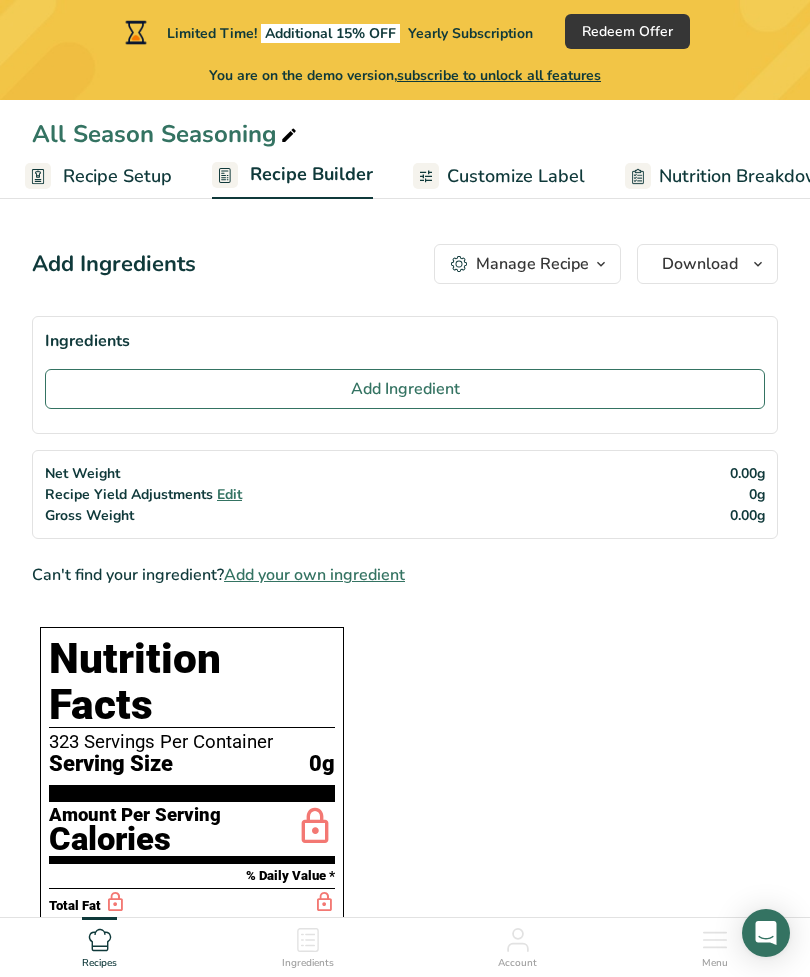 click on "Recipe Setup" at bounding box center (117, 176) 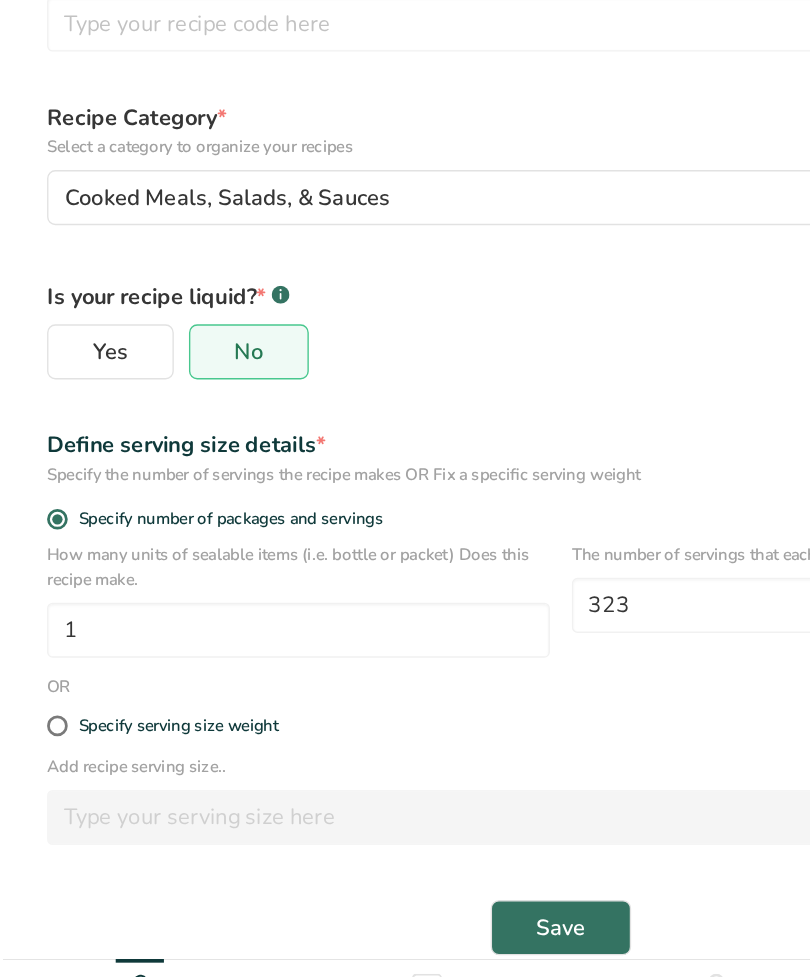 scroll, scrollTop: 178, scrollLeft: 0, axis: vertical 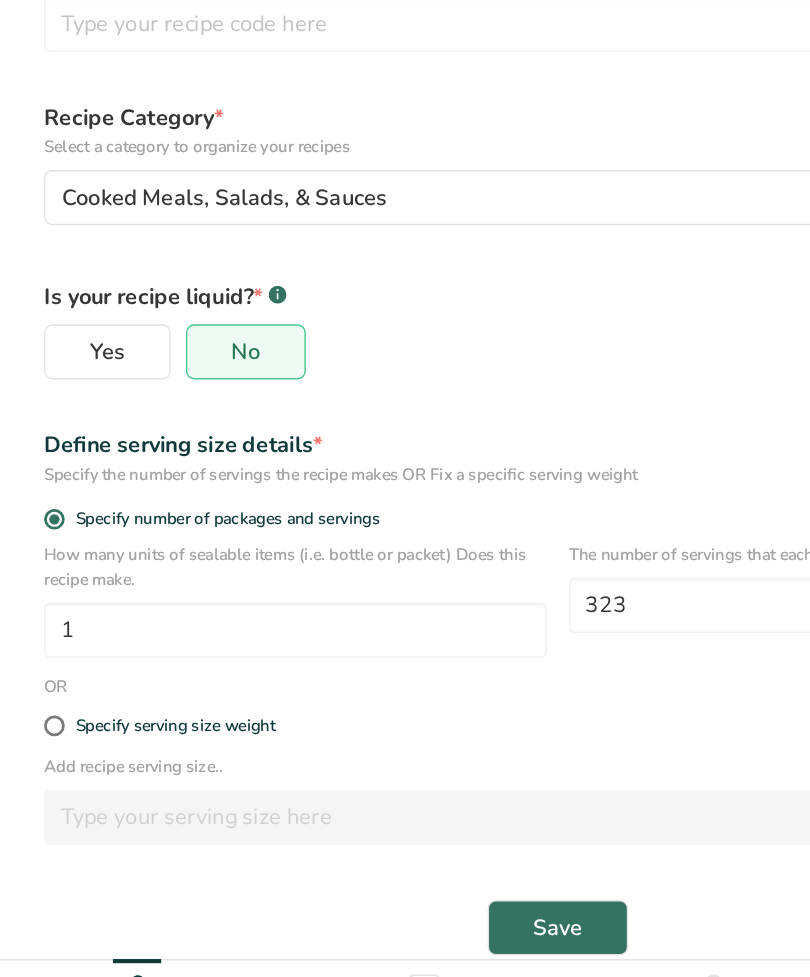 click at bounding box center [39, 747] 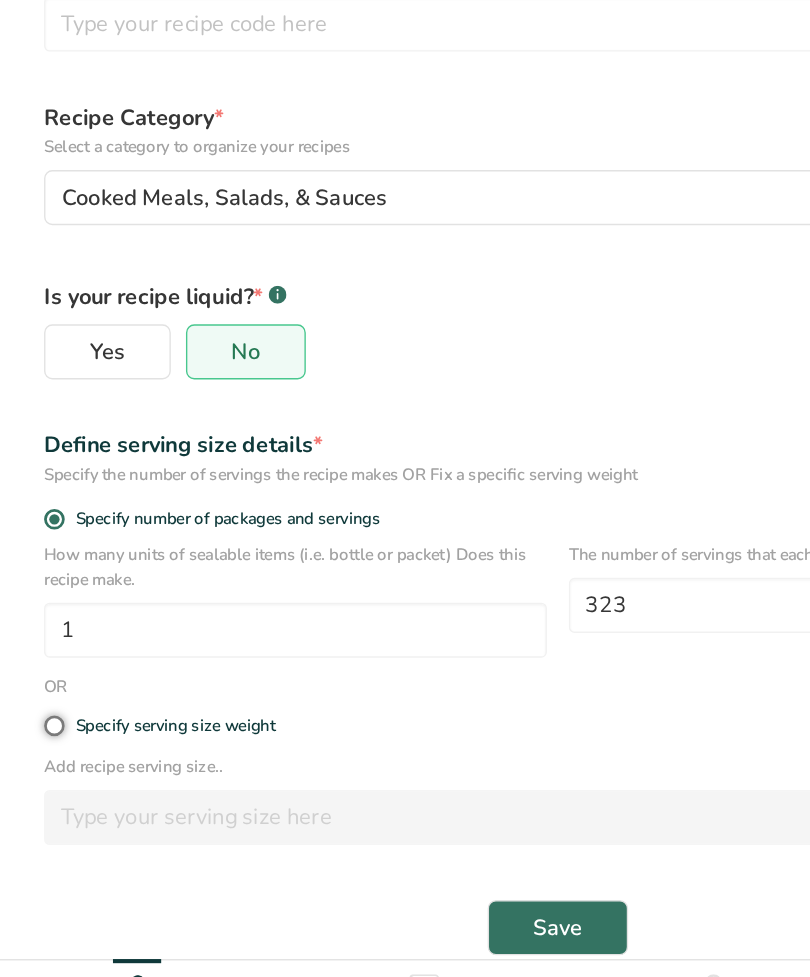 click on "Specify serving size weight" at bounding box center (38, 747) 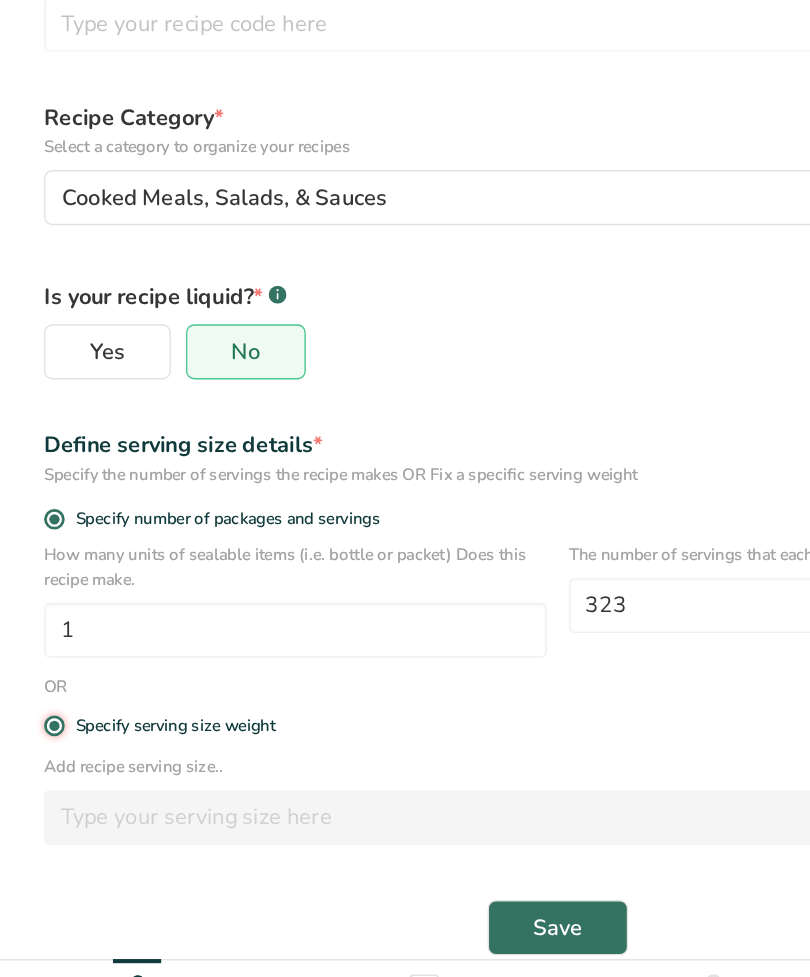 radio on "false" 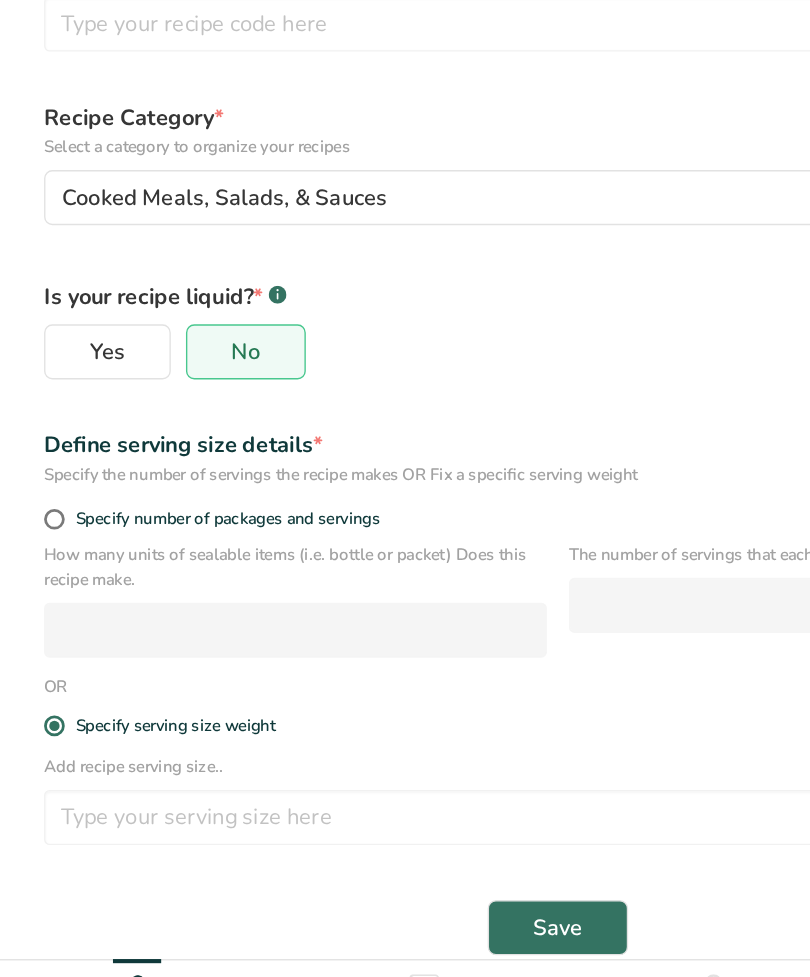 click on "How many units of sealable items (i.e. bottle or packet) Does this recipe make." at bounding box center [214, 632] 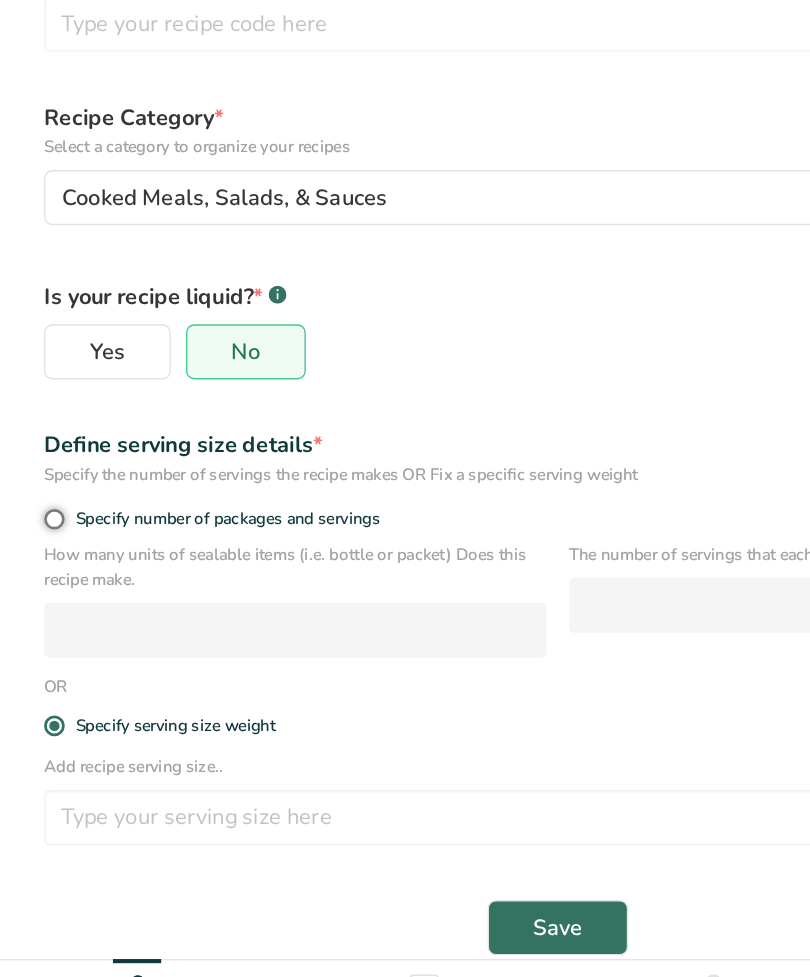 click on "Specify number of packages and servings" at bounding box center (38, 597) 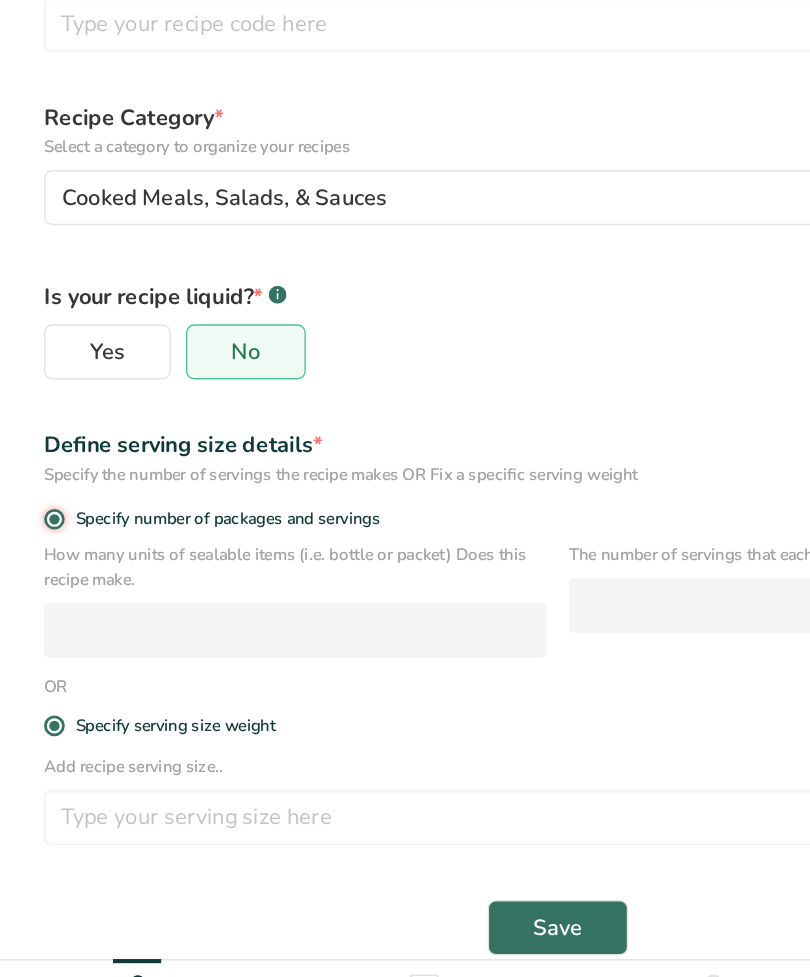 radio on "false" 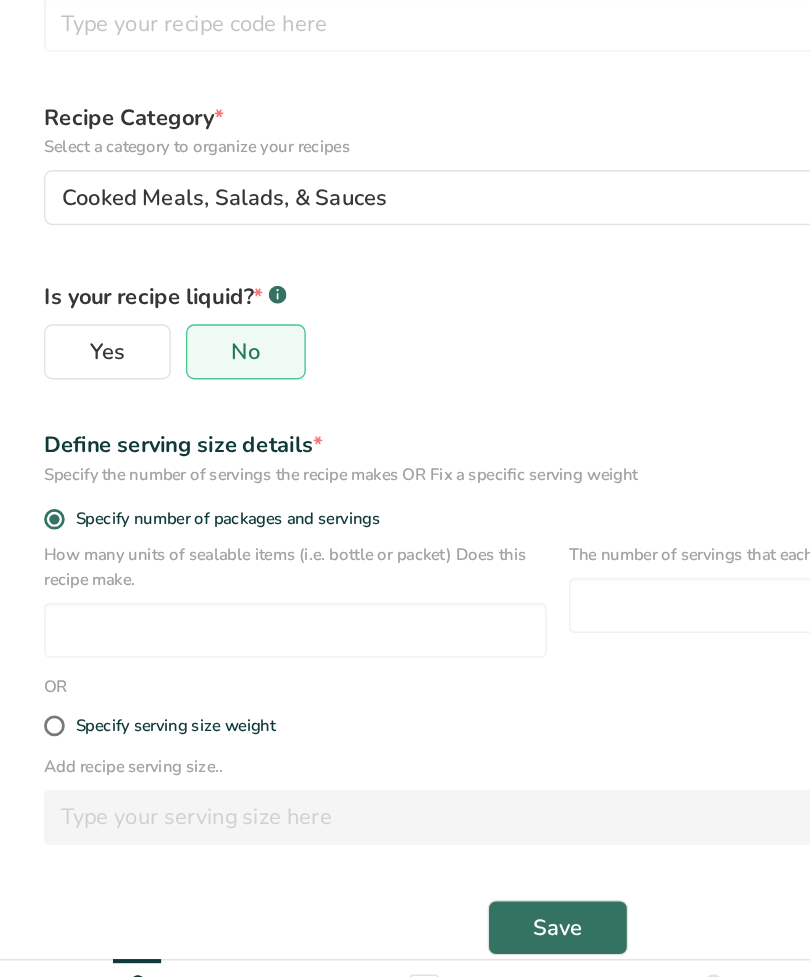 click on "Specify serving size weight" at bounding box center [405, 748] 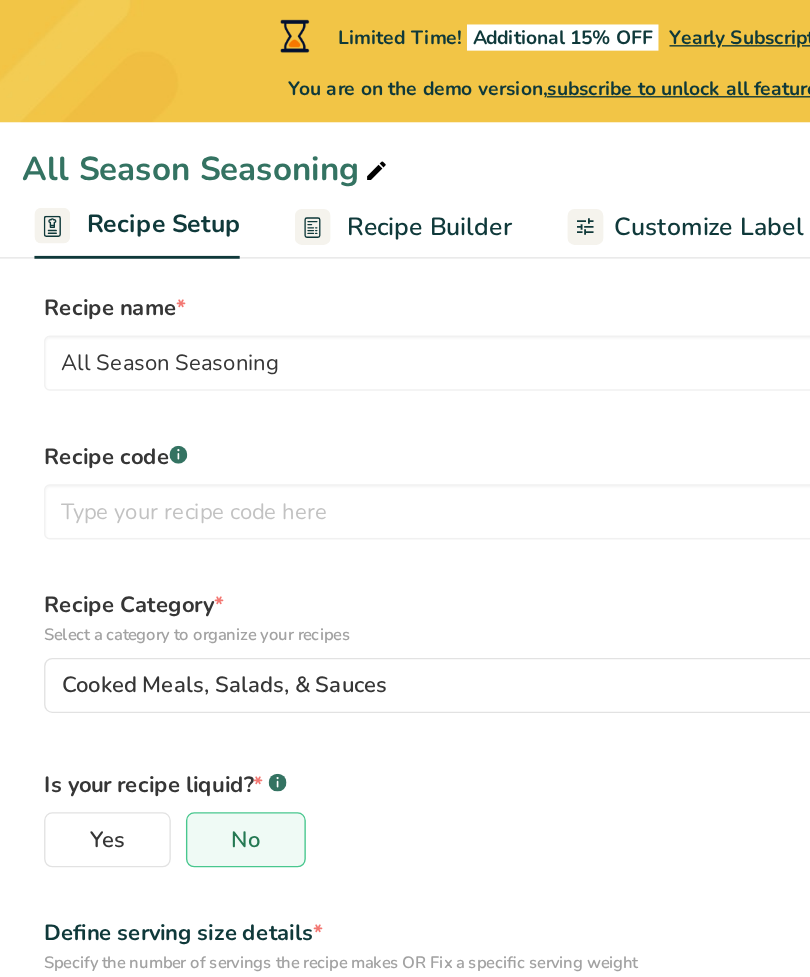 scroll, scrollTop: 0, scrollLeft: 0, axis: both 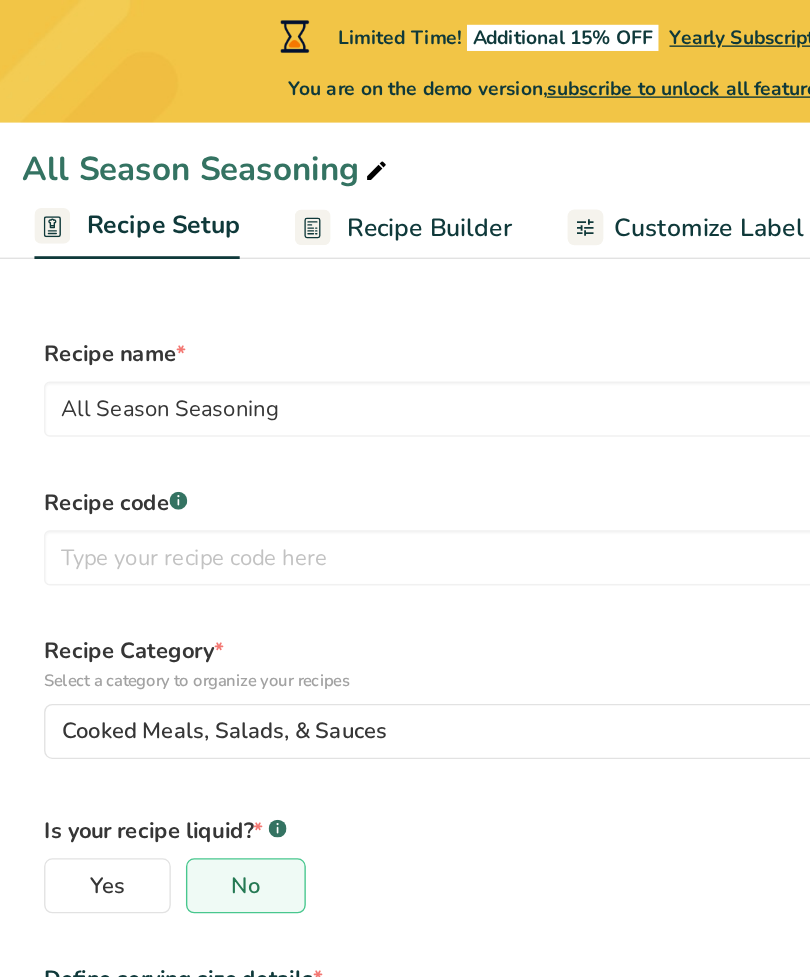 click on "Recipe Builder" at bounding box center [312, 165] 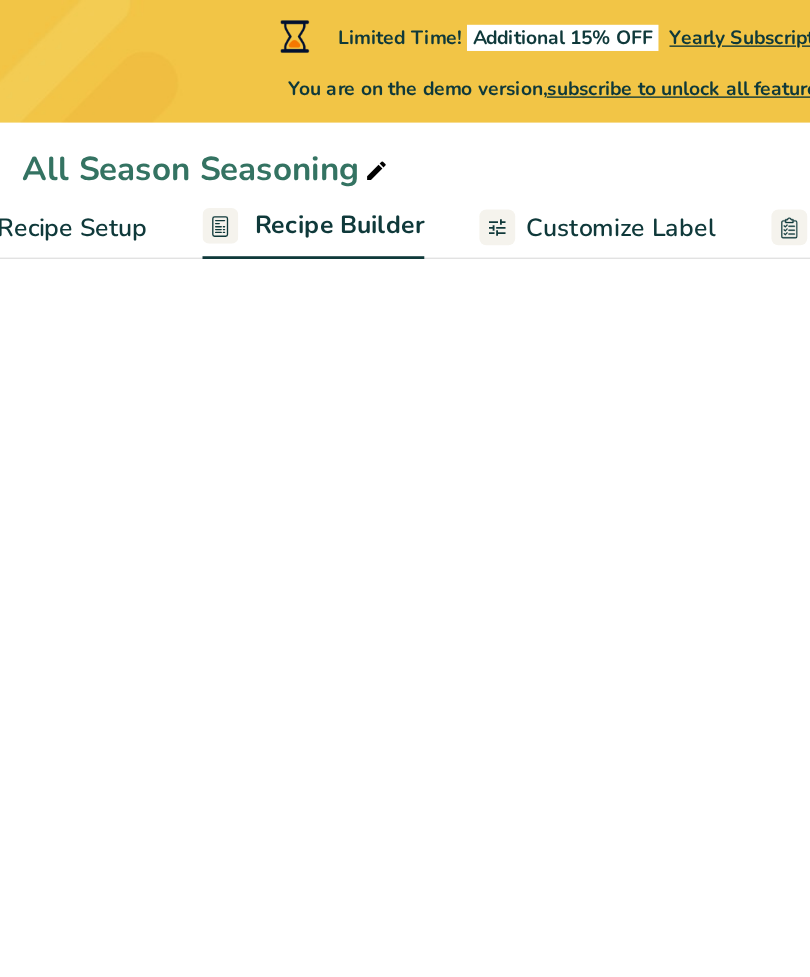 scroll, scrollTop: 0, scrollLeft: 193, axis: horizontal 